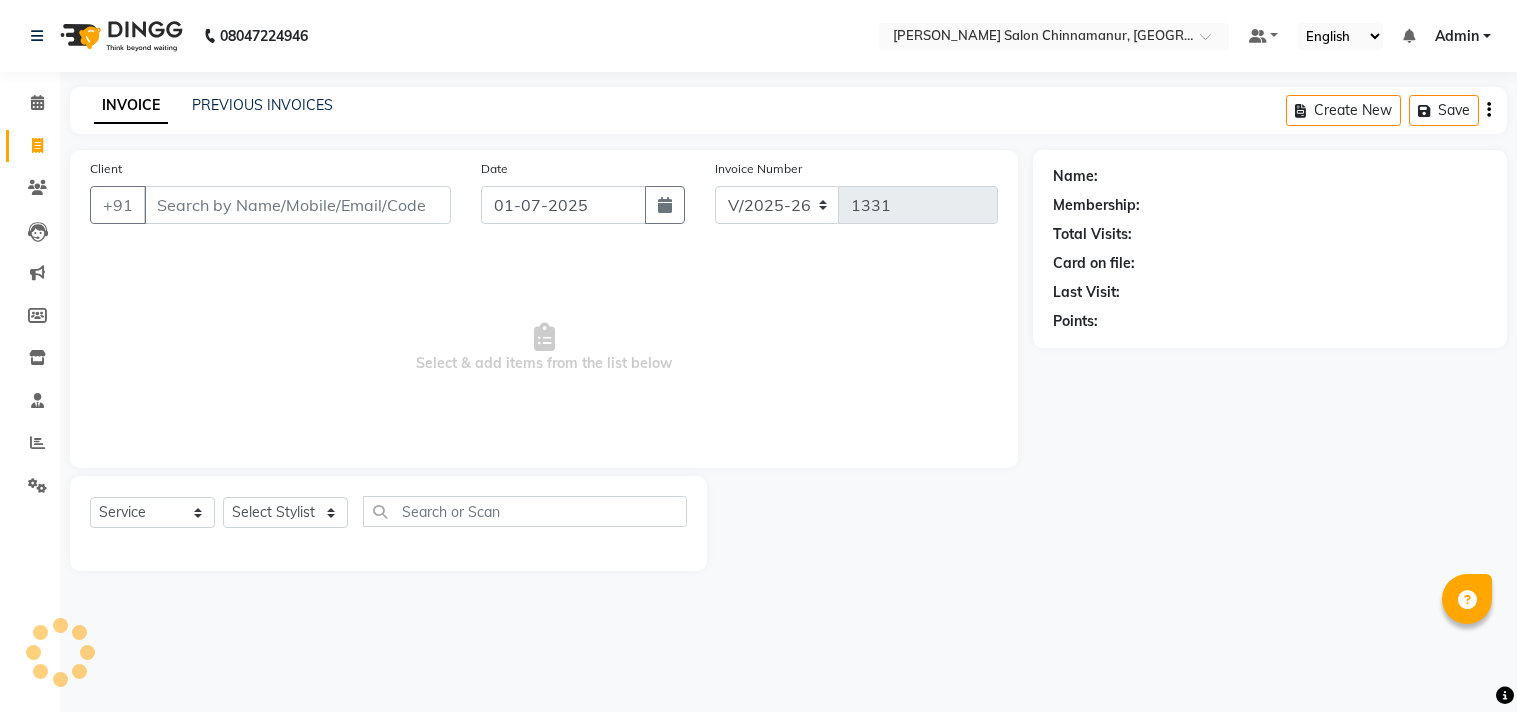 select on "8329" 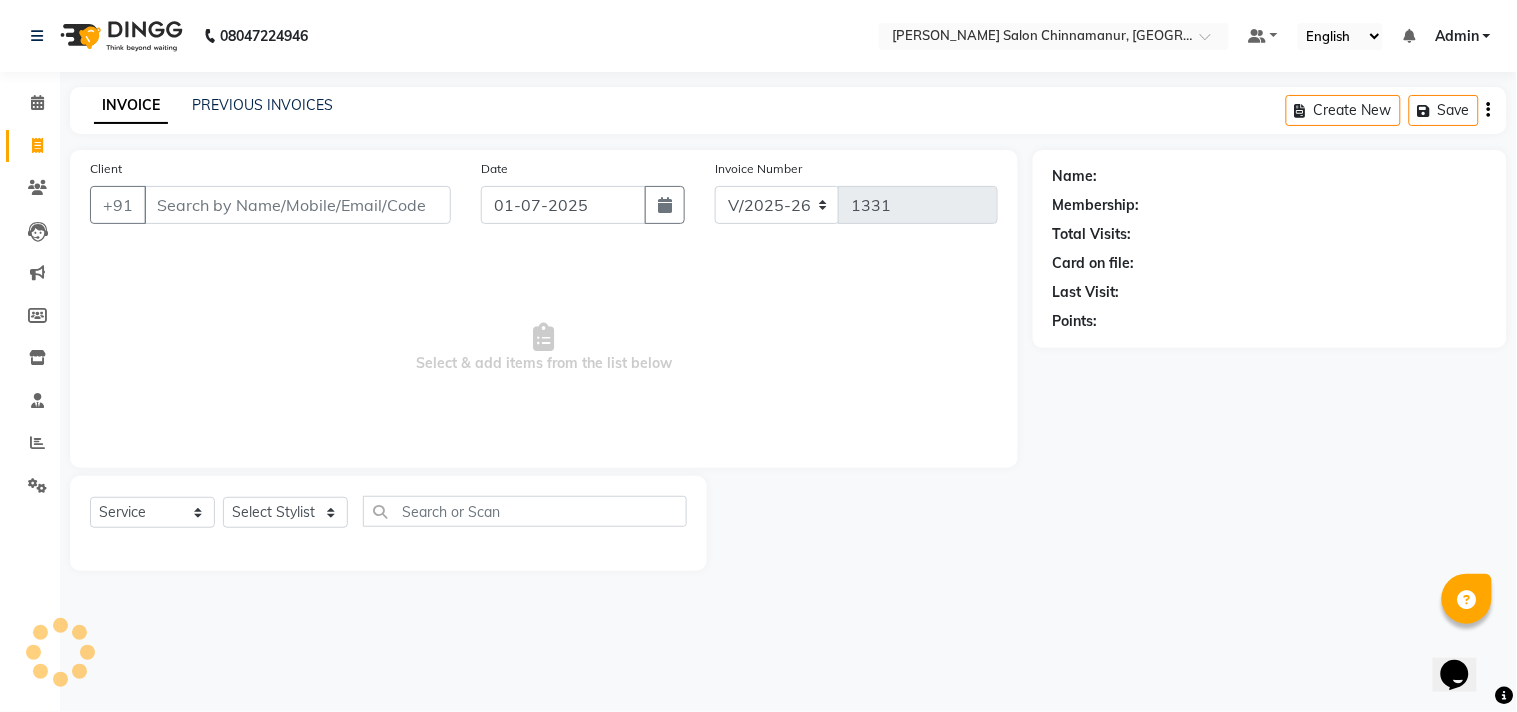 scroll, scrollTop: 0, scrollLeft: 0, axis: both 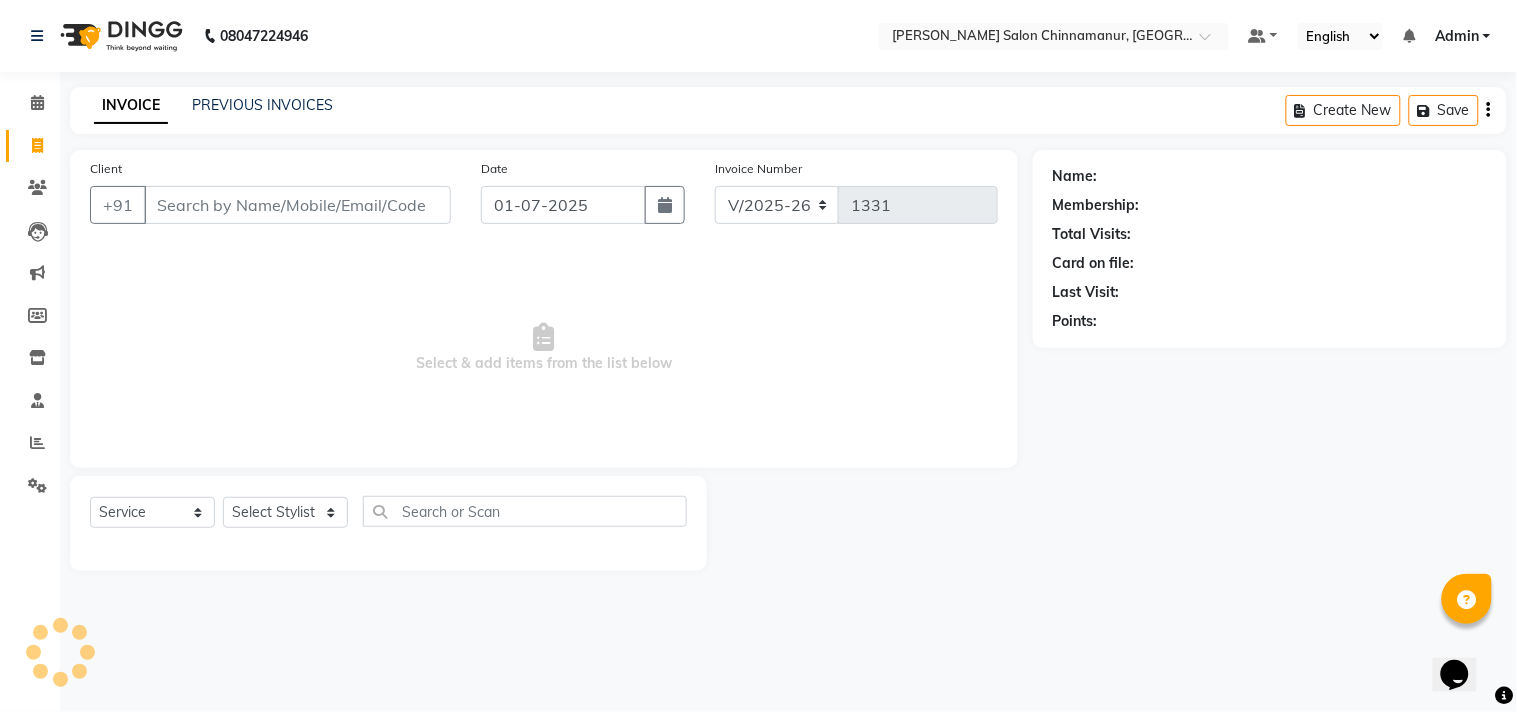 click on "Client +91" 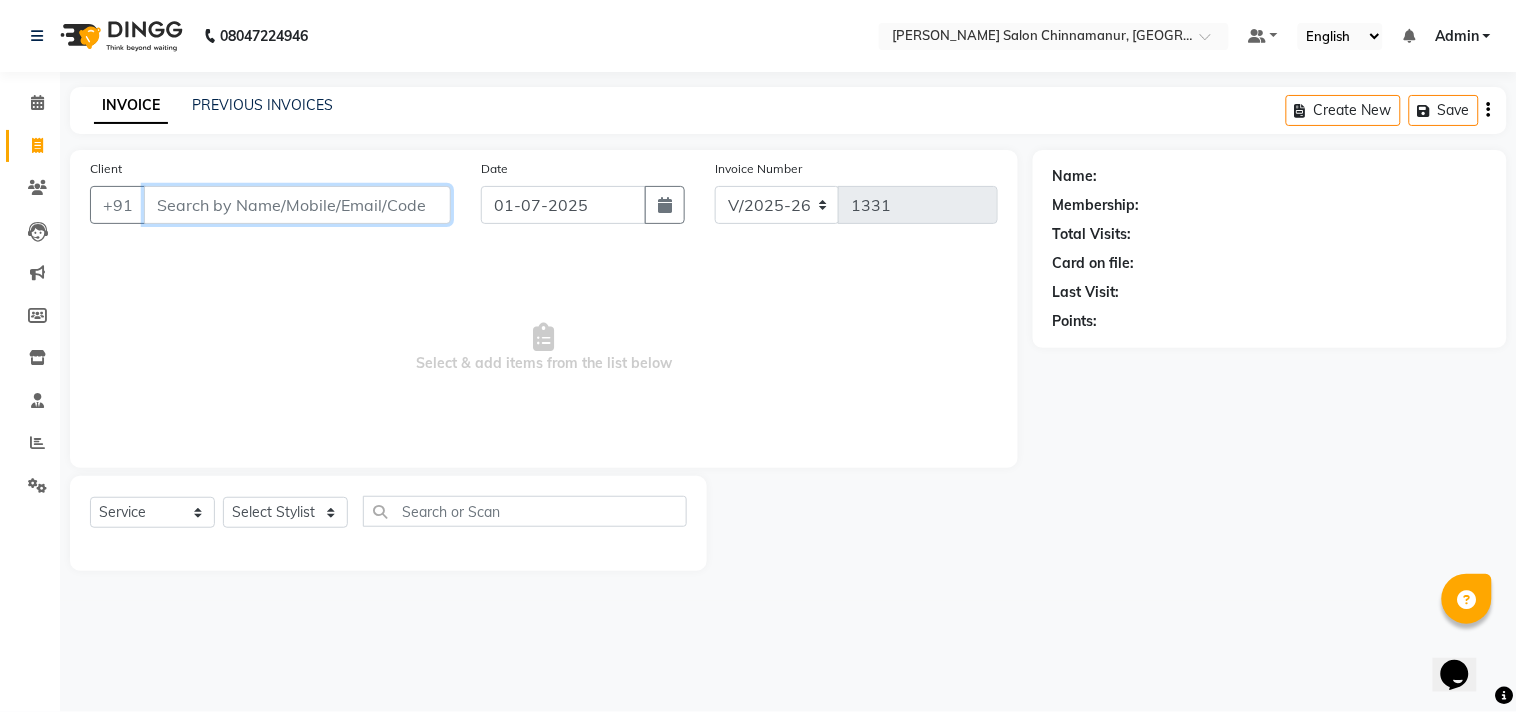 click on "Client" at bounding box center (297, 205) 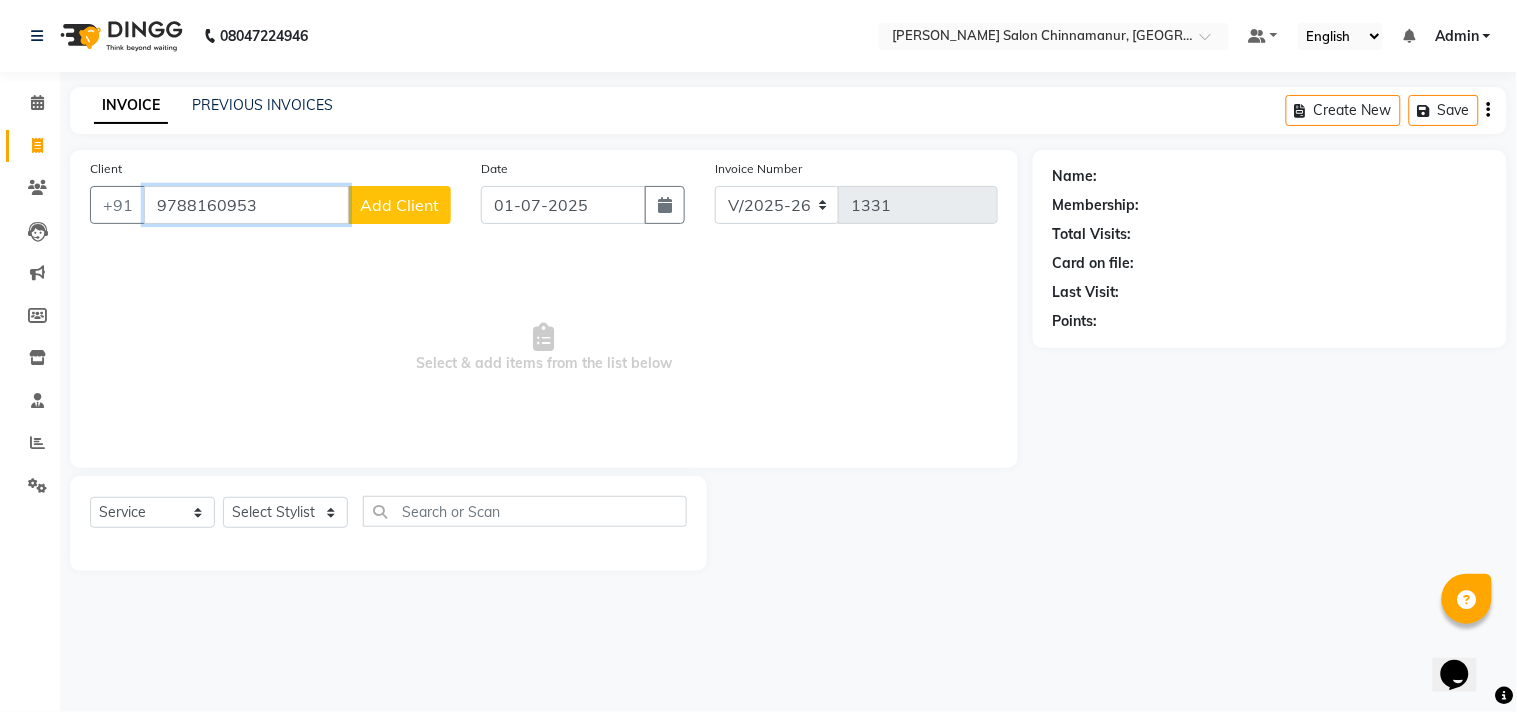 type on "9788160953" 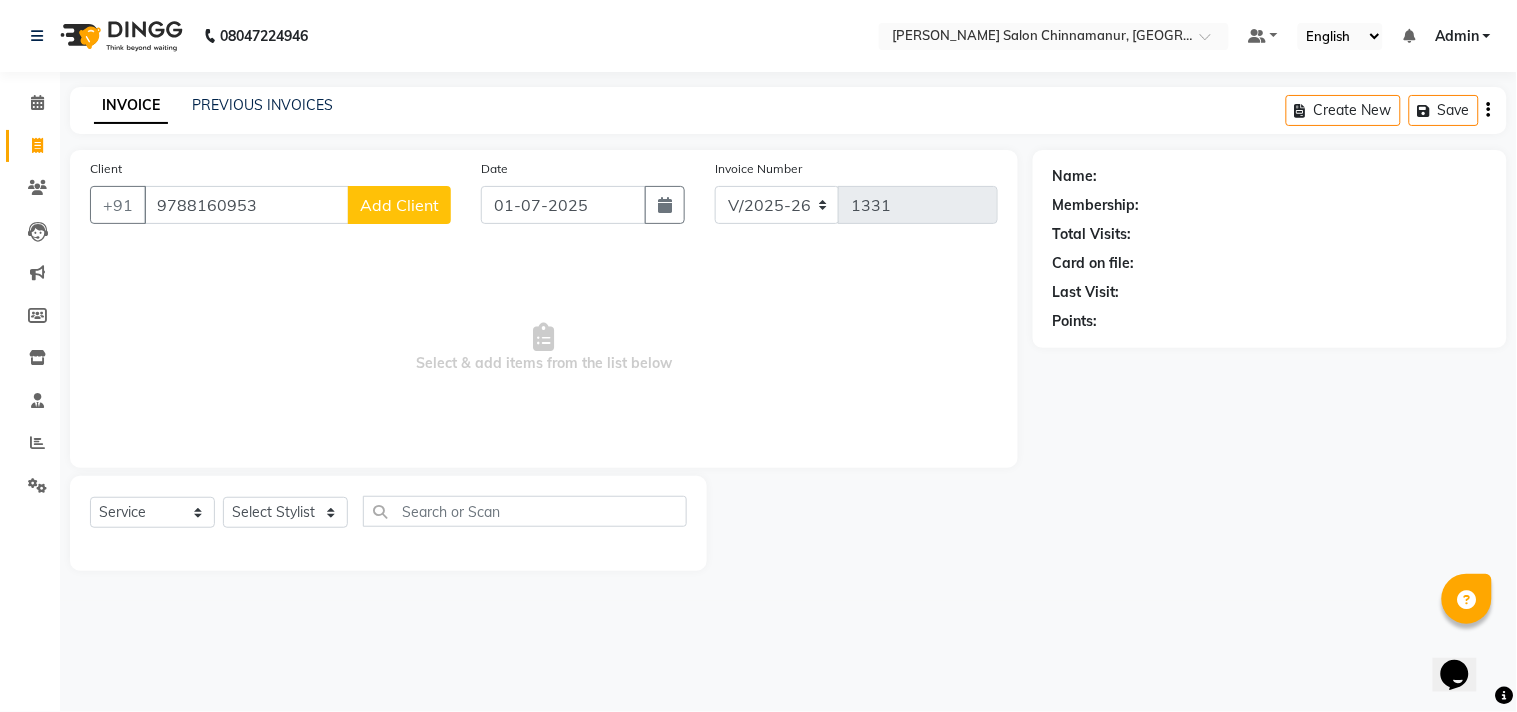 click on "Add Client" 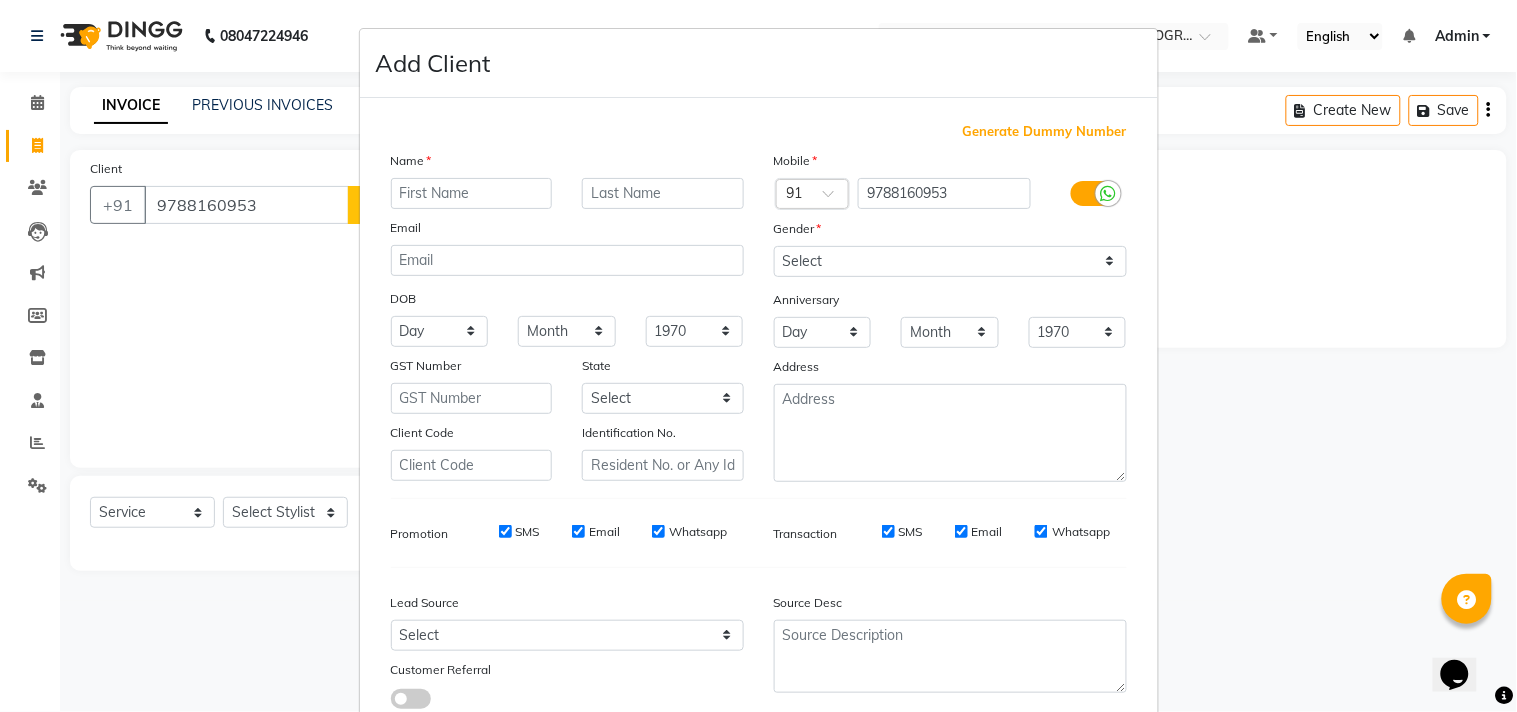 click at bounding box center [472, 193] 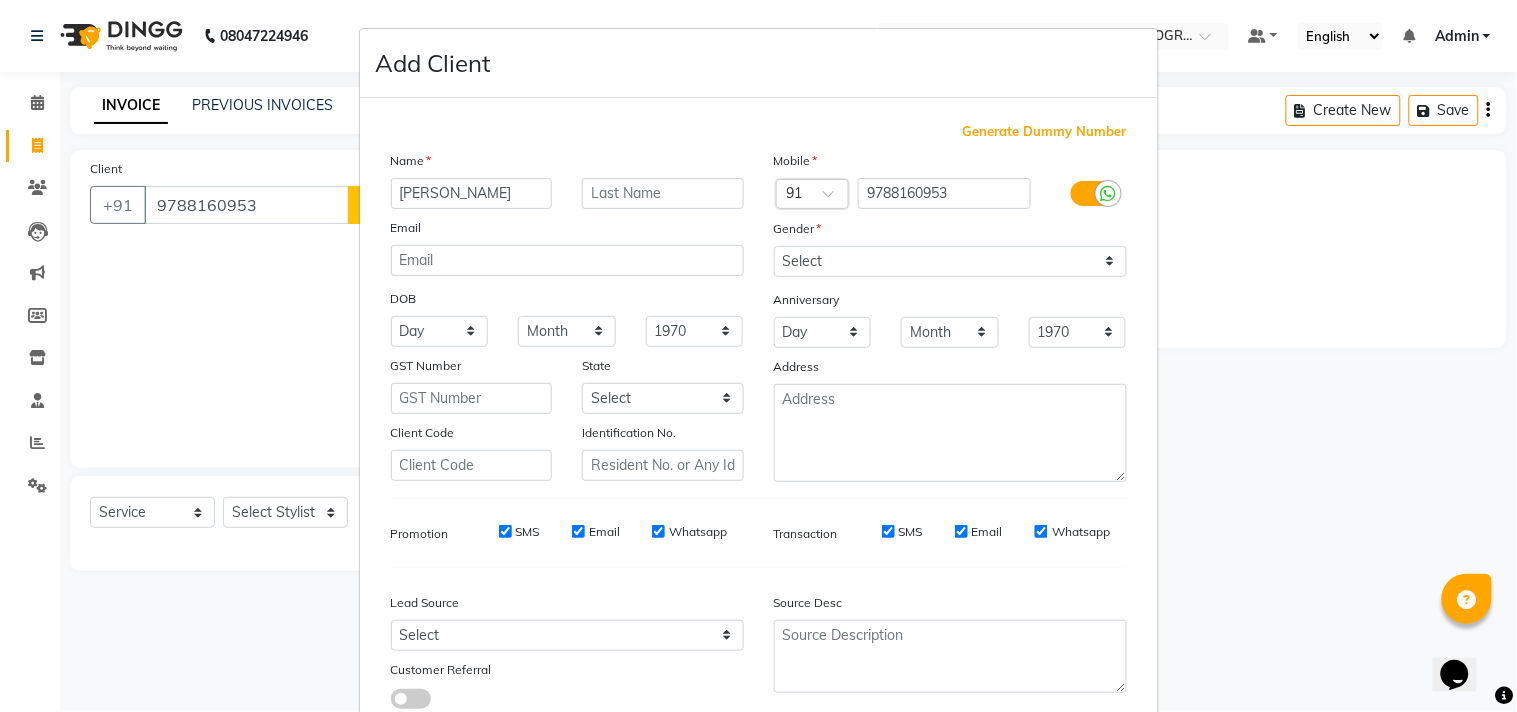 type on "[PERSON_NAME]" 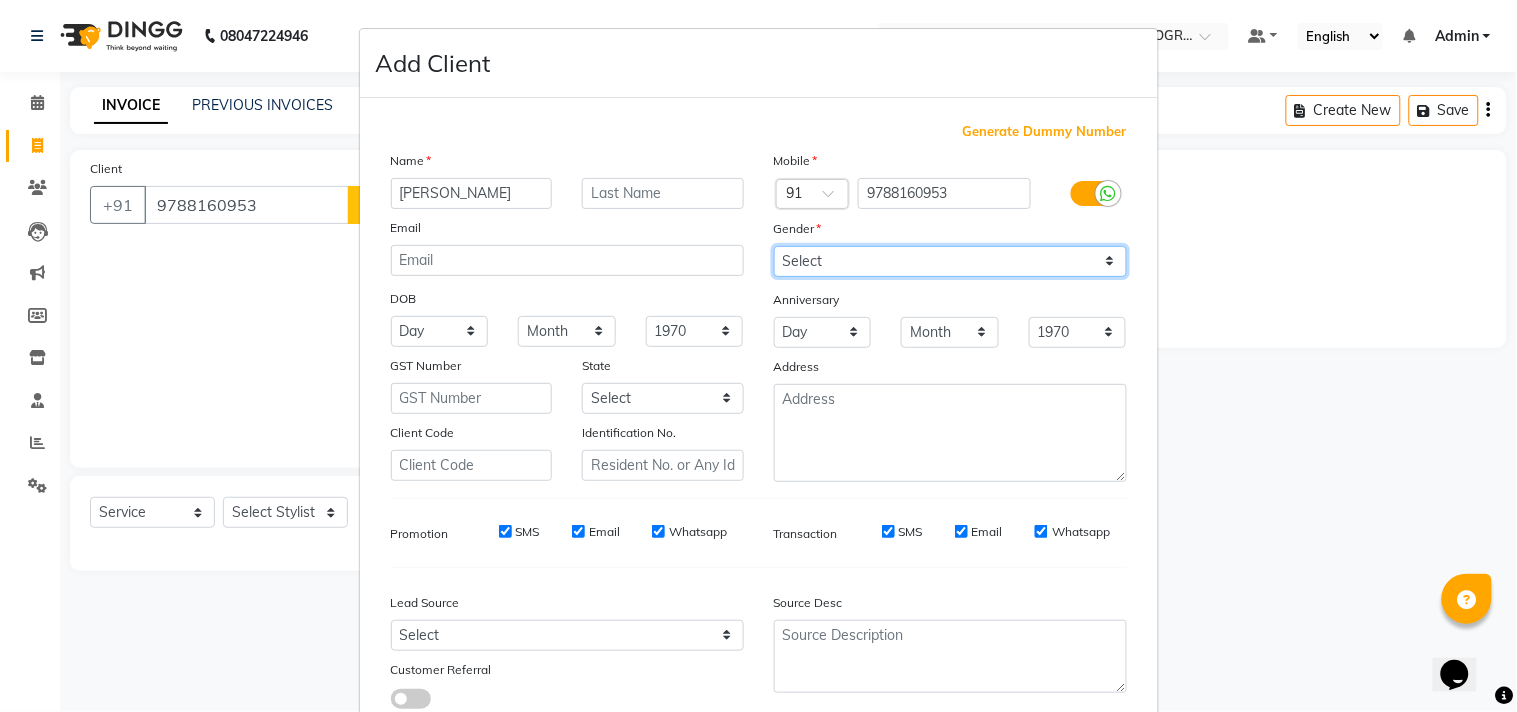 click on "Select [DEMOGRAPHIC_DATA] [DEMOGRAPHIC_DATA] Other Prefer Not To Say" at bounding box center (950, 261) 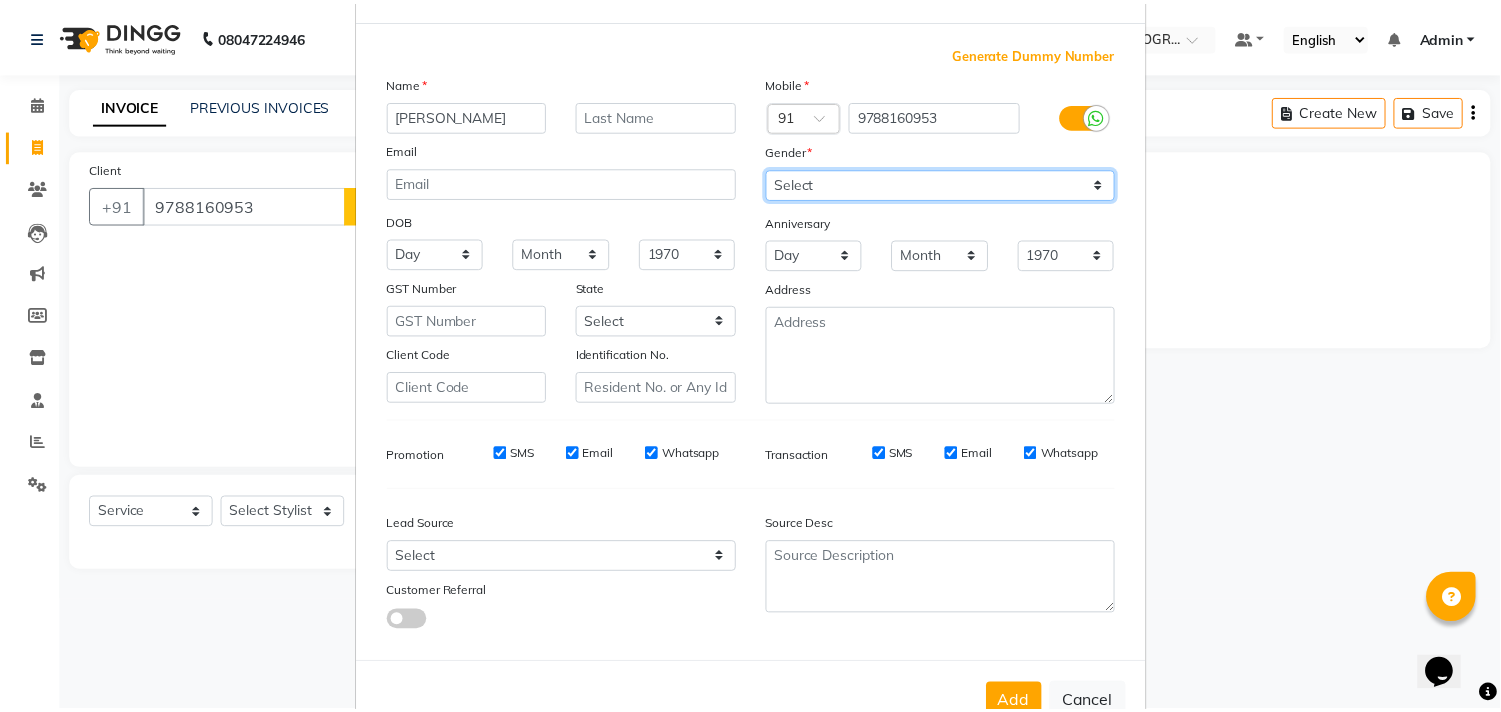 scroll, scrollTop: 138, scrollLeft: 0, axis: vertical 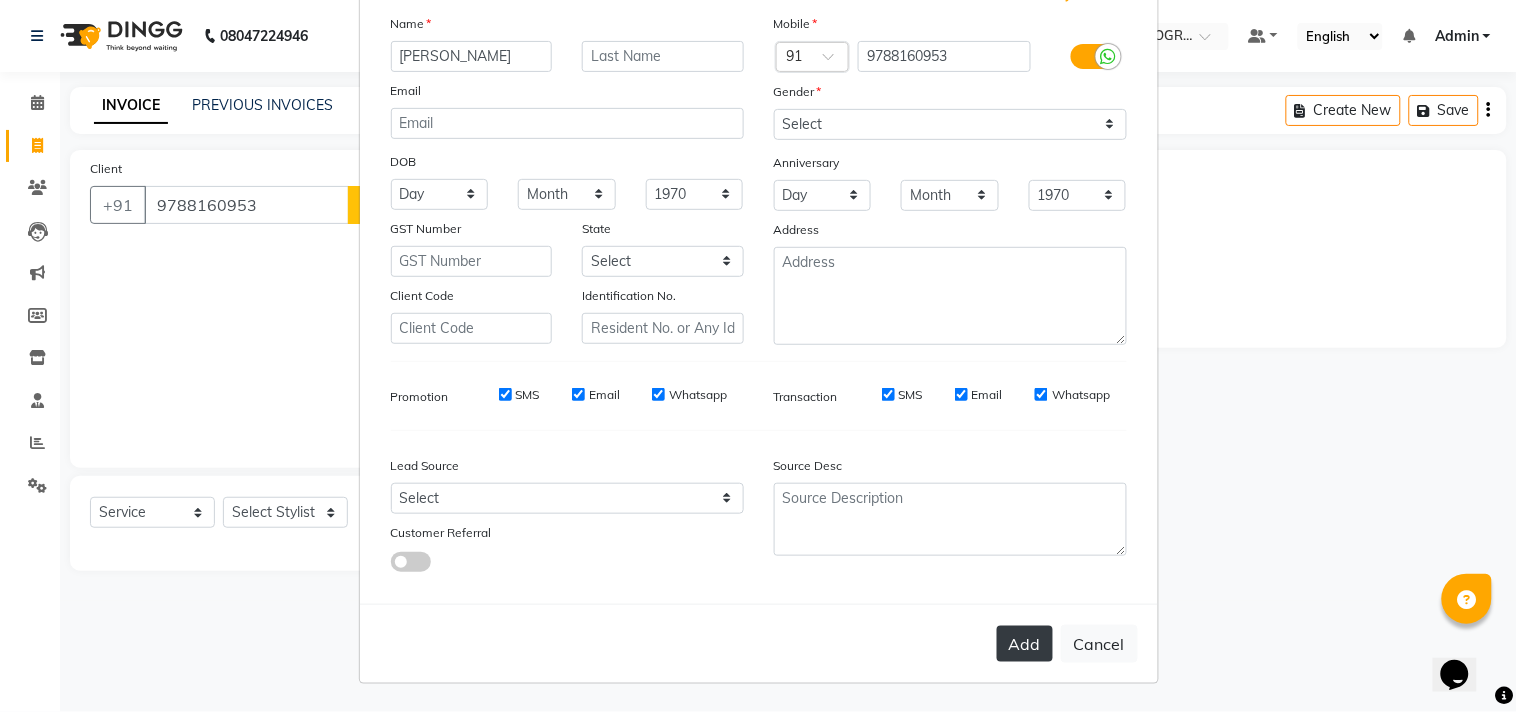 click on "Add" at bounding box center [1025, 644] 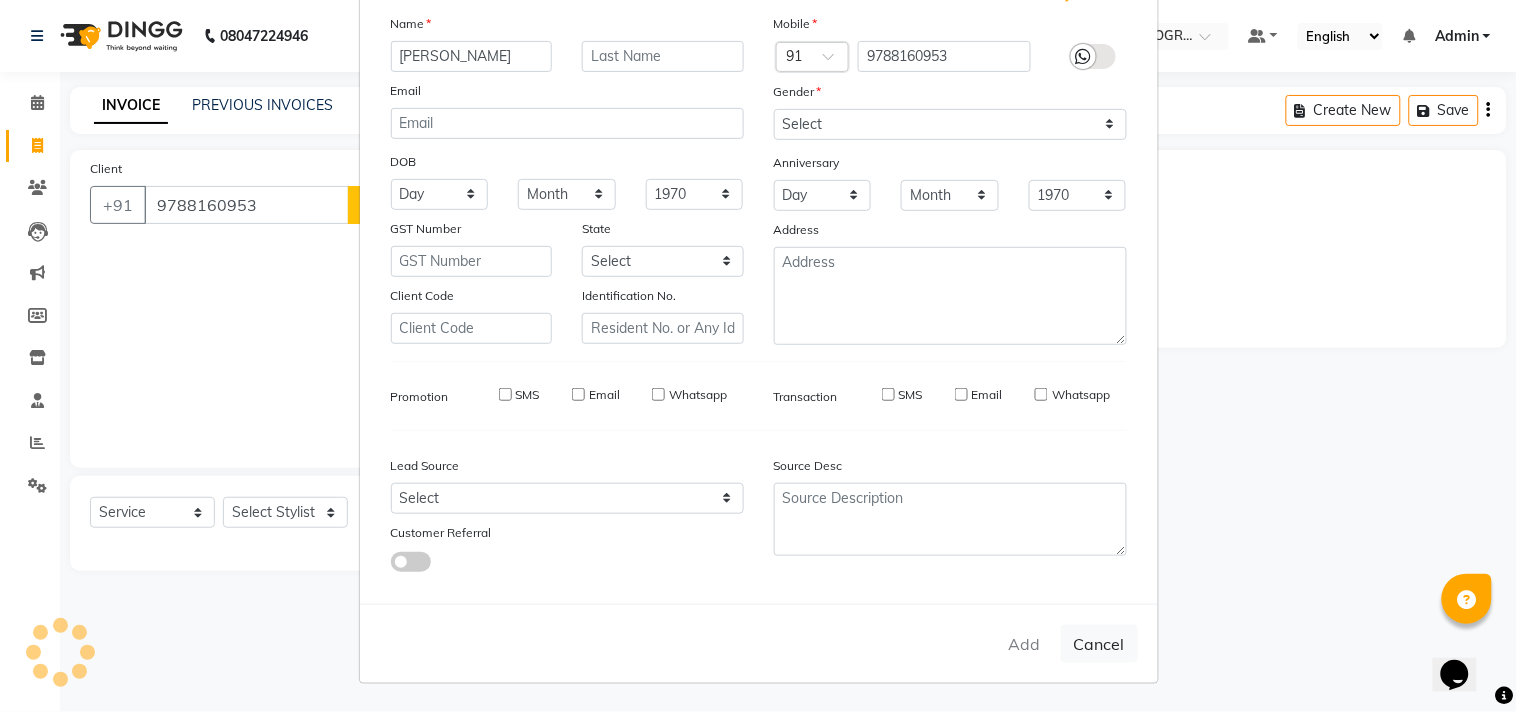 type 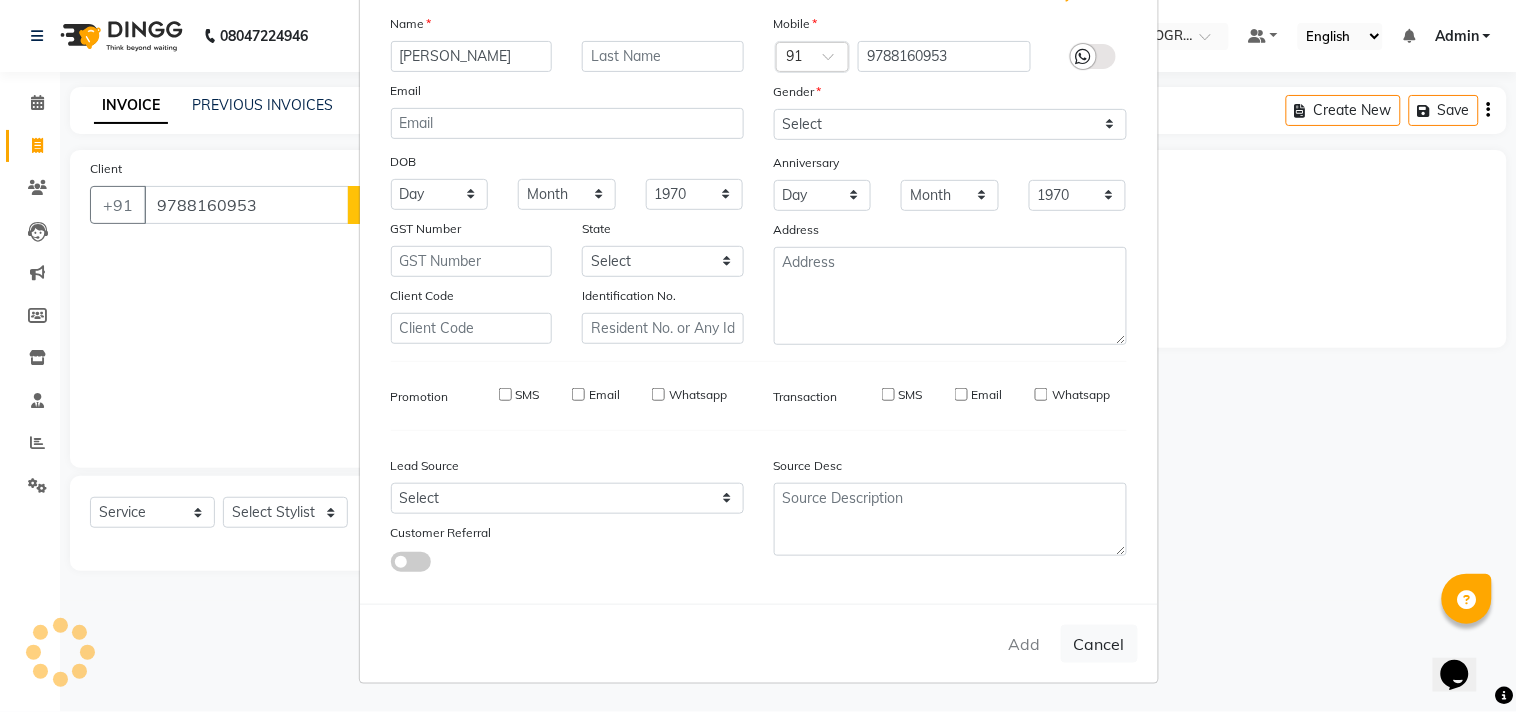 checkbox on "false" 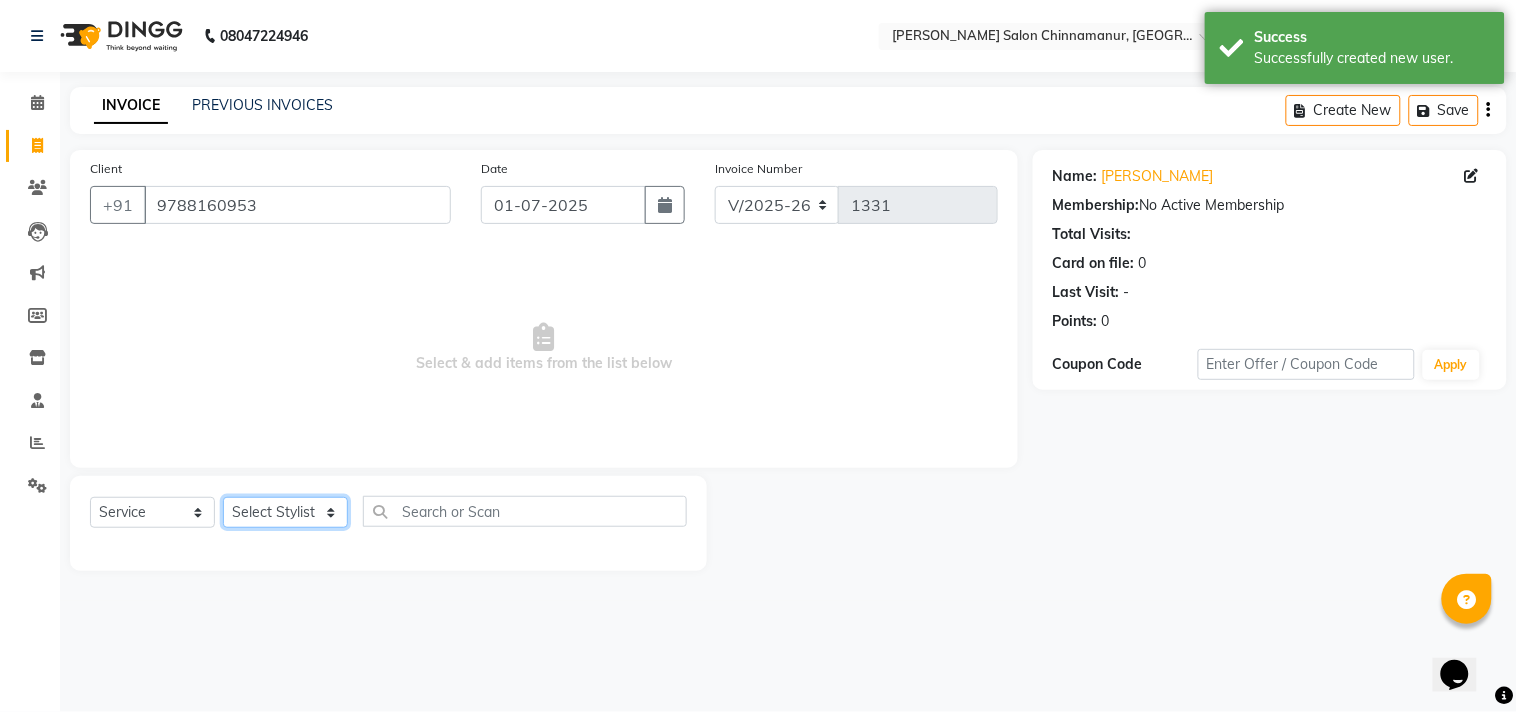 click on "Select Stylist Admin [PERSON_NAME] [PERSON_NAME] [PERSON_NAME]" 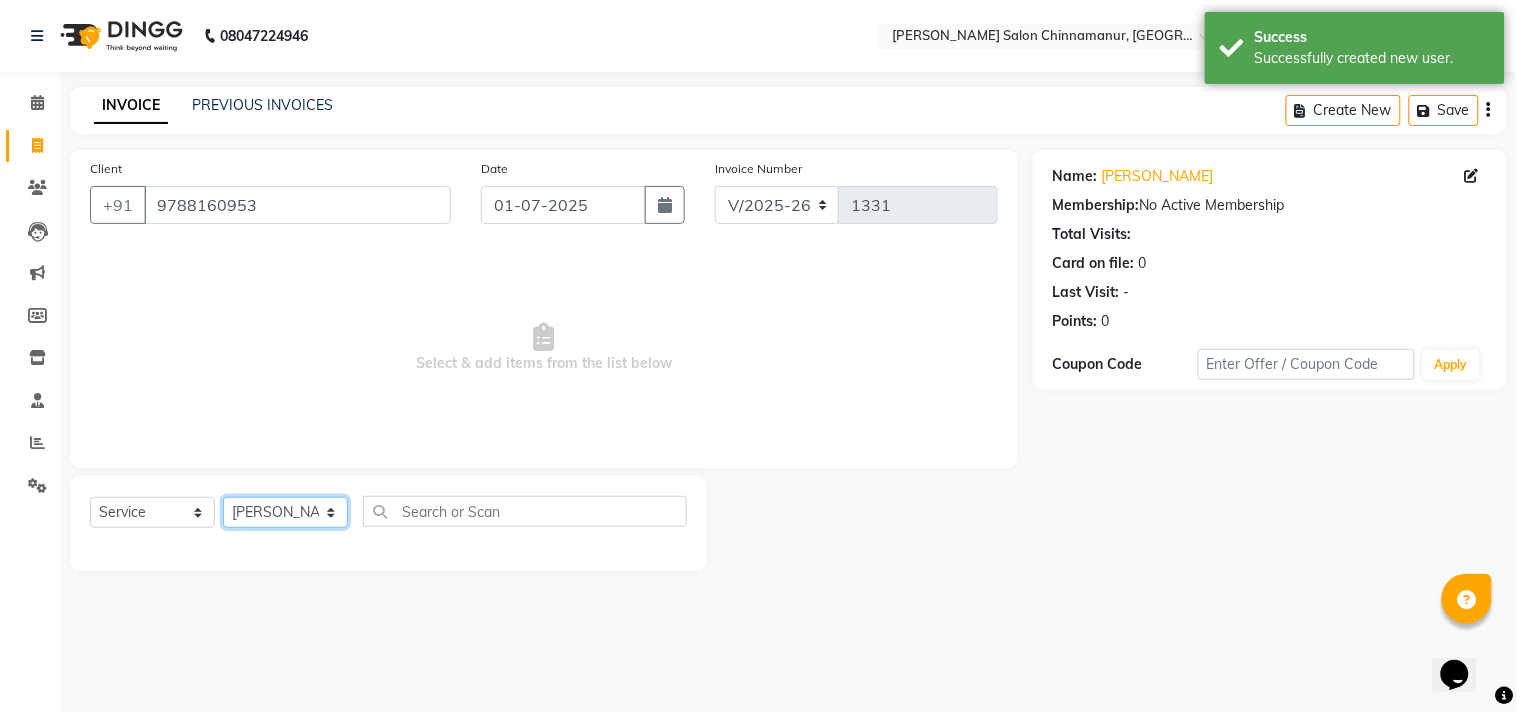 click on "Select Stylist Admin [PERSON_NAME] [PERSON_NAME] [PERSON_NAME]" 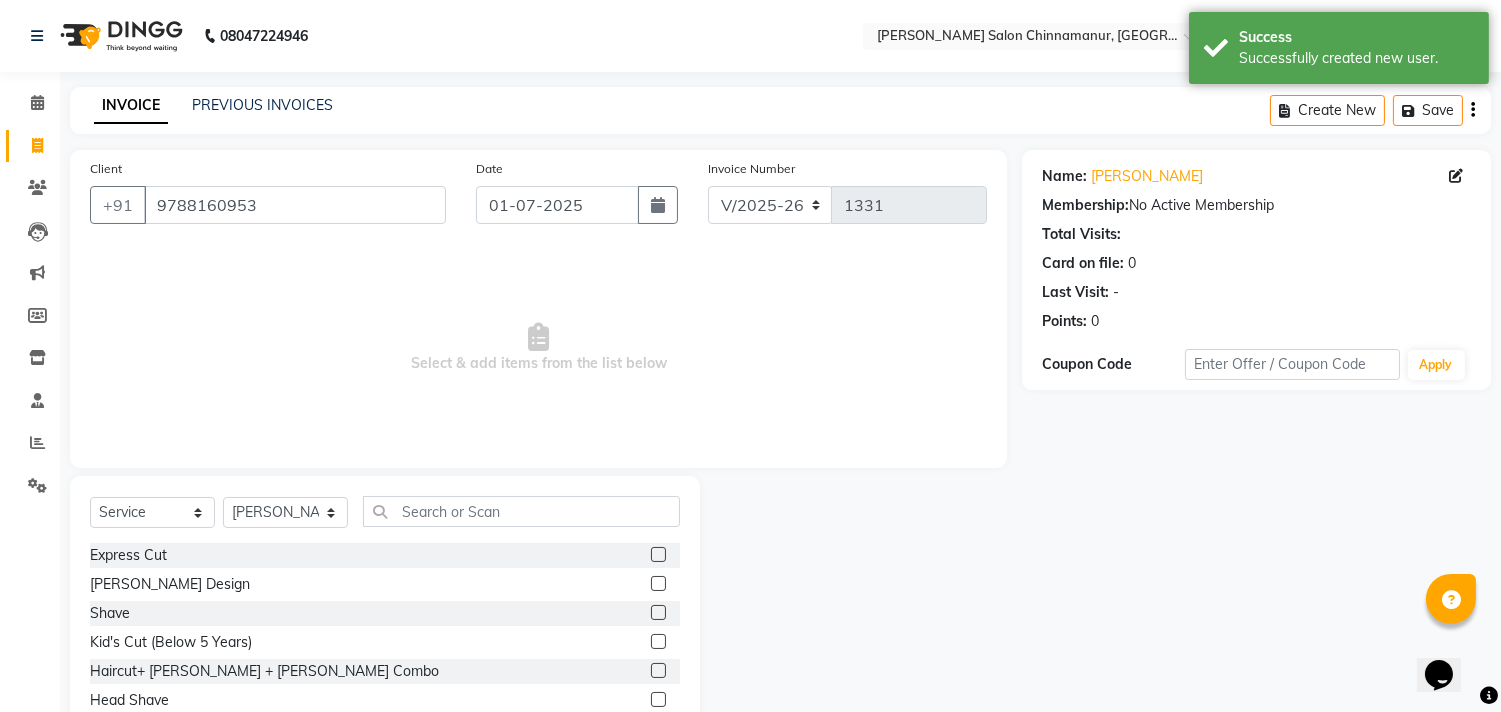 click 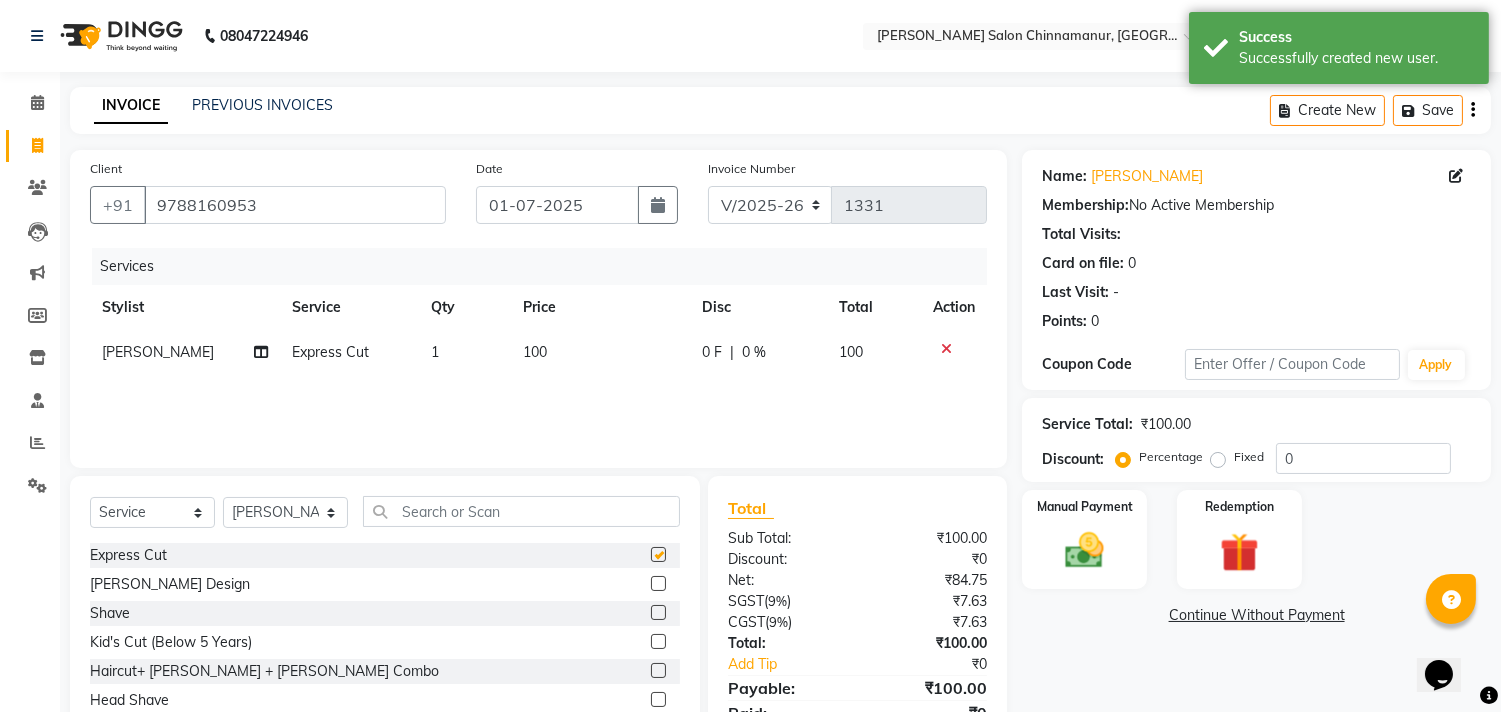 checkbox on "false" 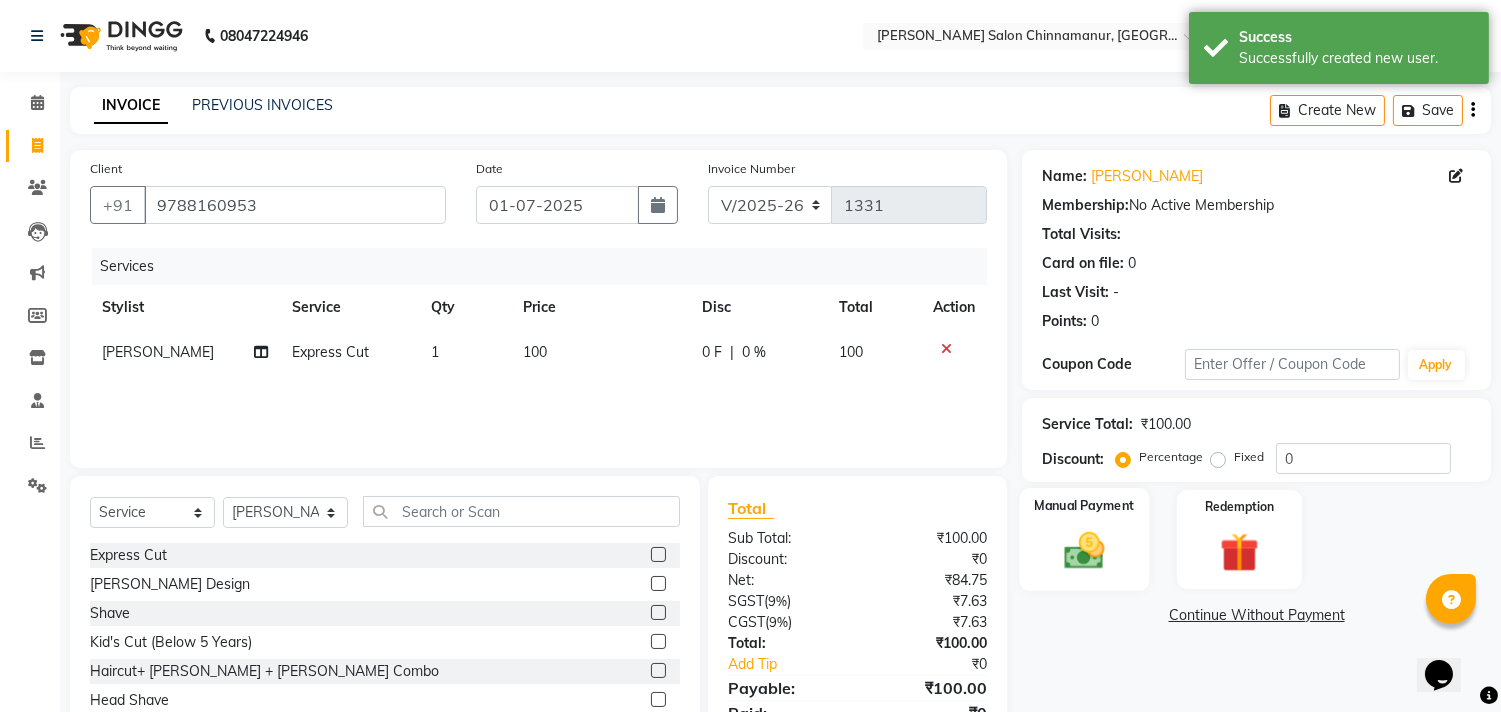 click on "Manual Payment" 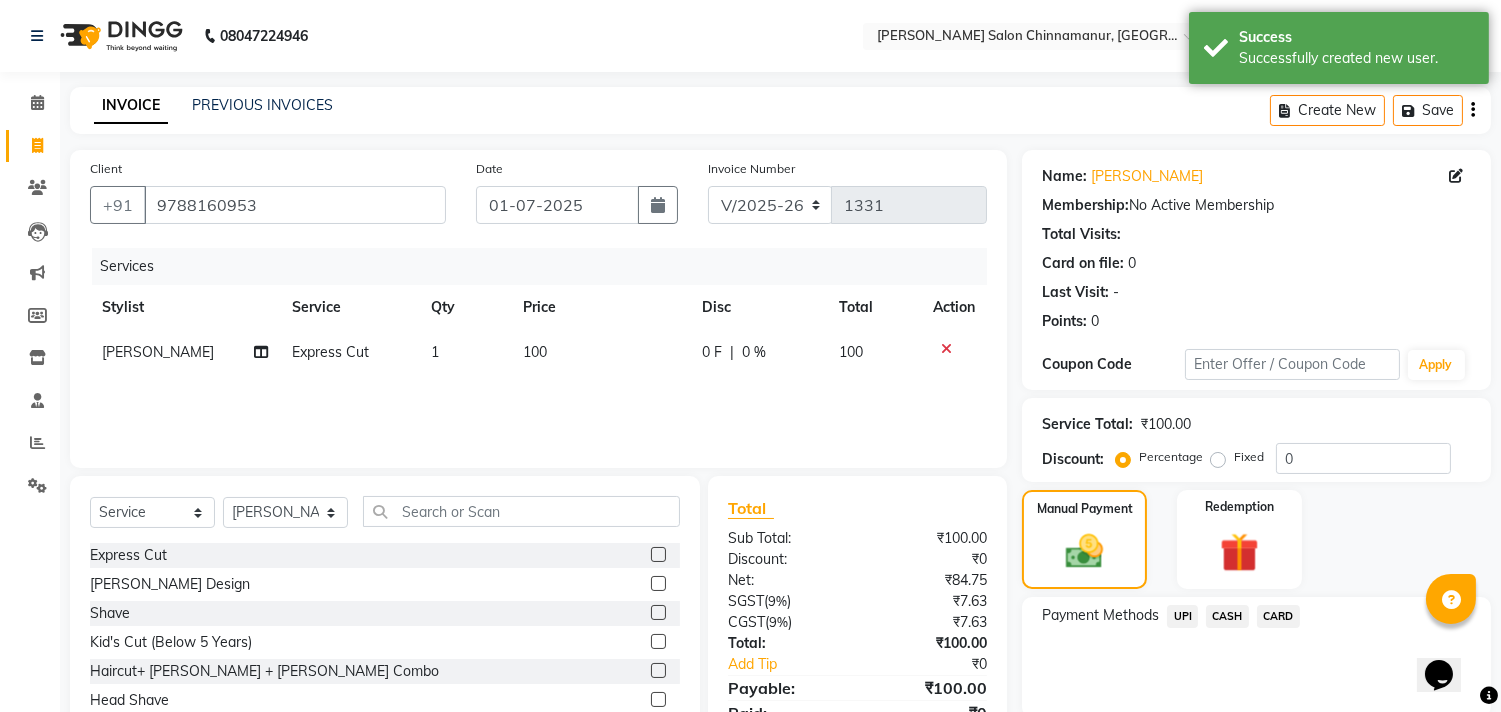 click on "CASH" 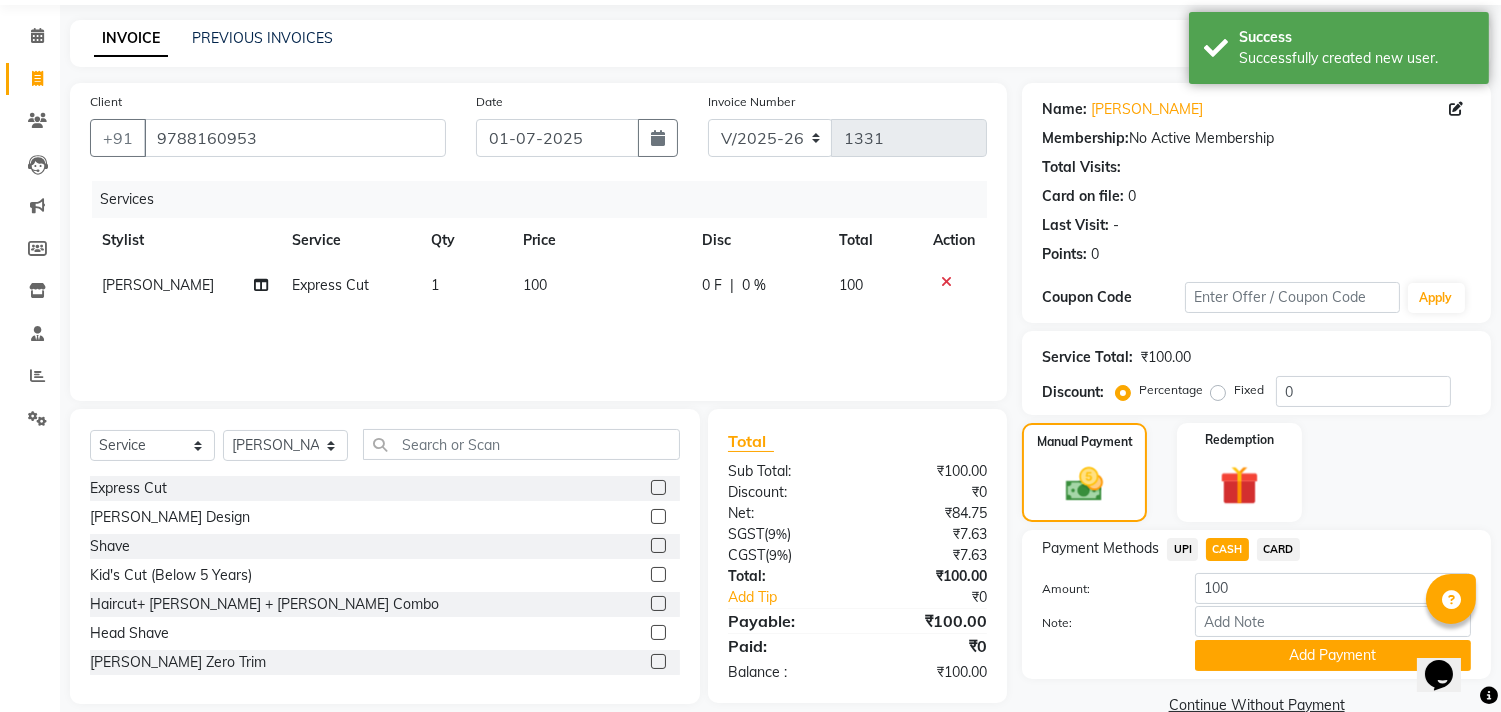 scroll, scrollTop: 104, scrollLeft: 0, axis: vertical 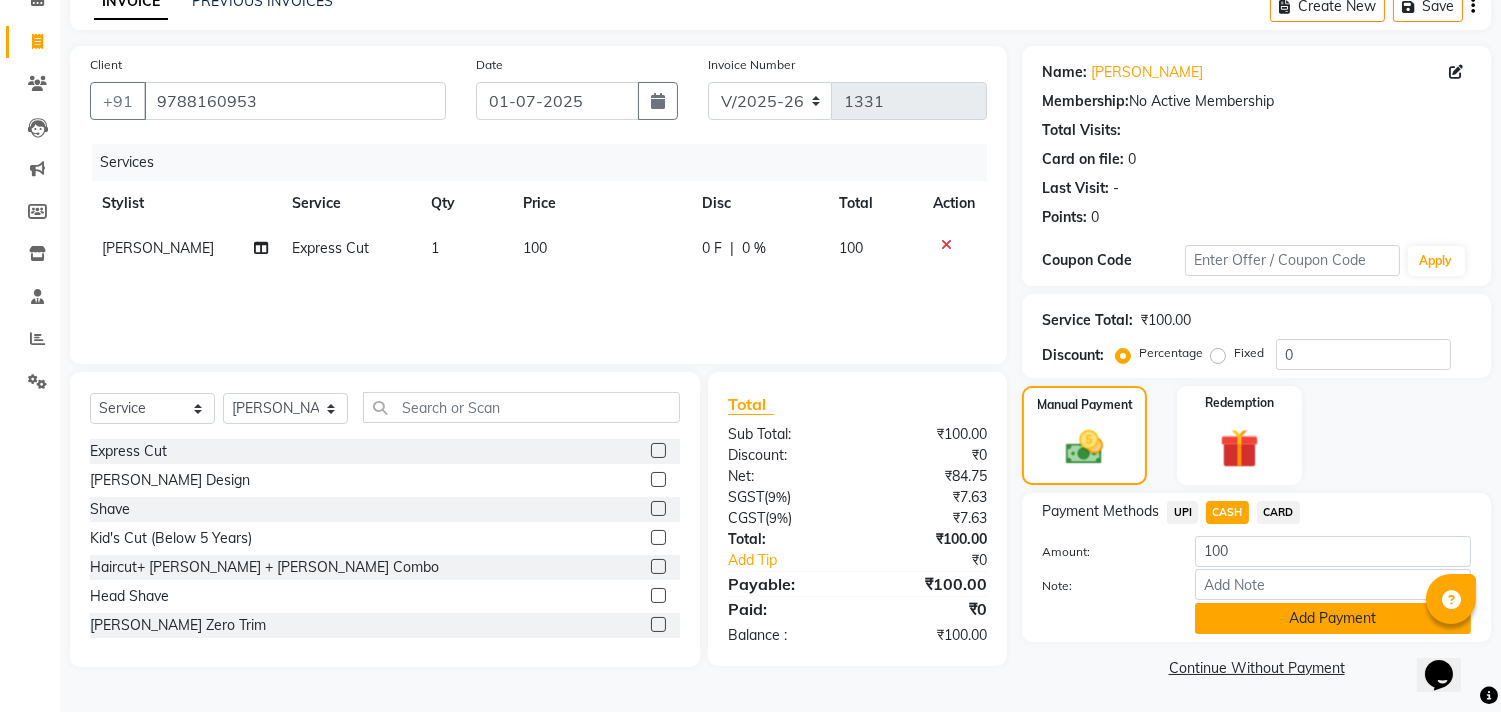 click on "Add Payment" 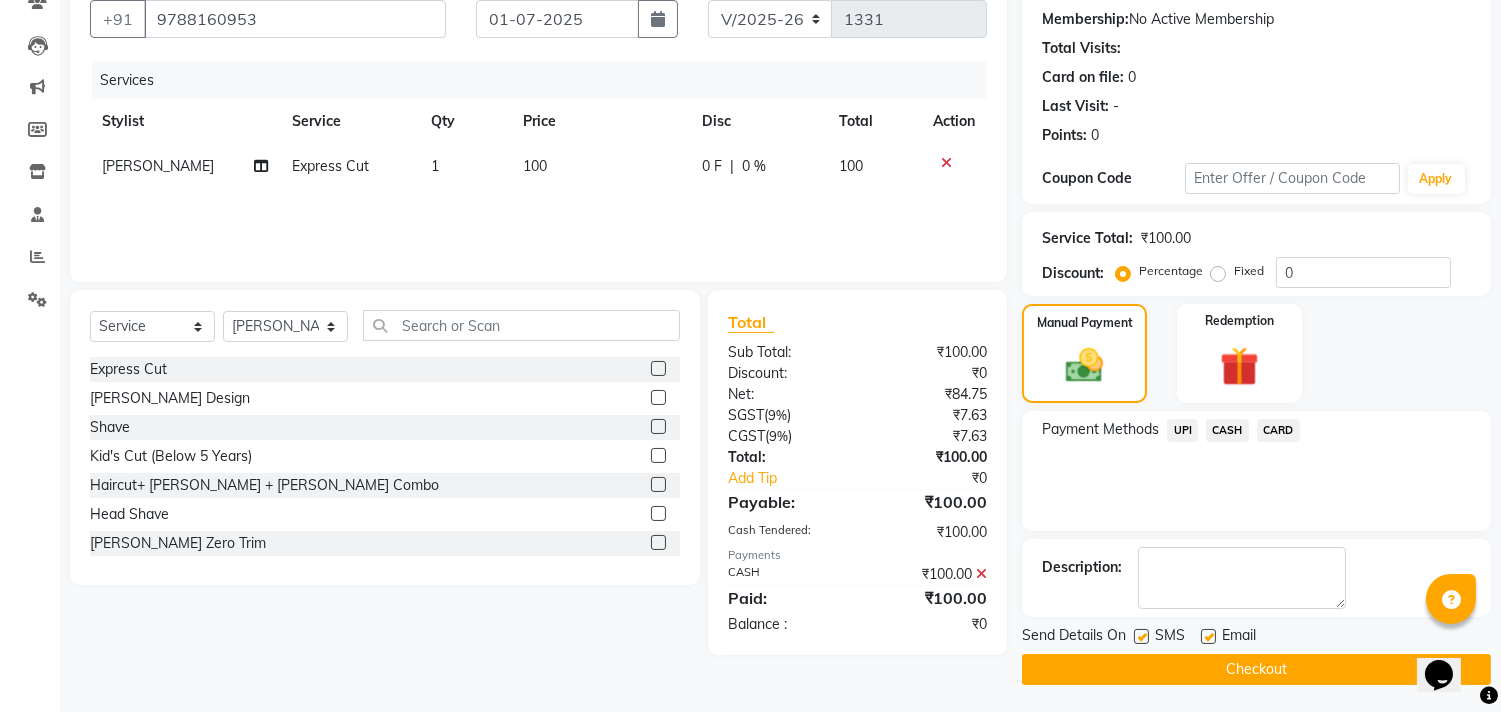 scroll, scrollTop: 187, scrollLeft: 0, axis: vertical 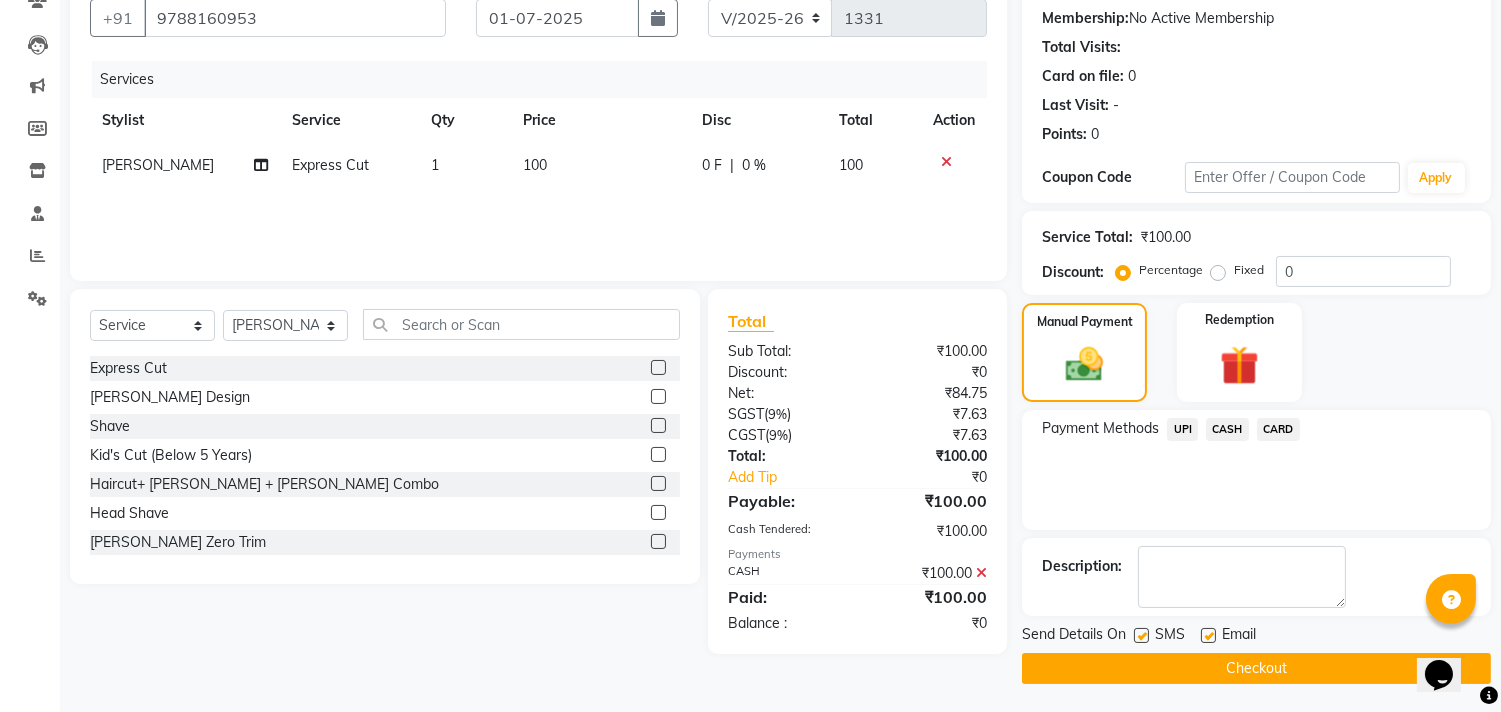 click on "Checkout" 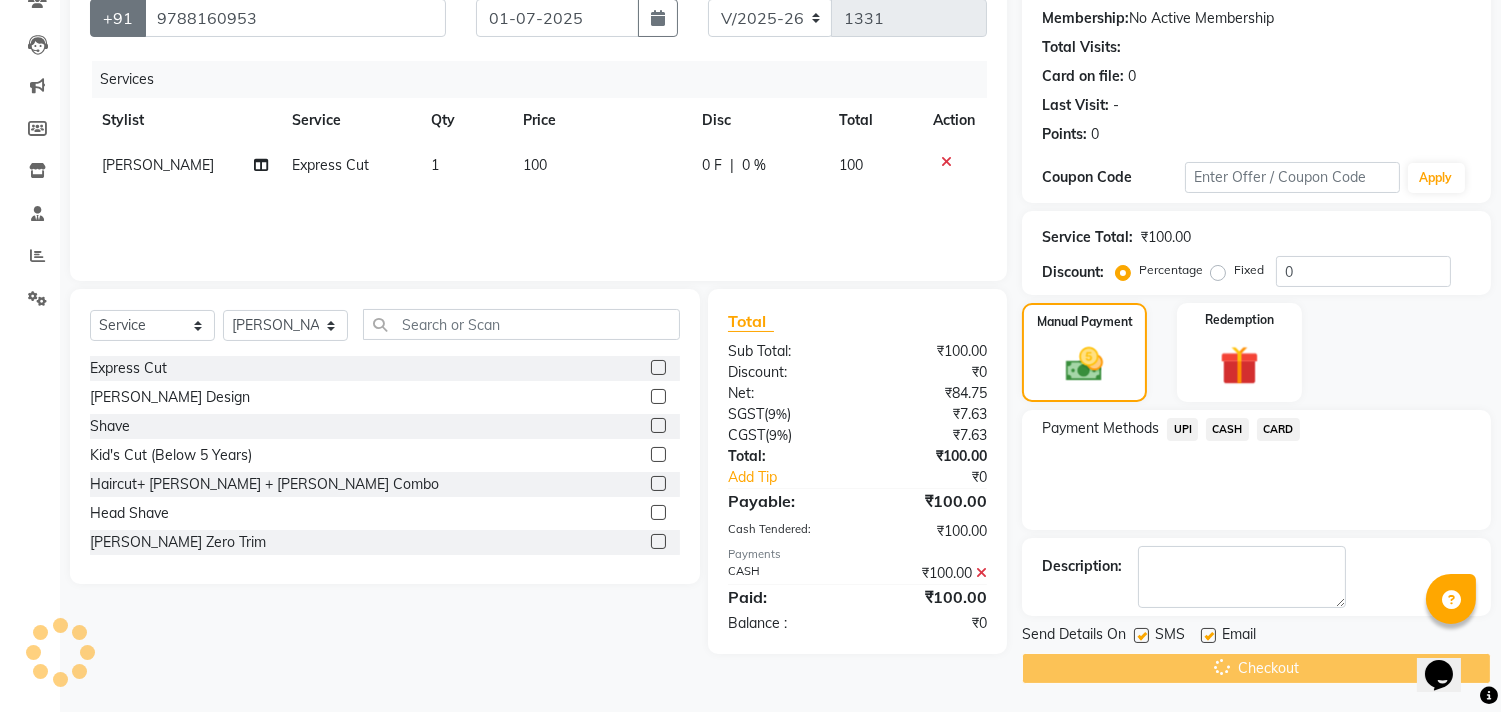 scroll, scrollTop: 0, scrollLeft: 0, axis: both 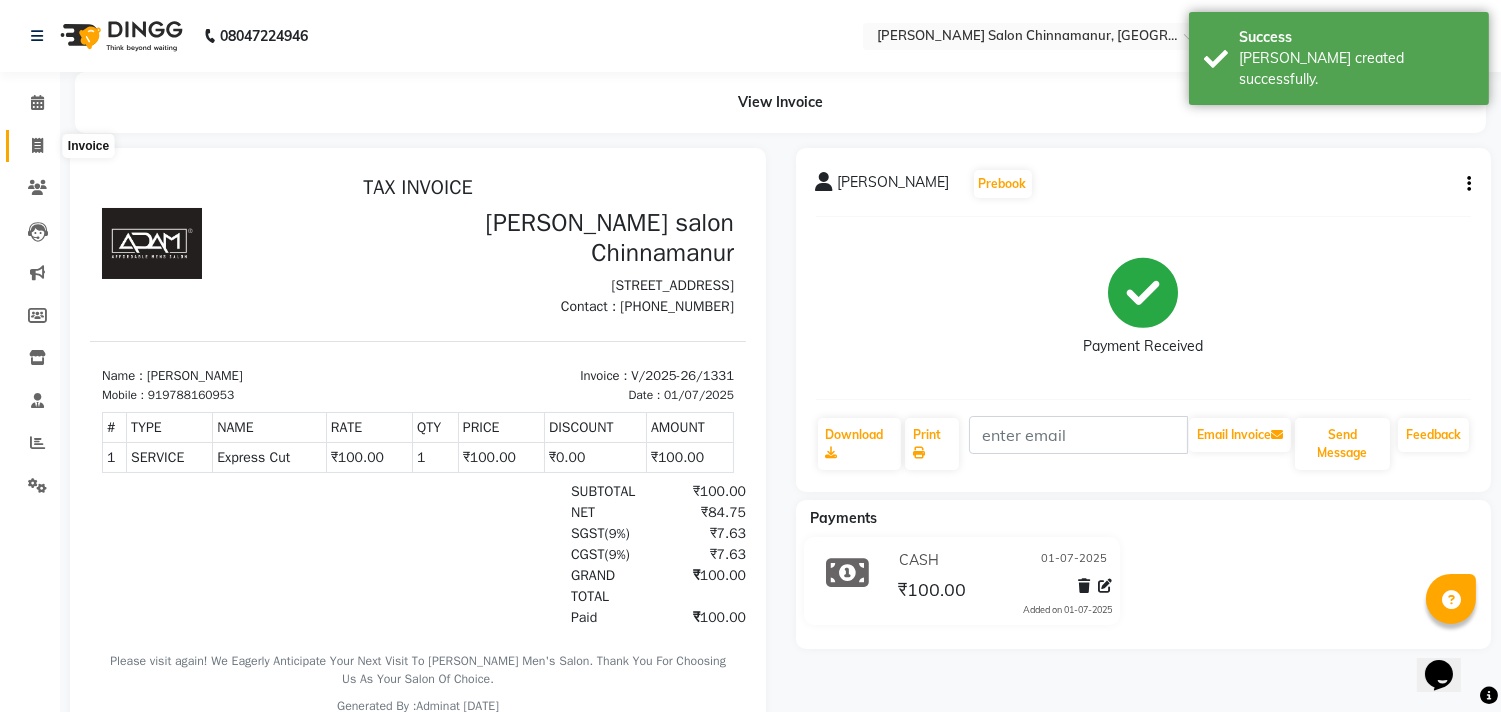 click 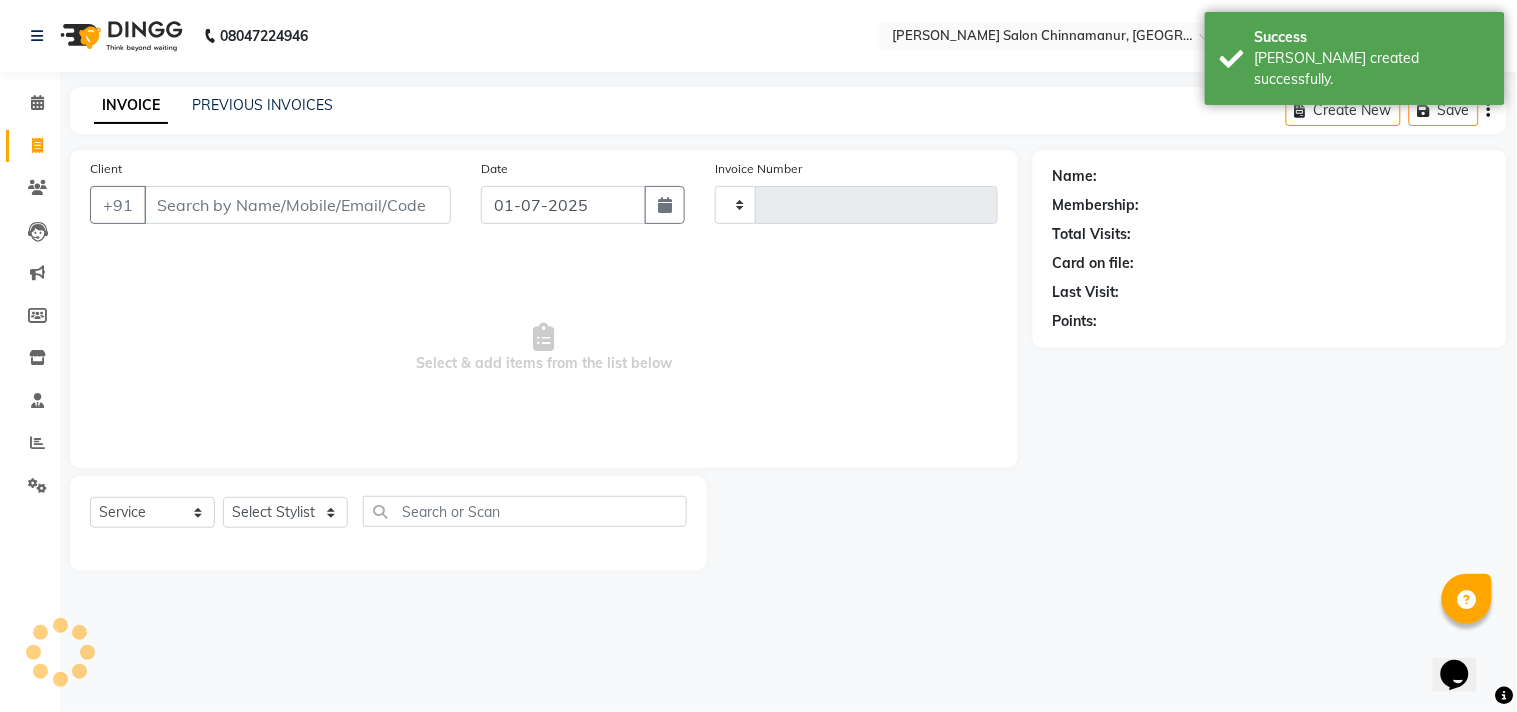 type on "1332" 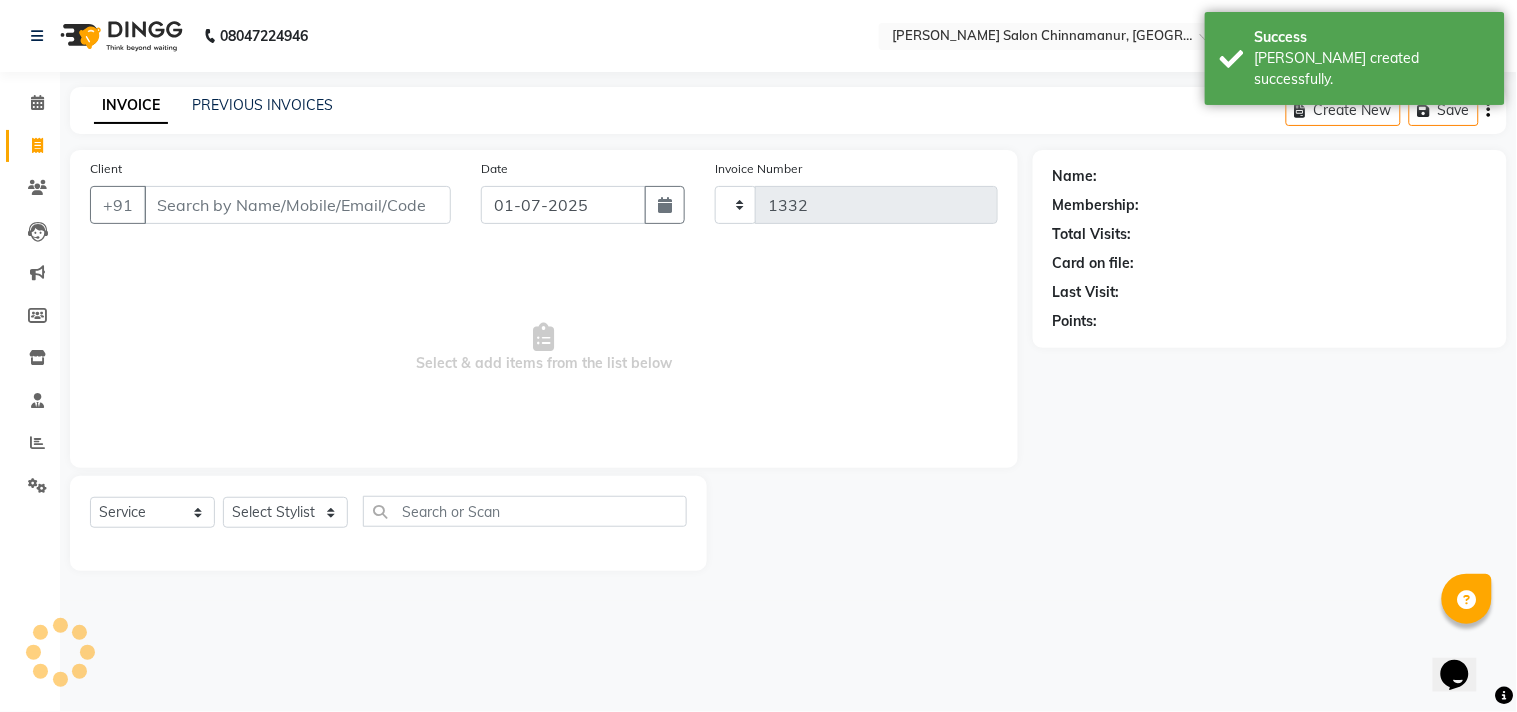 select on "8329" 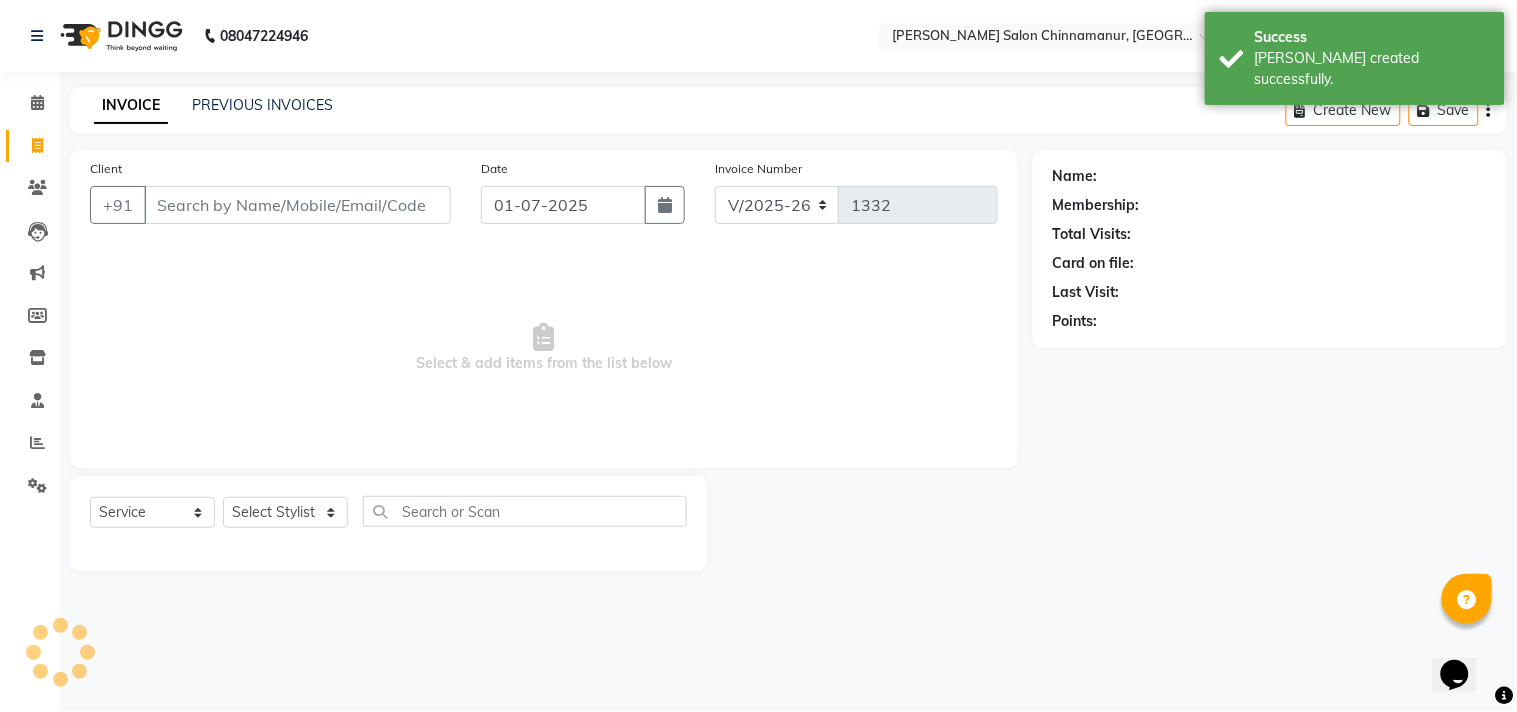 click on "Client" at bounding box center [297, 205] 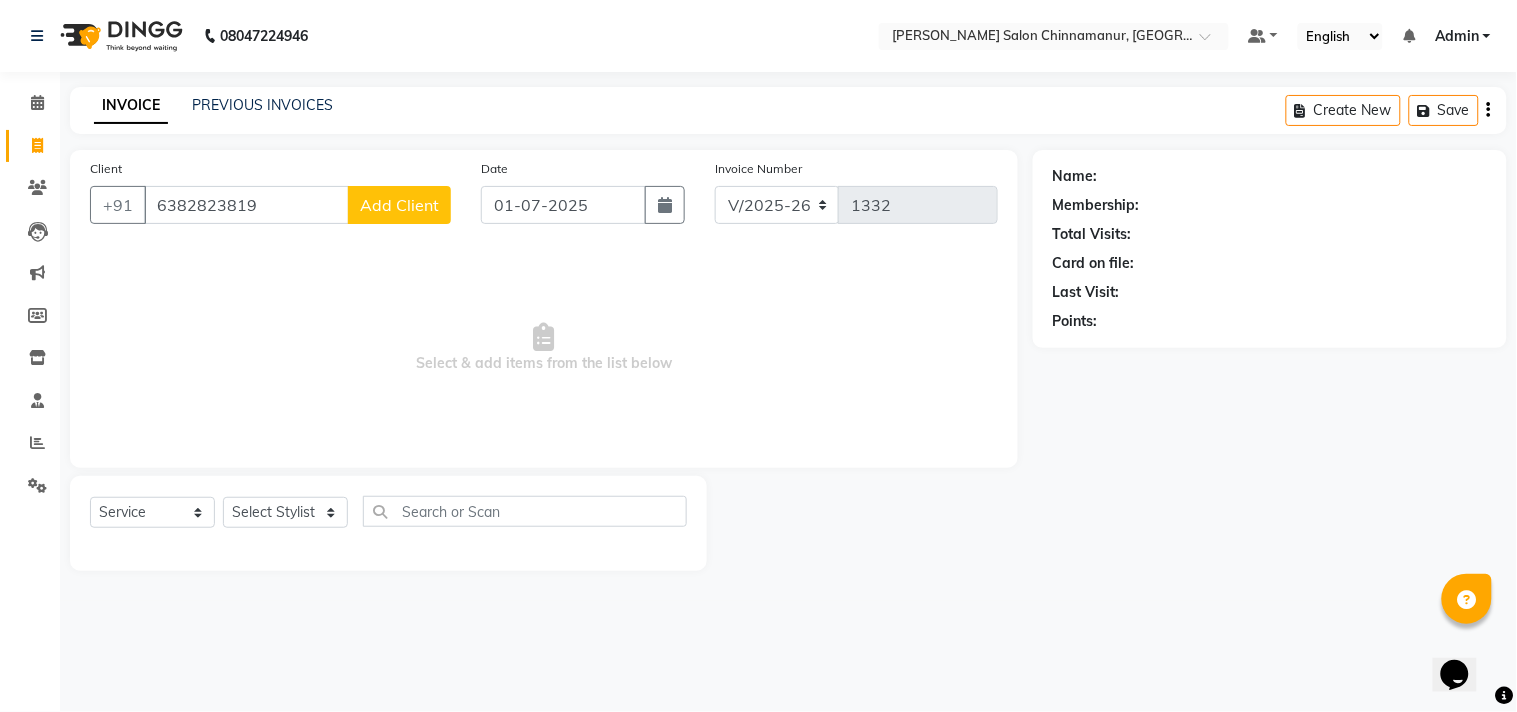 type on "6382823819" 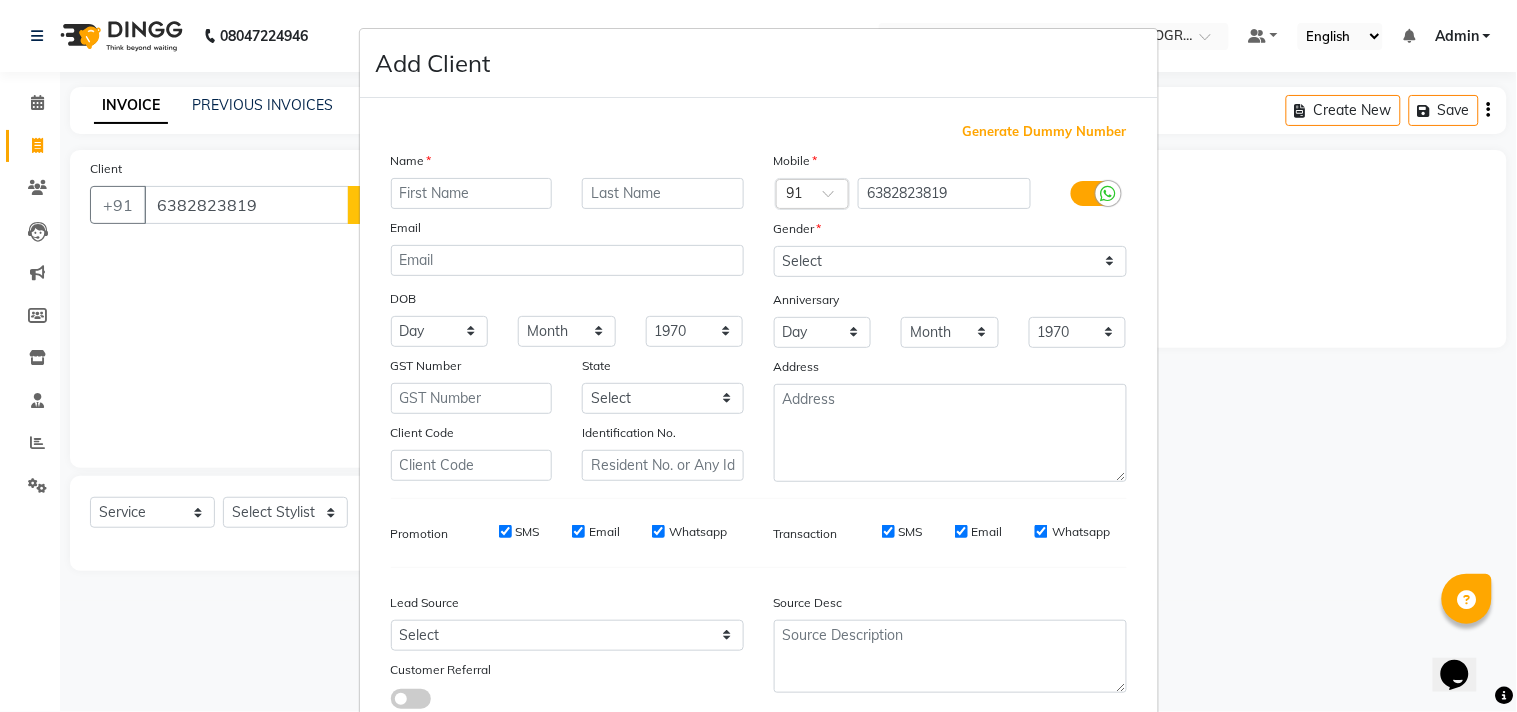 click at bounding box center [472, 193] 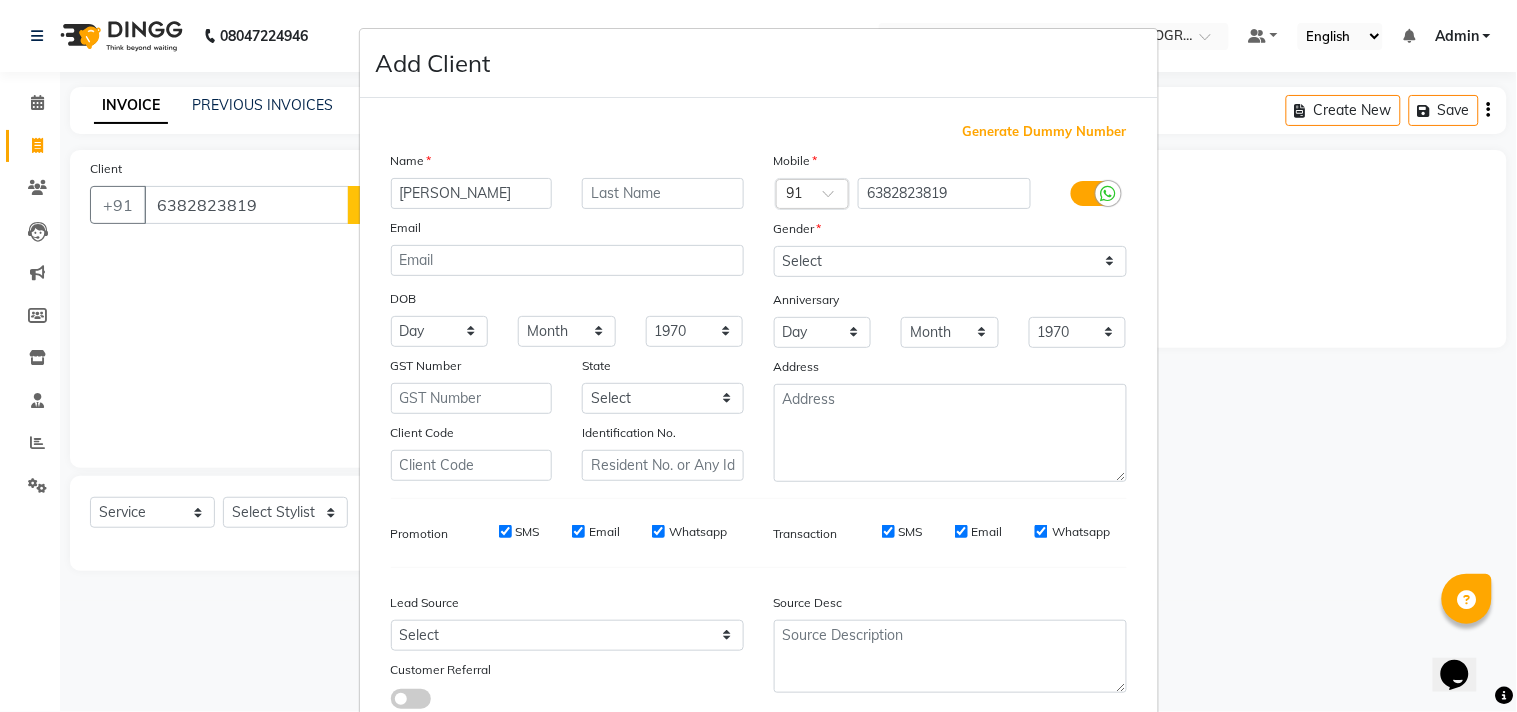 type on "[PERSON_NAME]" 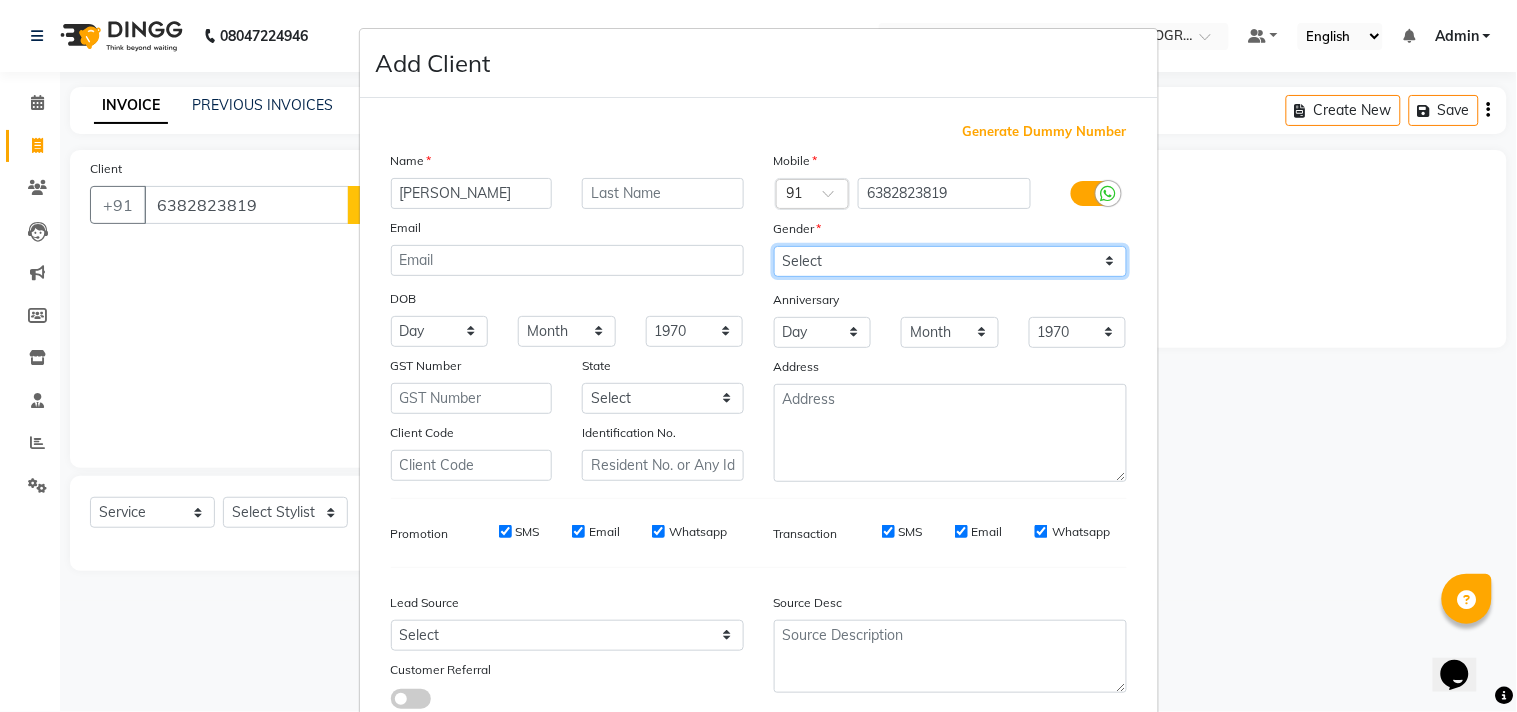click on "Select [DEMOGRAPHIC_DATA] [DEMOGRAPHIC_DATA] Other Prefer Not To Say" at bounding box center [950, 261] 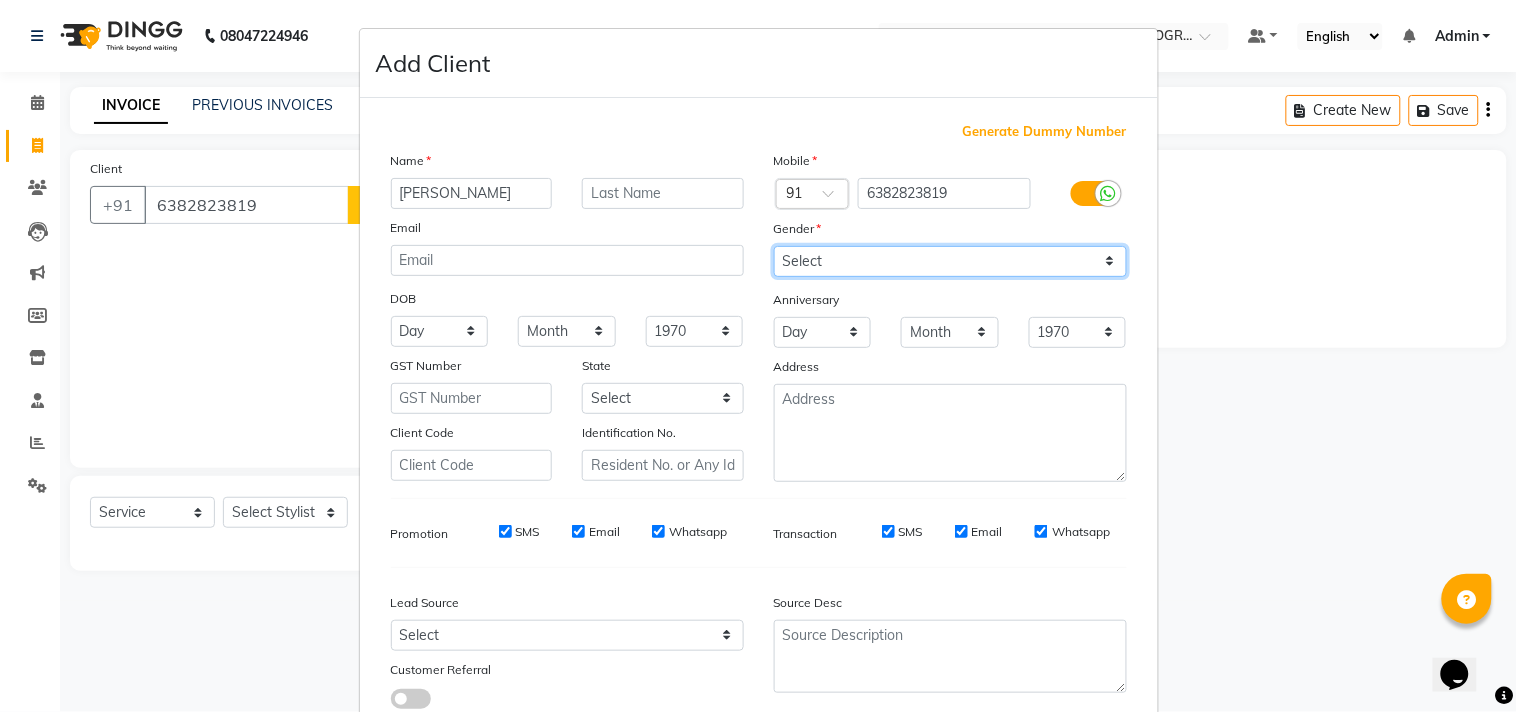 click on "Select [DEMOGRAPHIC_DATA] [DEMOGRAPHIC_DATA] Other Prefer Not To Say" at bounding box center [950, 261] 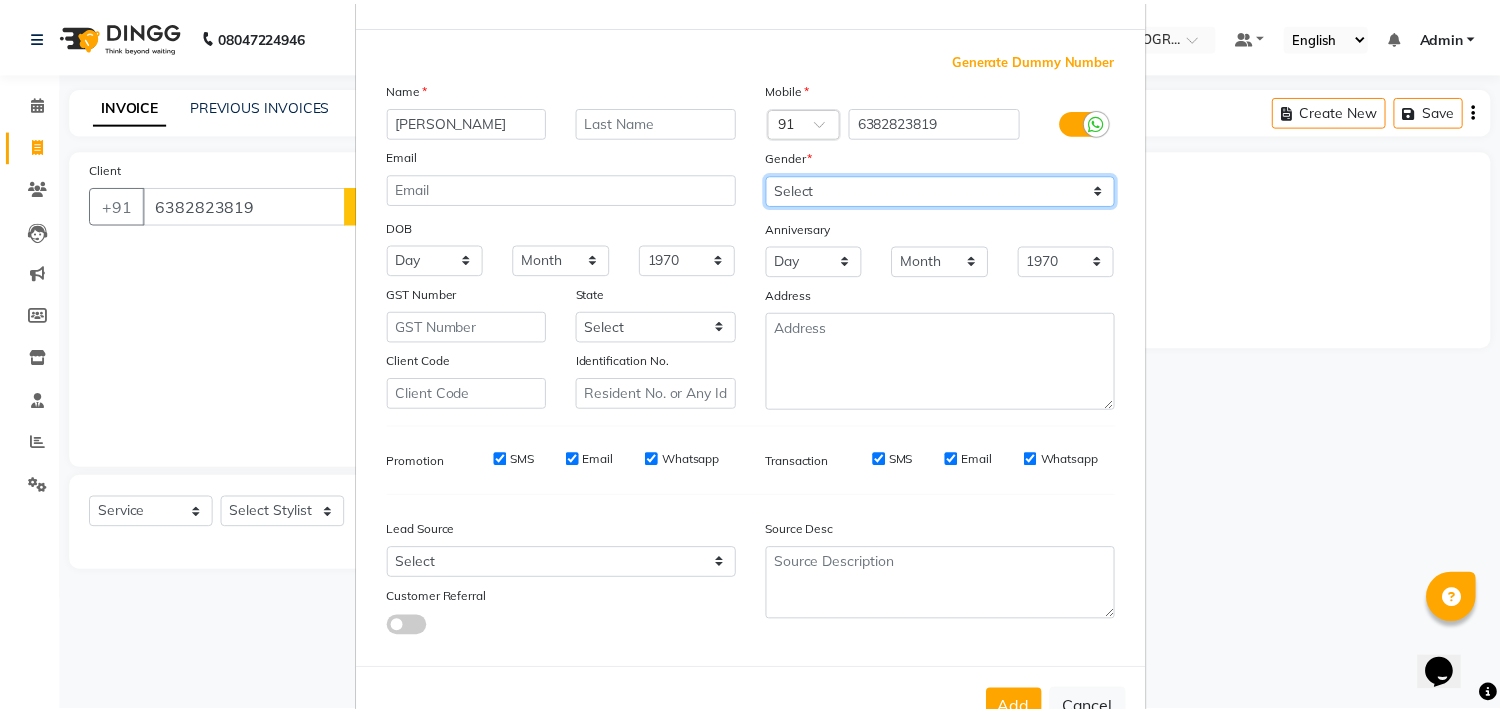 scroll, scrollTop: 138, scrollLeft: 0, axis: vertical 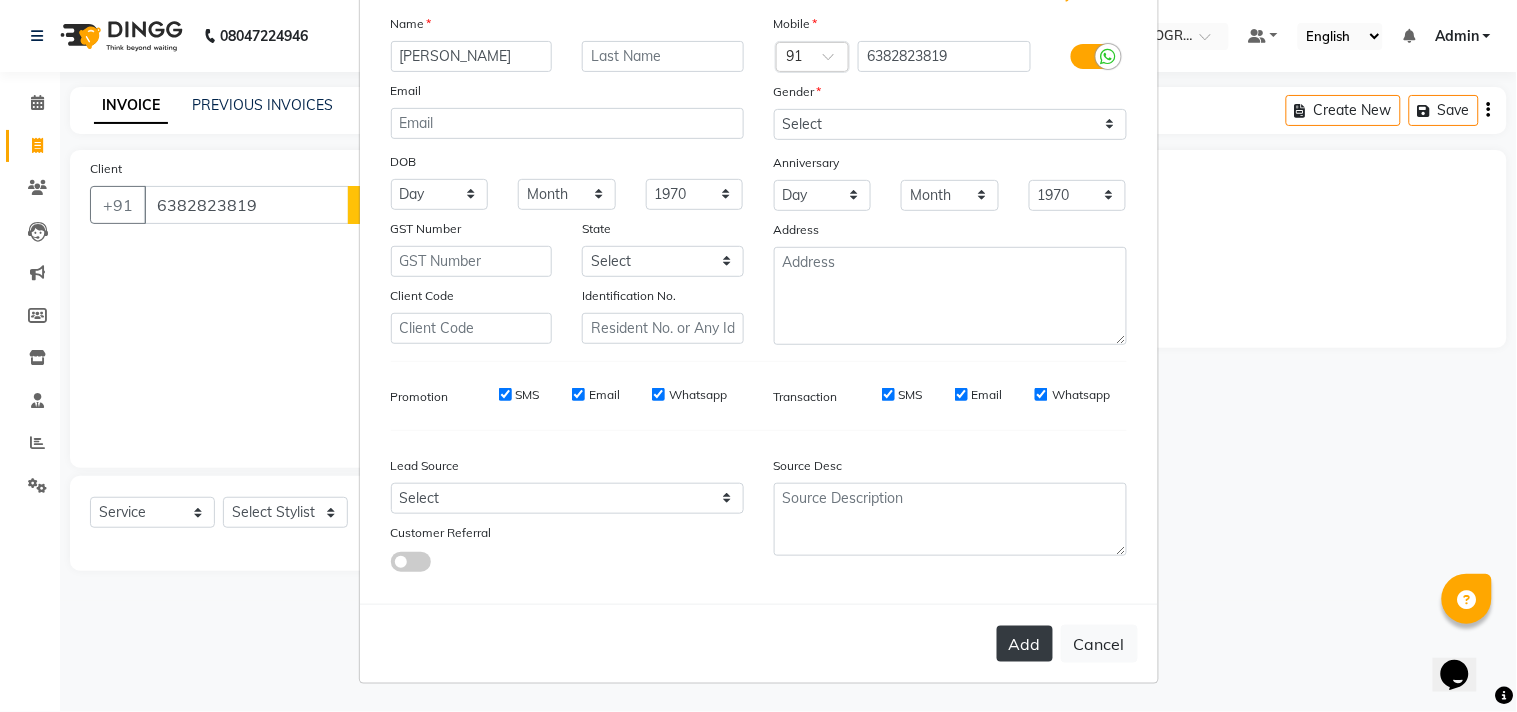 click on "Add" at bounding box center (1025, 644) 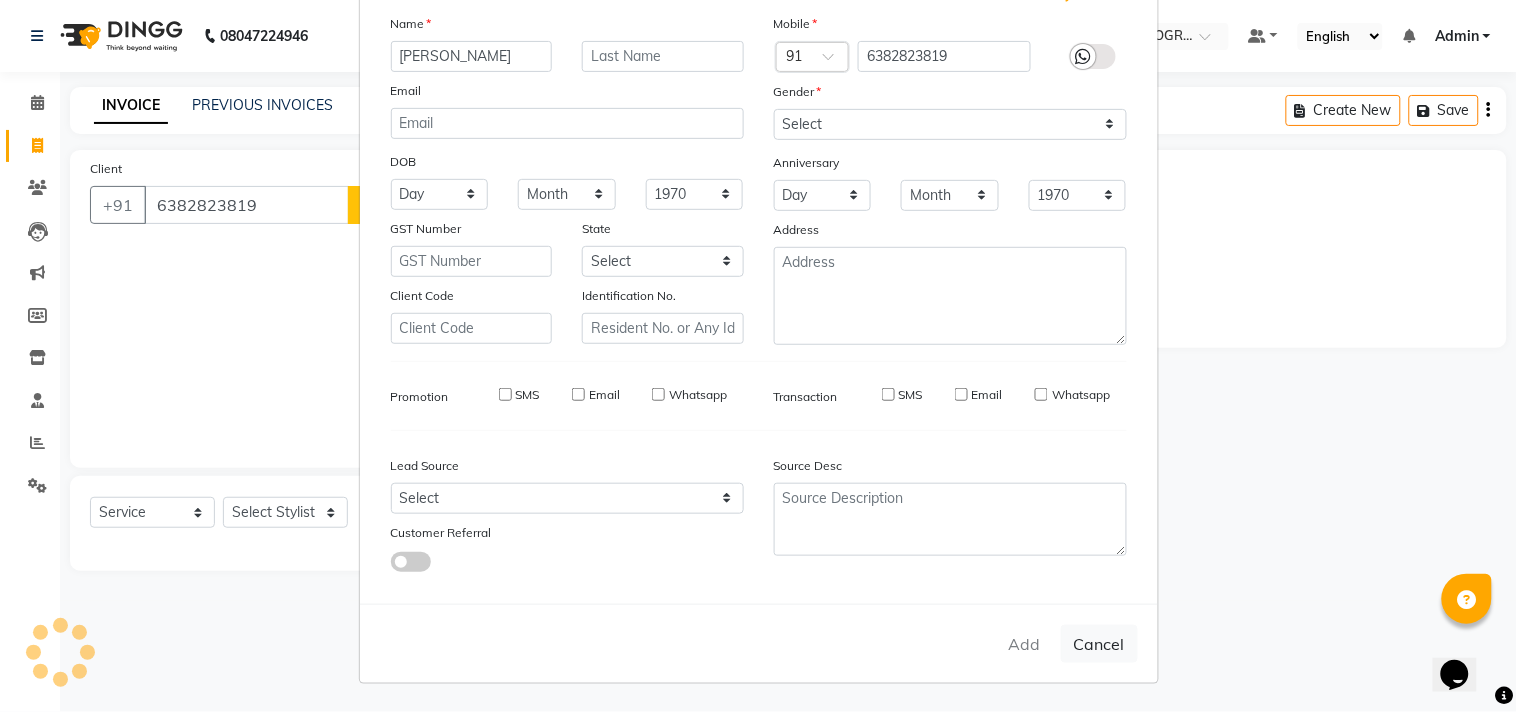 type 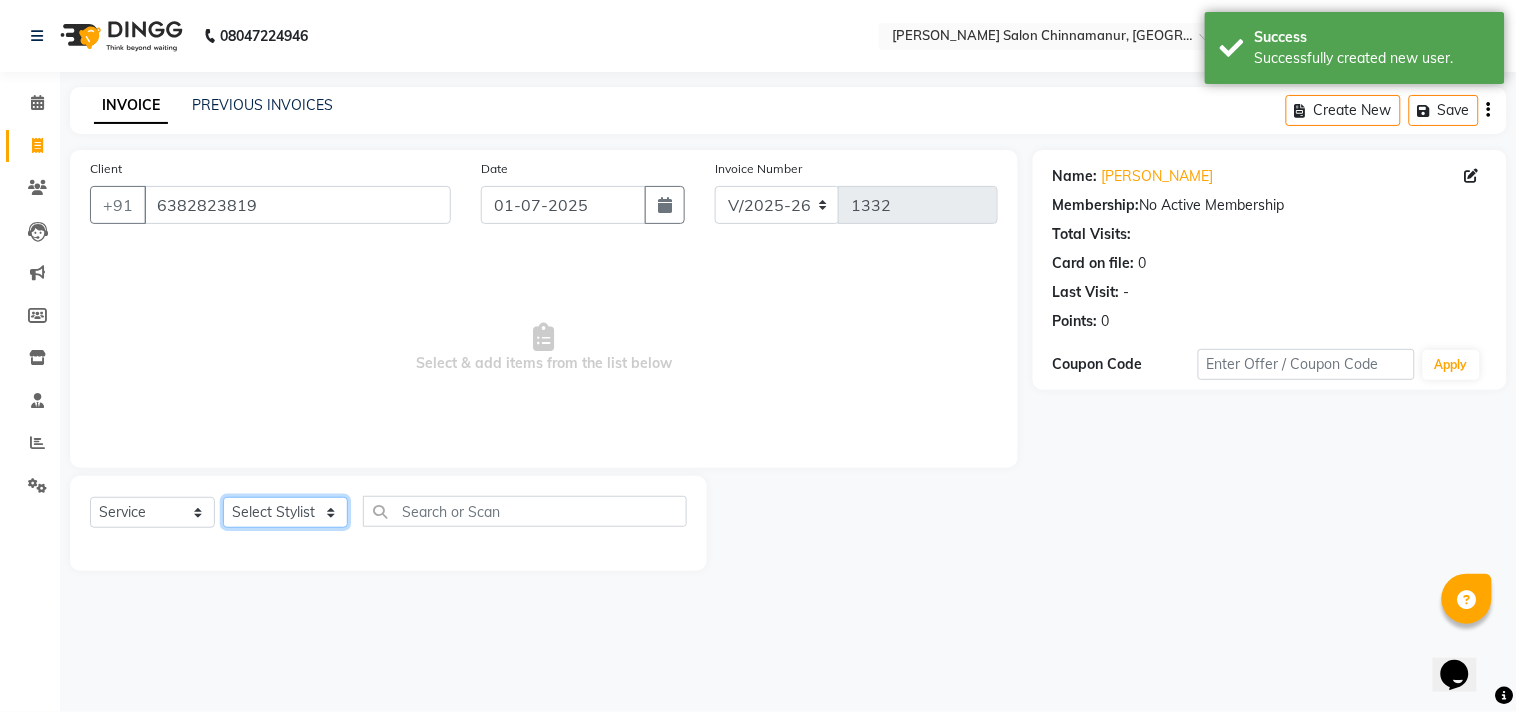 click on "Select Stylist Admin [PERSON_NAME] [PERSON_NAME] [PERSON_NAME]" 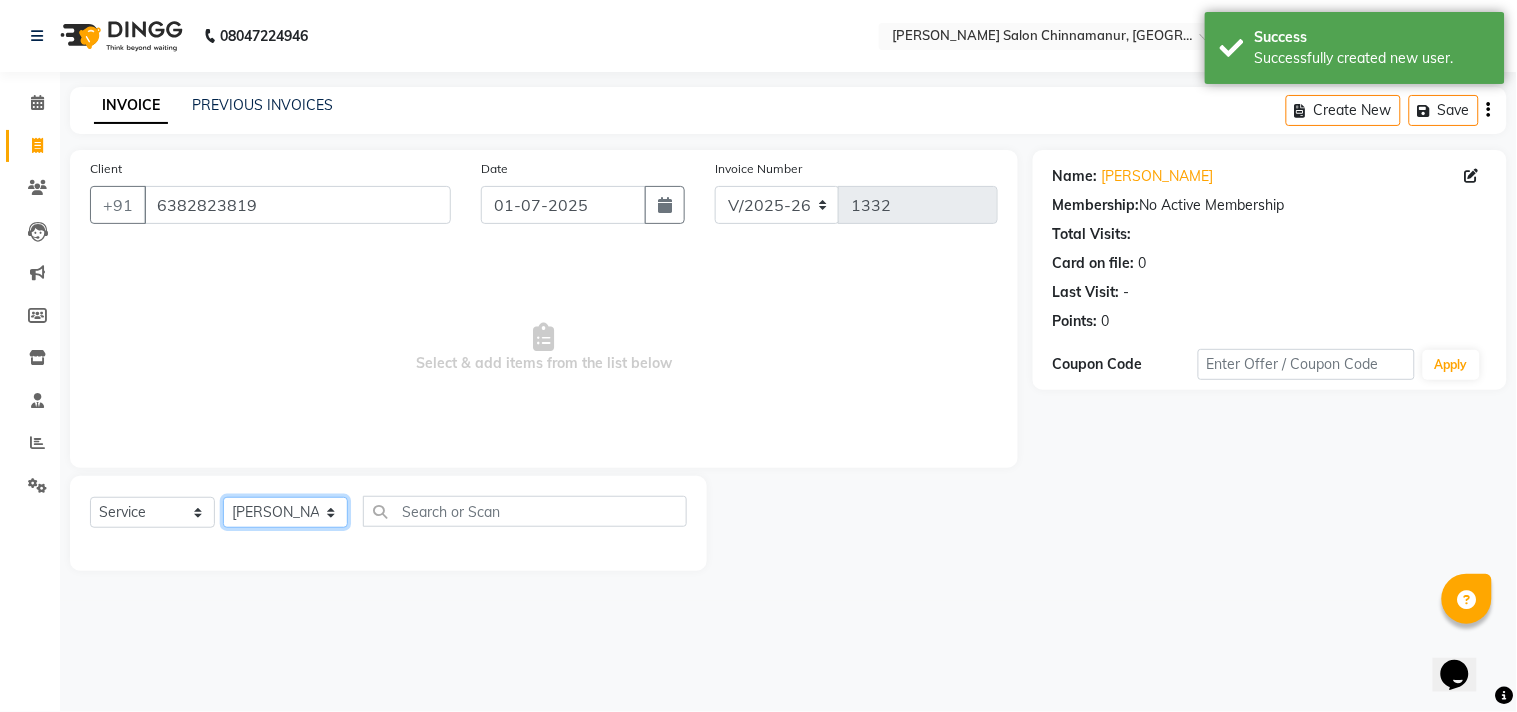 click on "Select Stylist Admin [PERSON_NAME] [PERSON_NAME] [PERSON_NAME]" 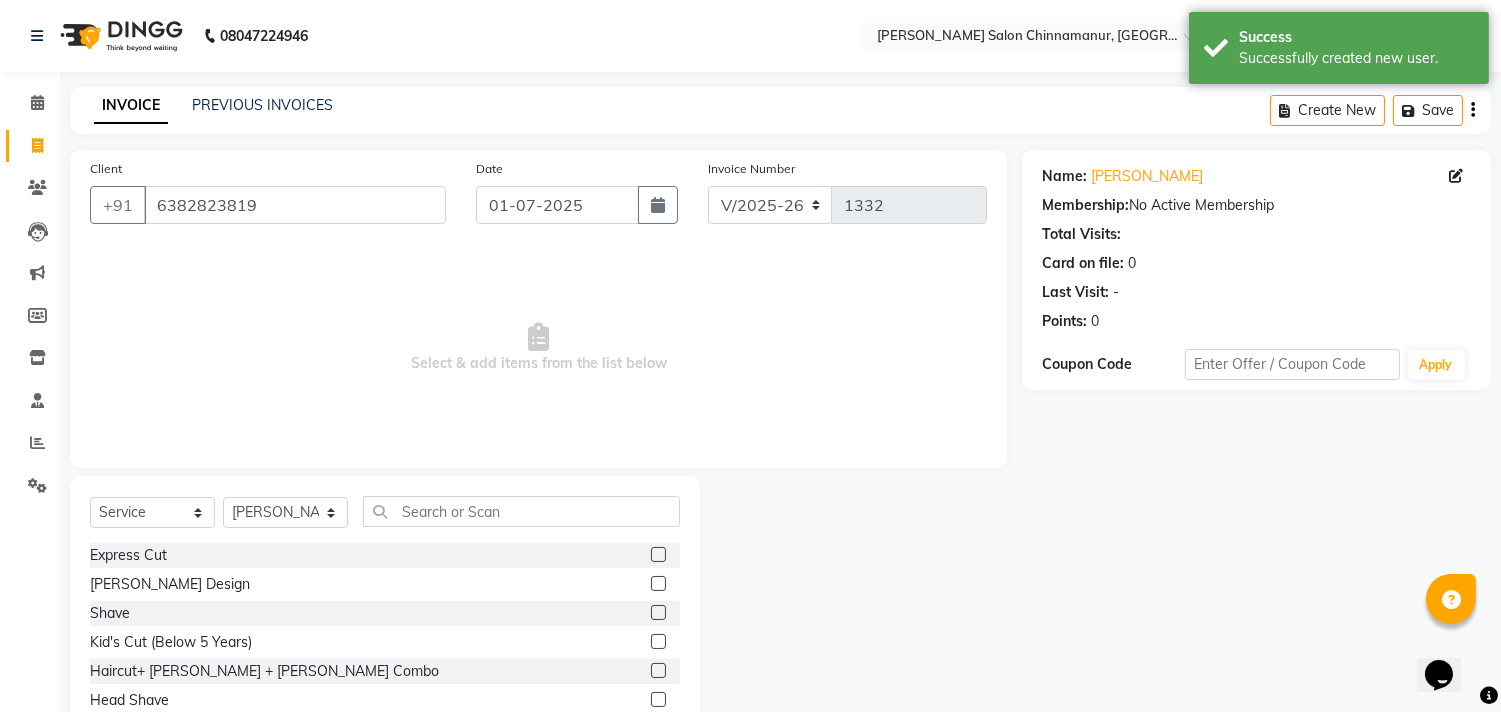 click 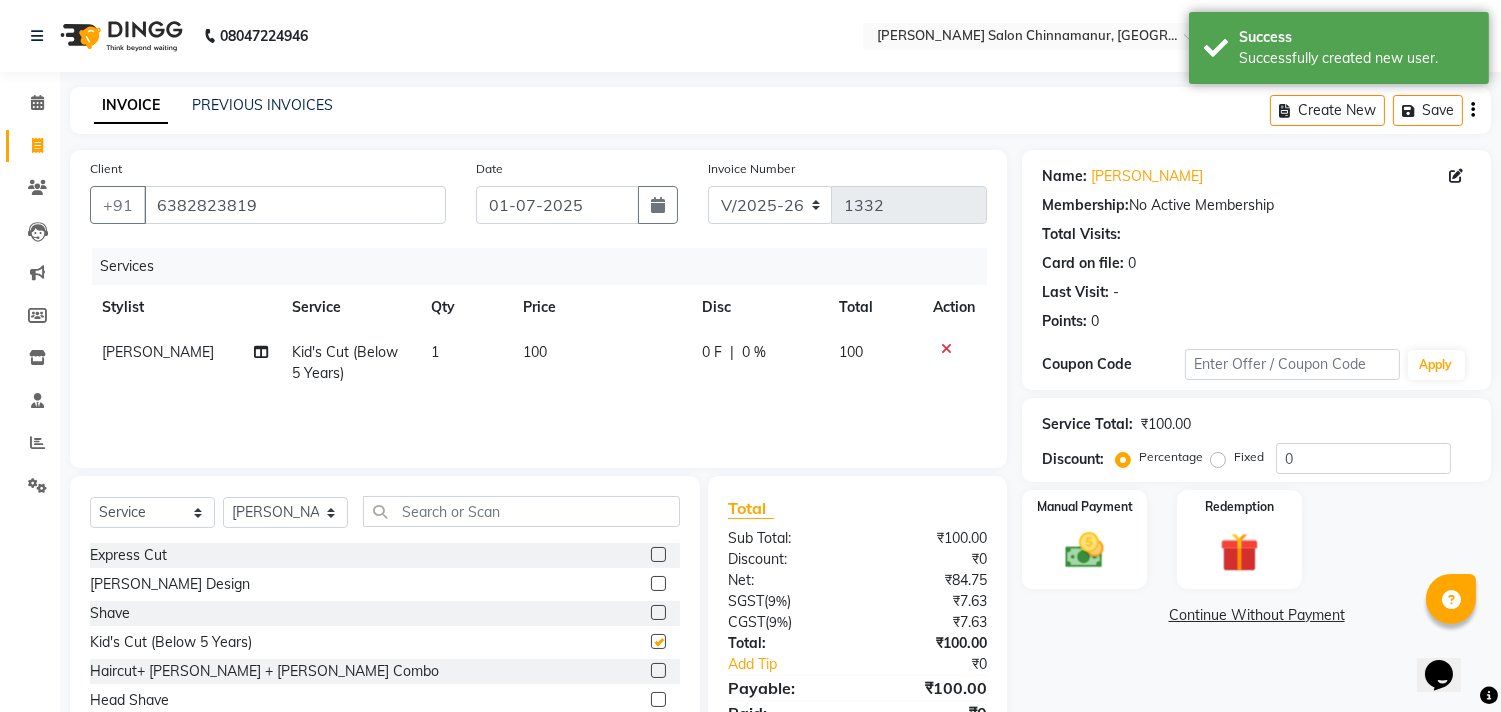checkbox on "false" 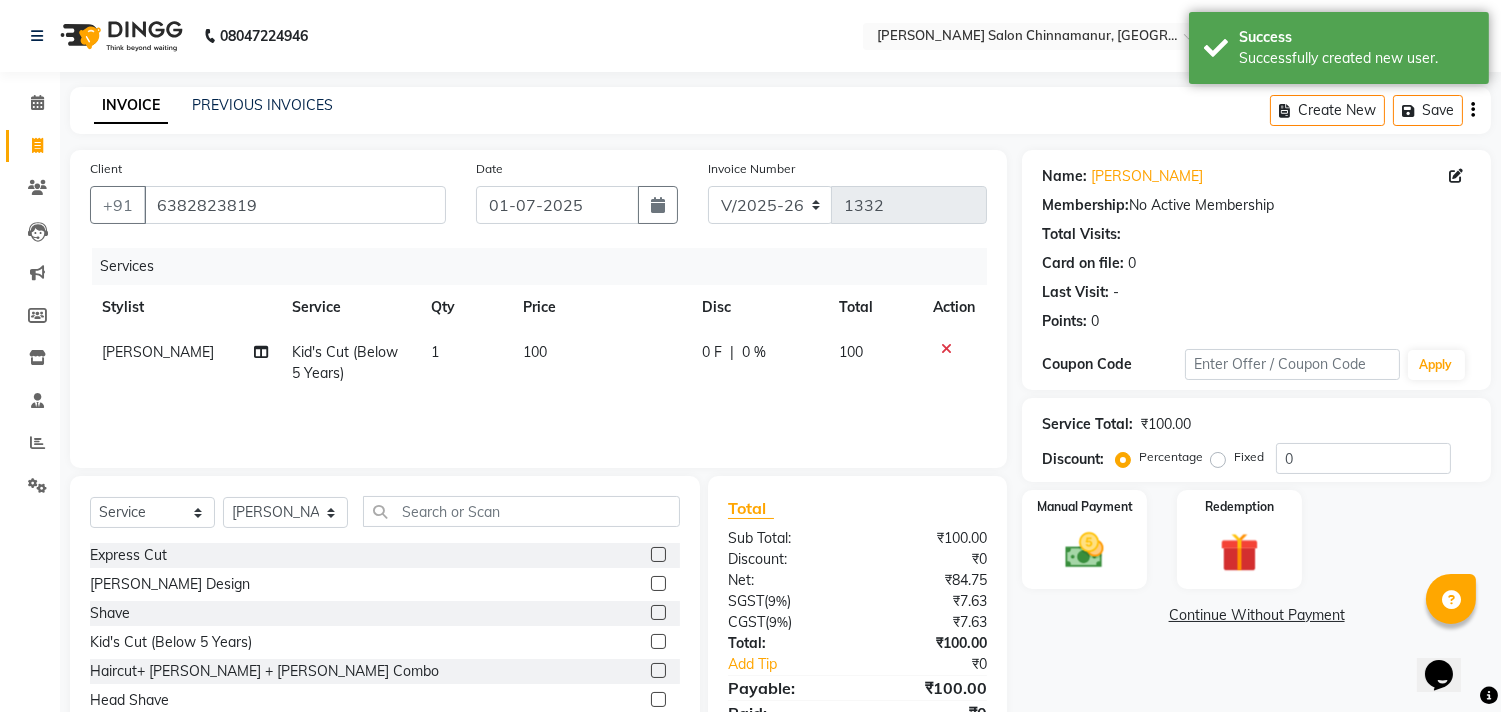 click on "100" 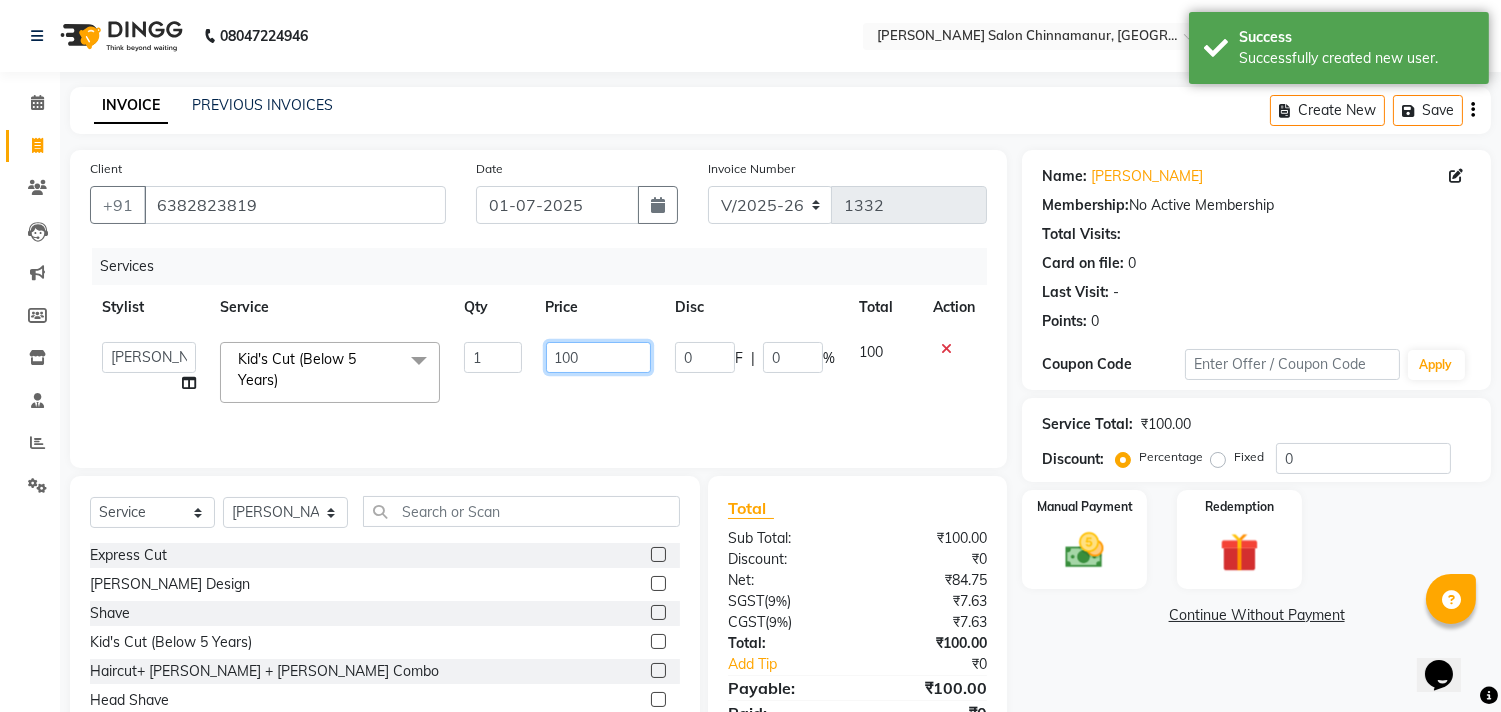 drag, startPoint x: 605, startPoint y: 355, endPoint x: 457, endPoint y: 305, distance: 156.2178 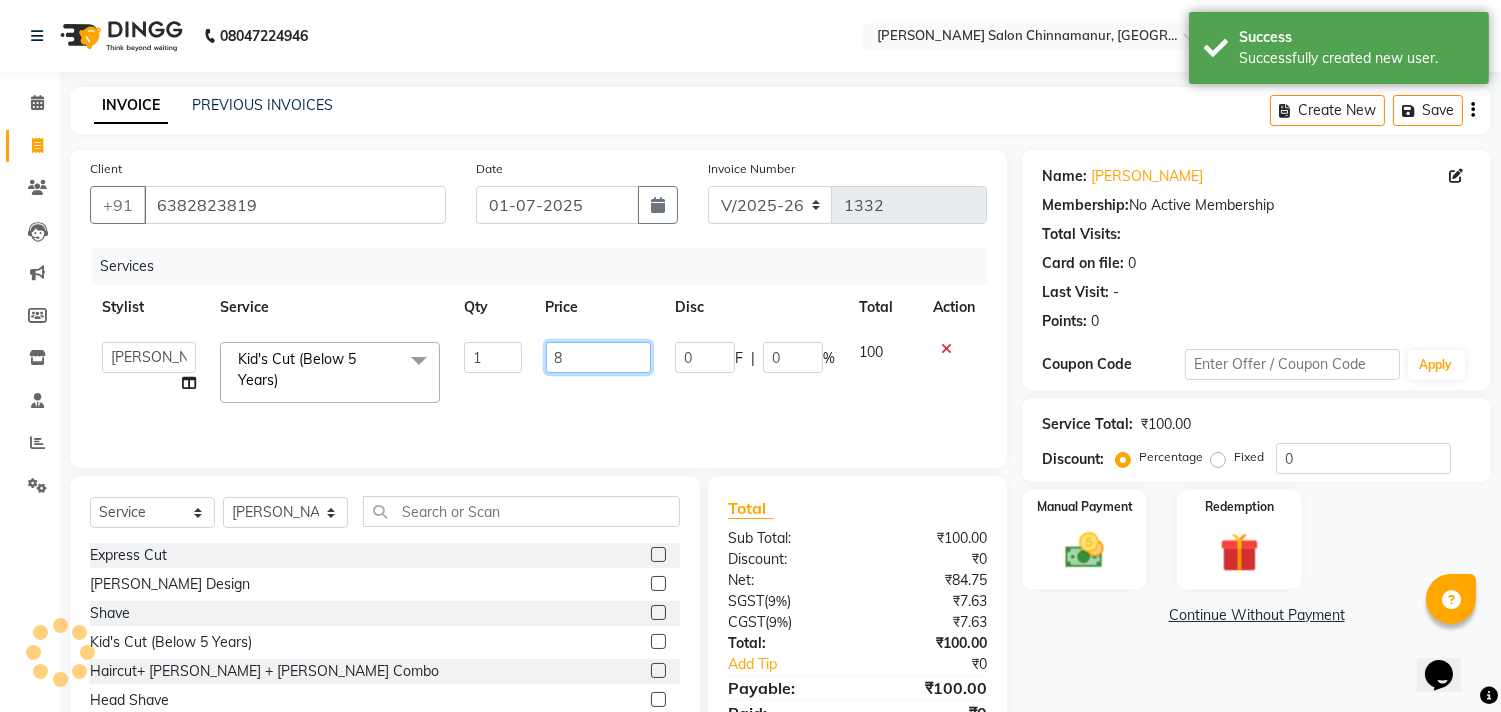 type on "80" 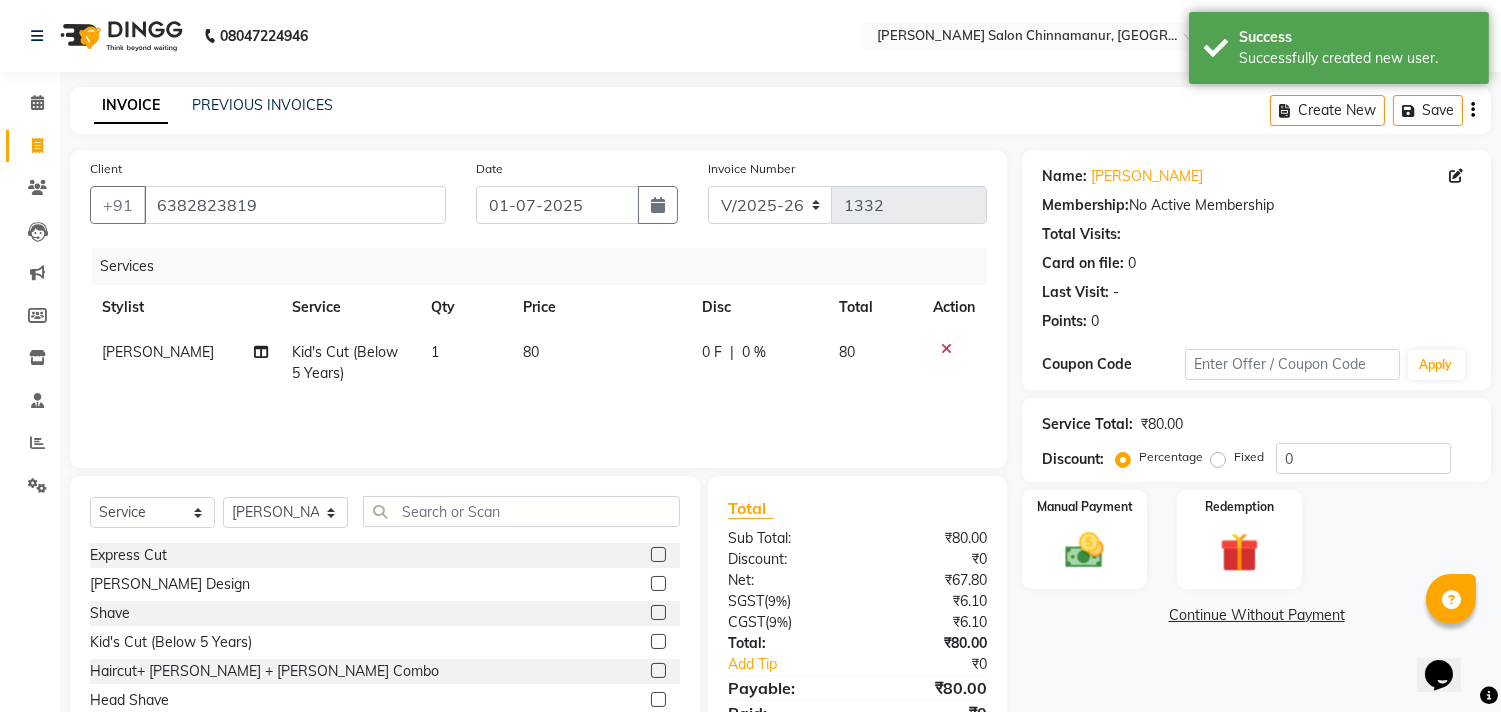 click on "Services Stylist Service Qty Price Disc Total Action Atif Ali Kid's Cut (Below 5 Years) 1 80 0 F | 0 % 80" 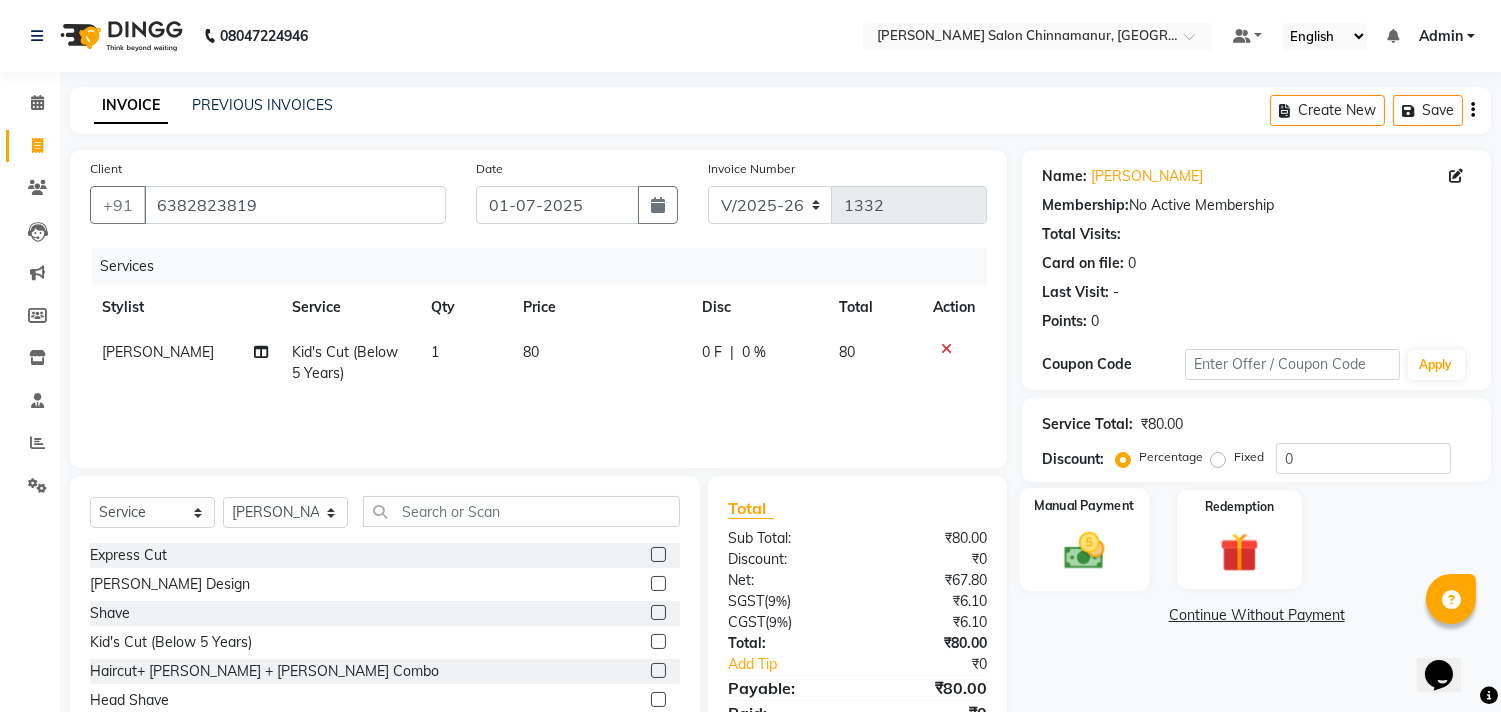 click on "Manual Payment" 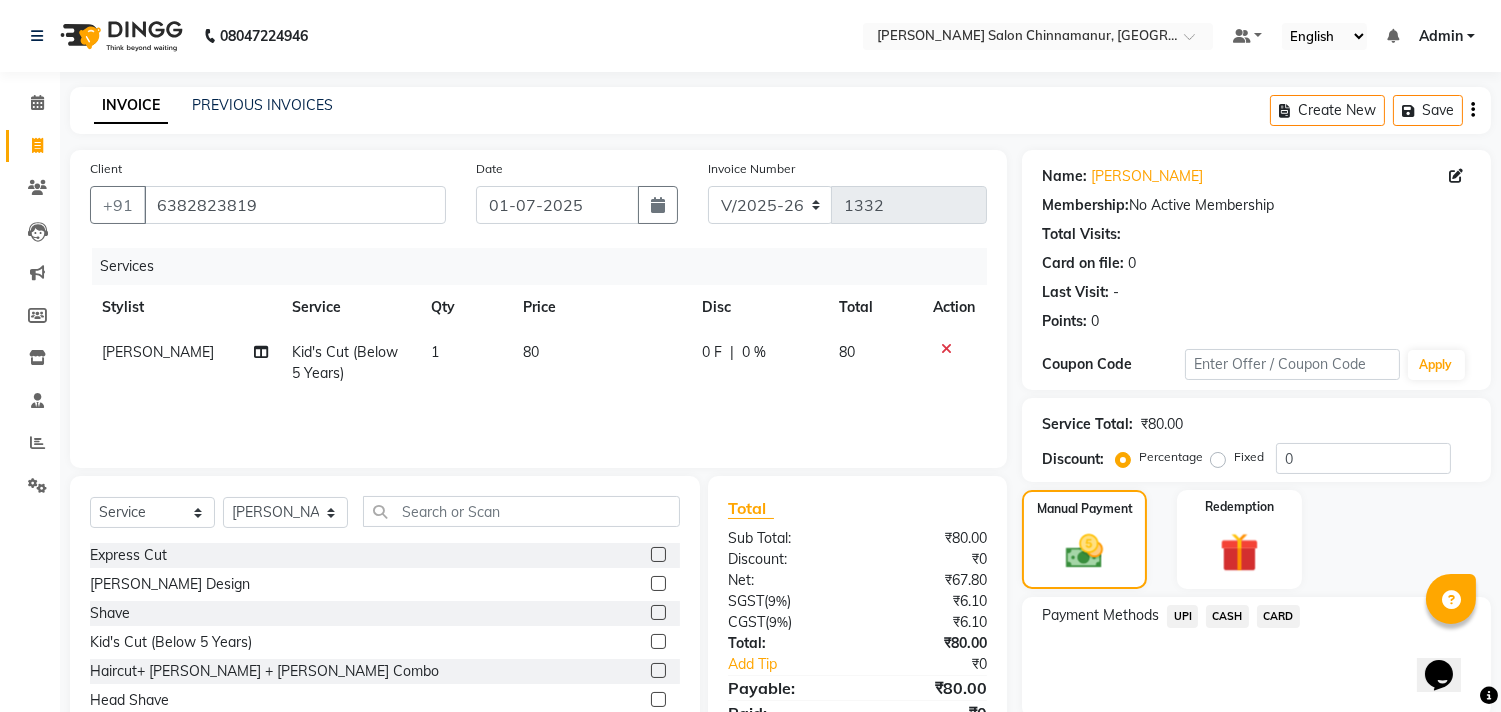 click on "UPI" 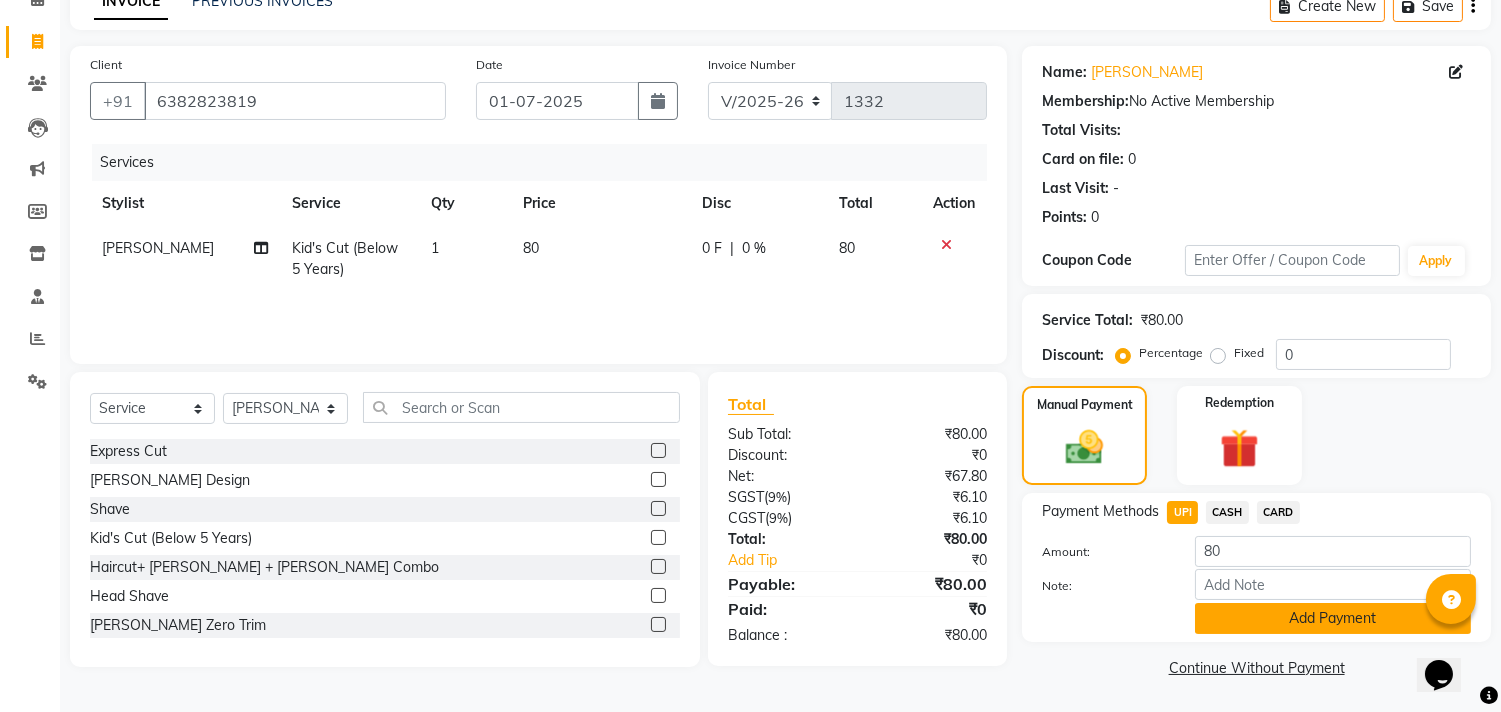 click on "Add Payment" 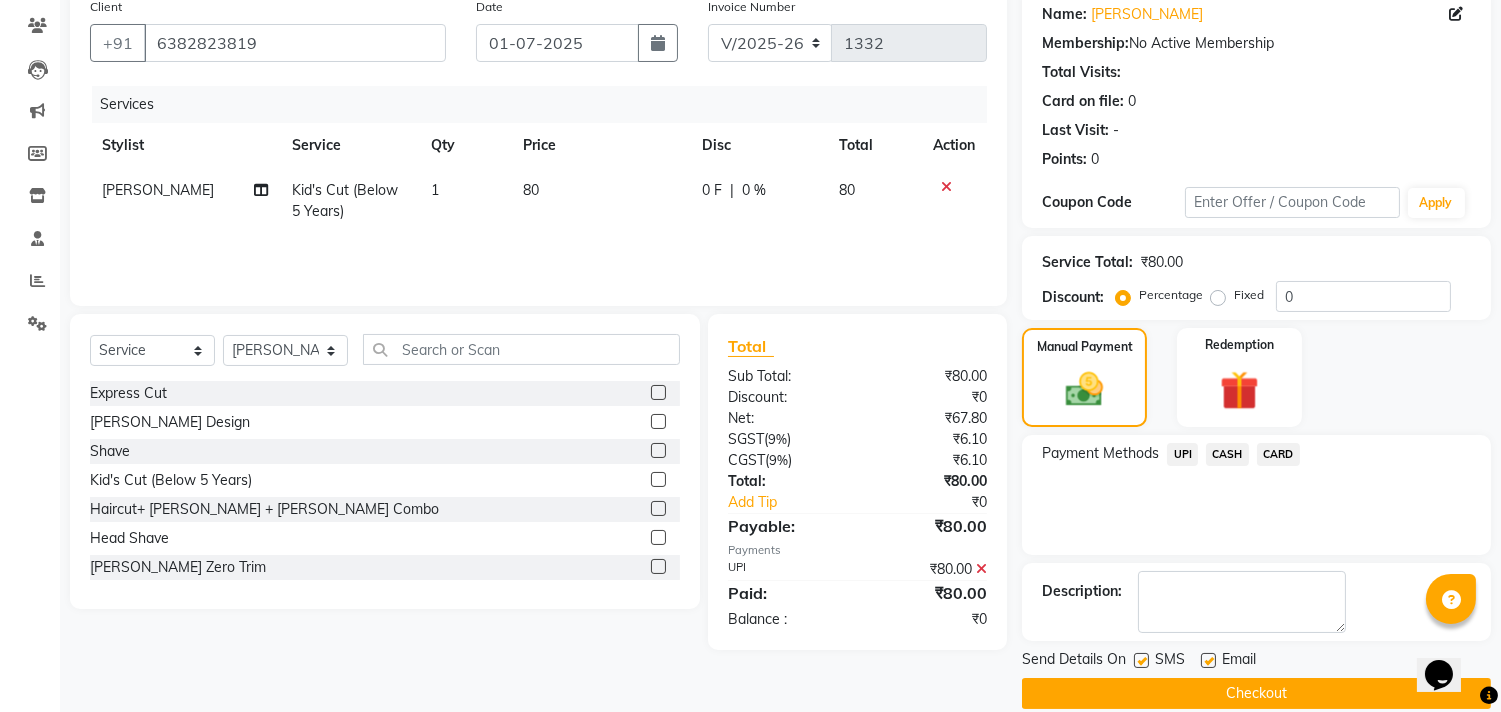 scroll, scrollTop: 187, scrollLeft: 0, axis: vertical 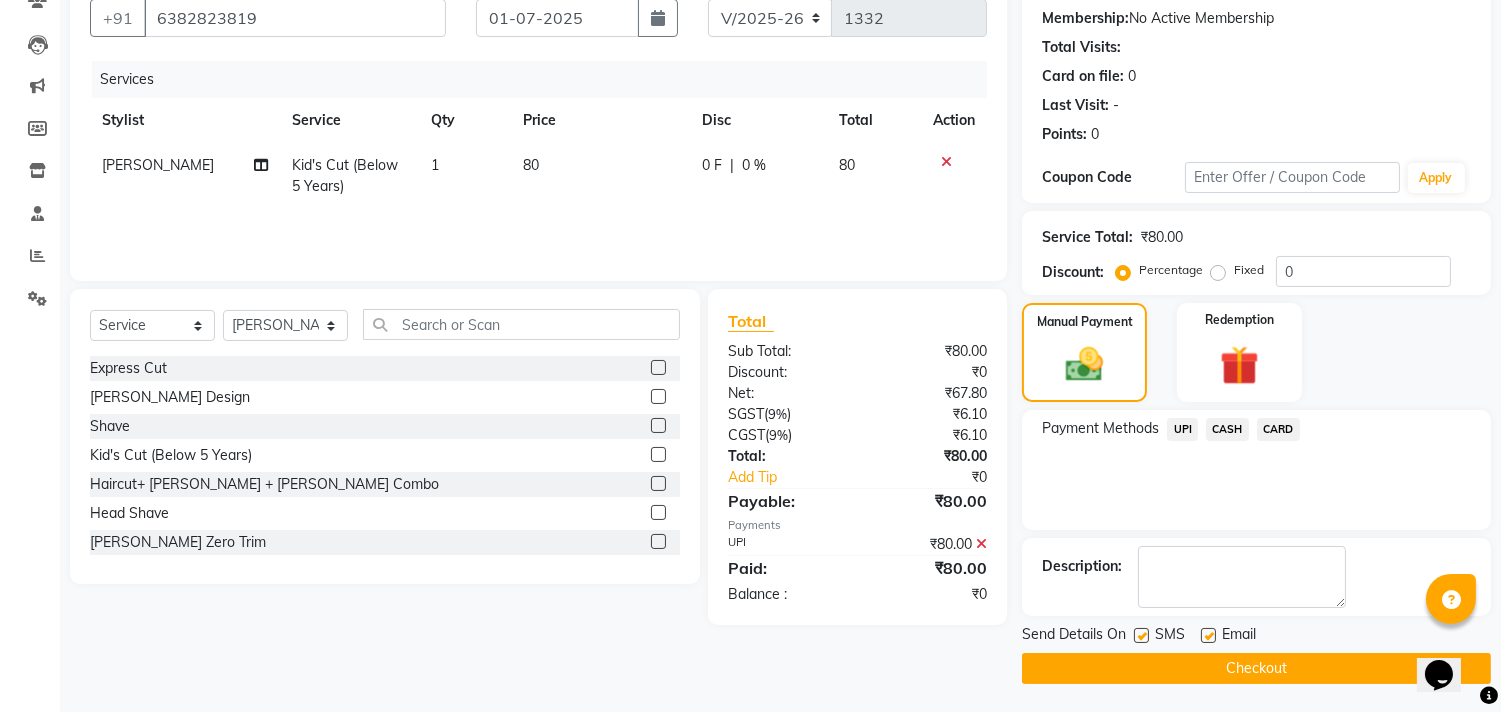 click on "Checkout" 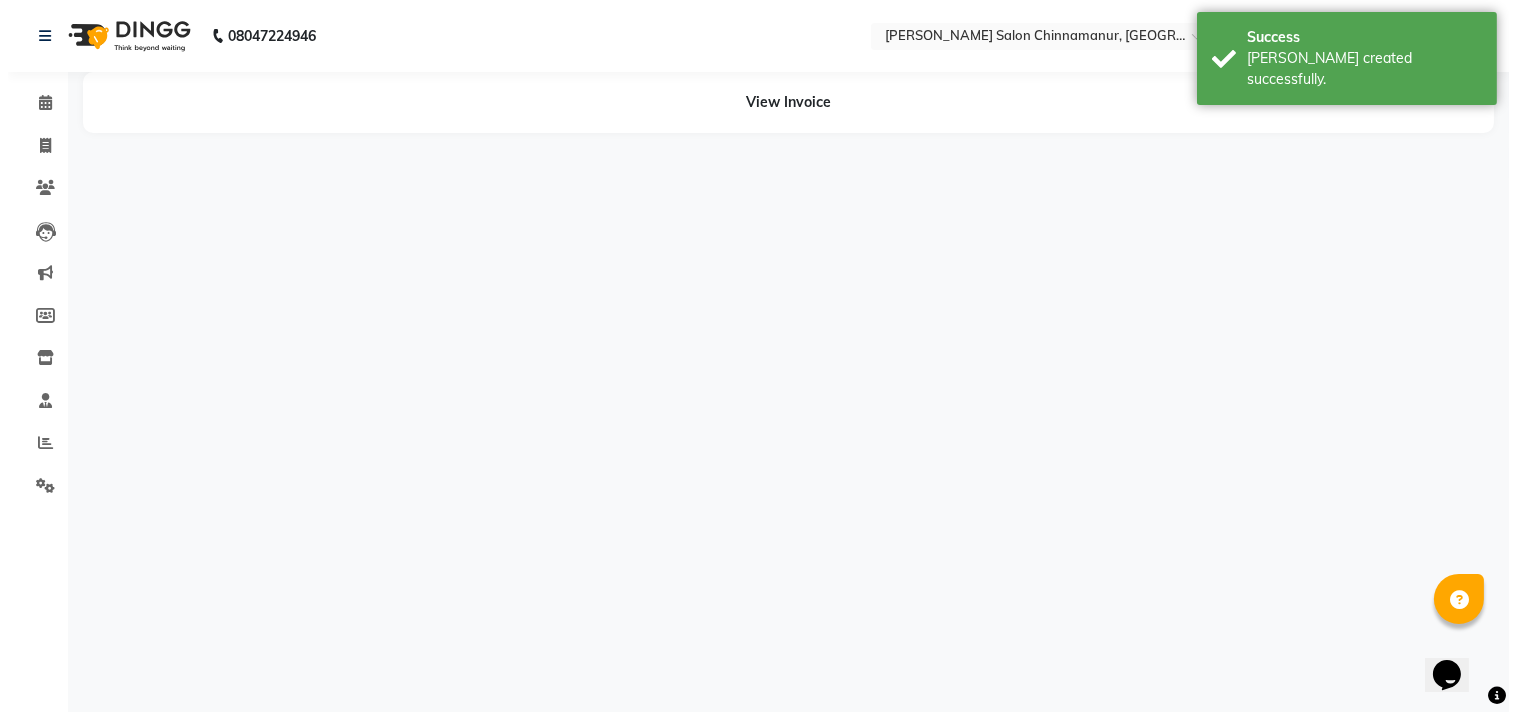 scroll, scrollTop: 0, scrollLeft: 0, axis: both 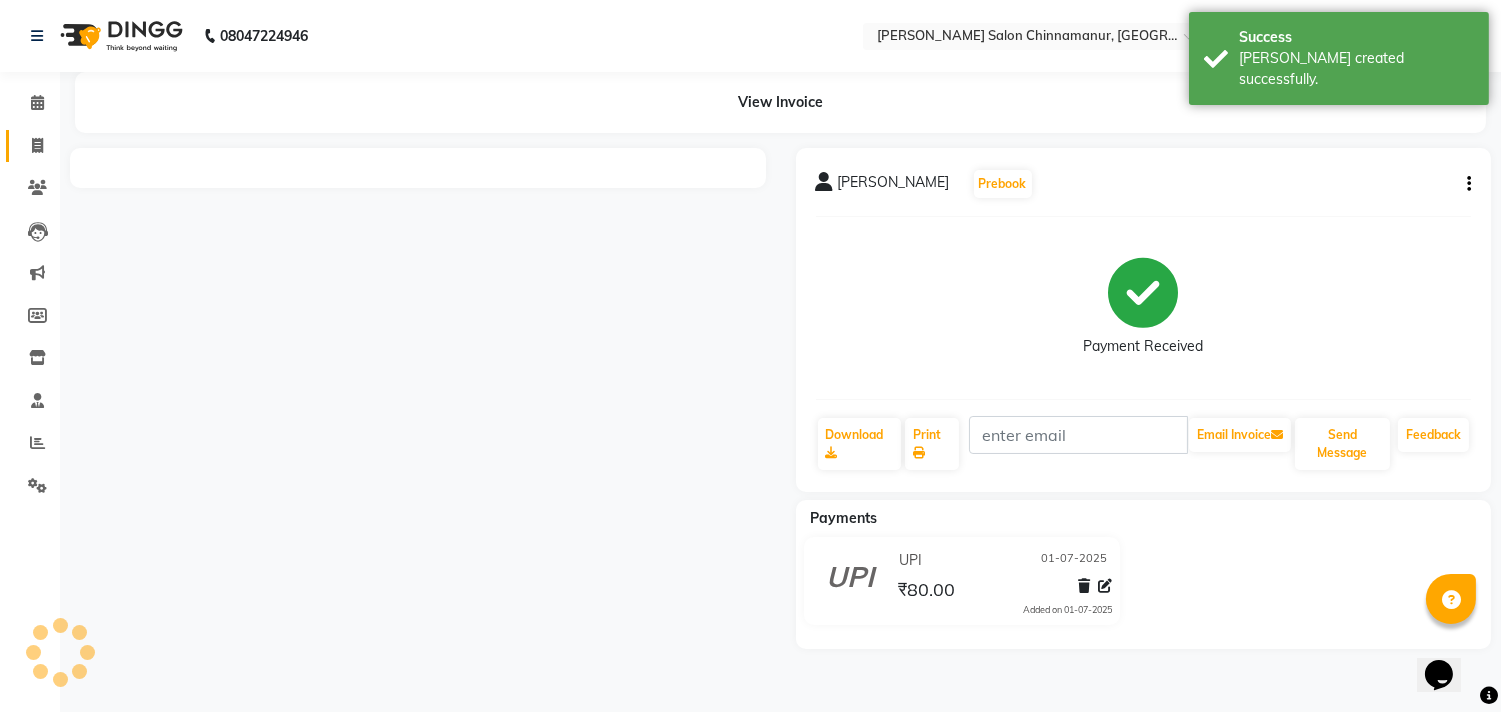 click on "Invoice" 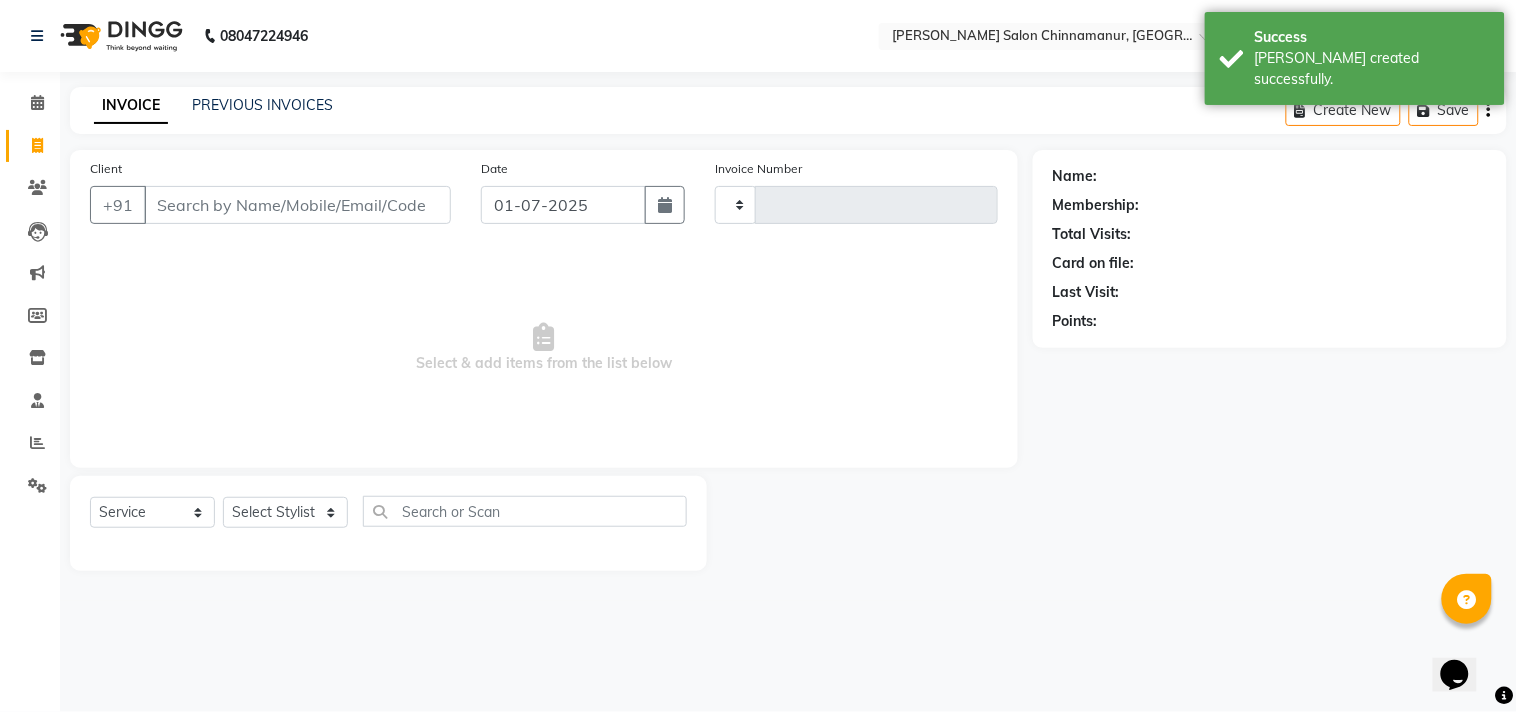 type on "1333" 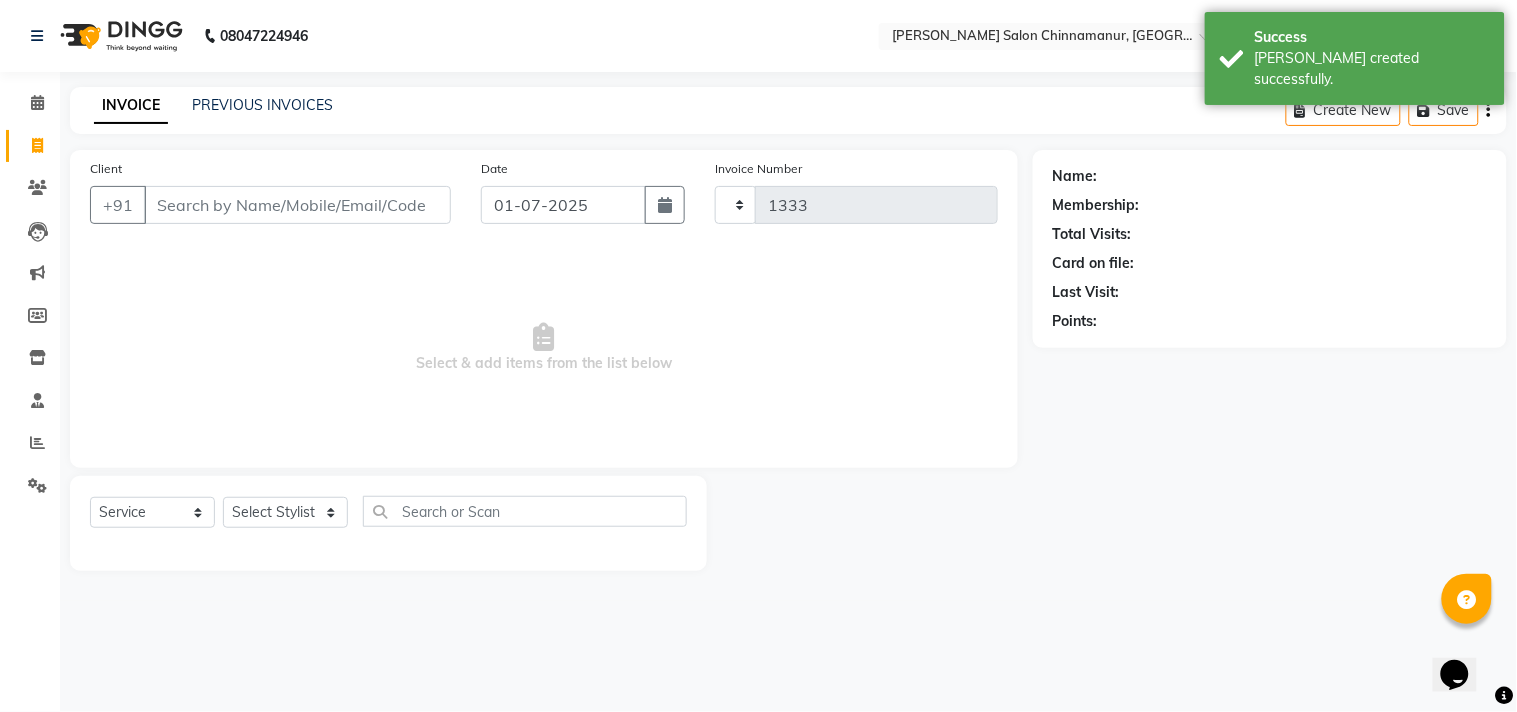 select on "8329" 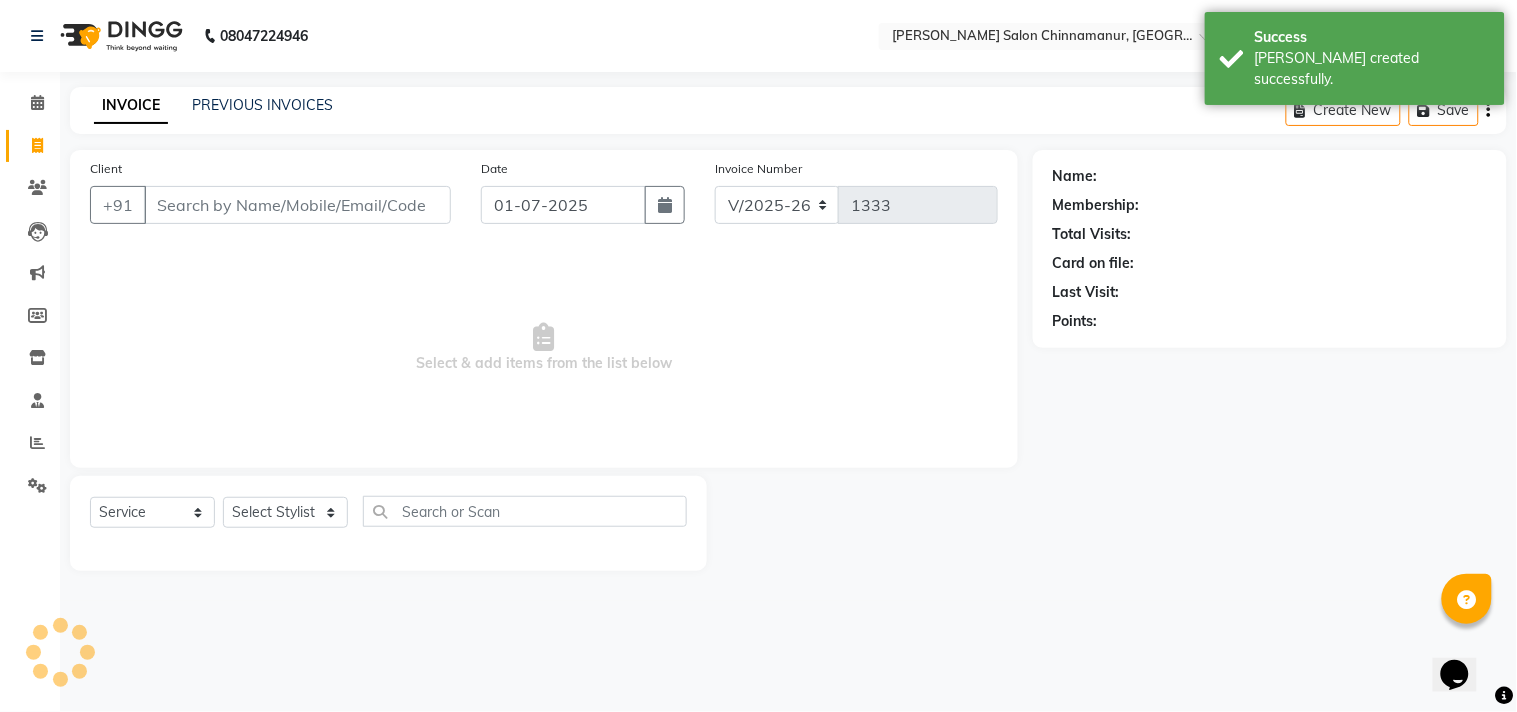 click on "Client" at bounding box center [297, 205] 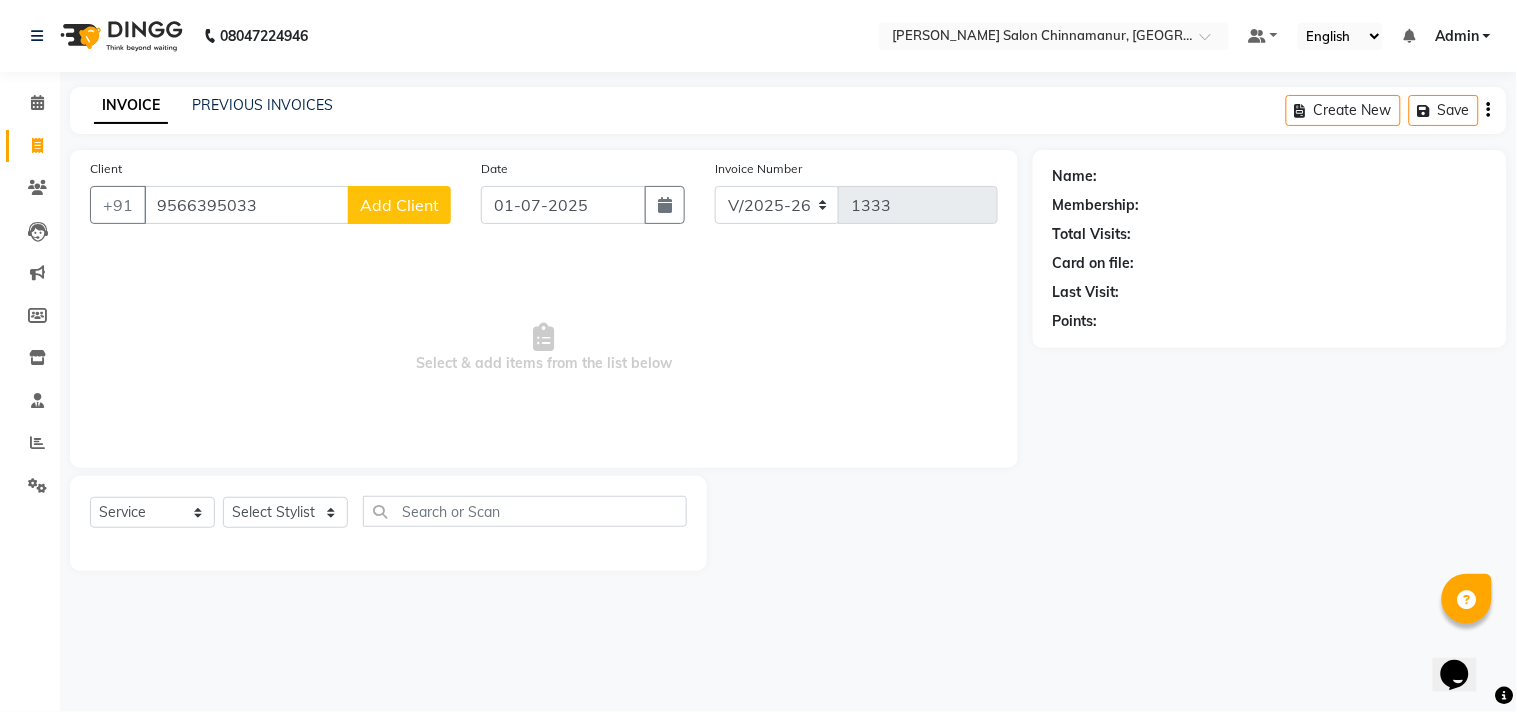 type on "9566395033" 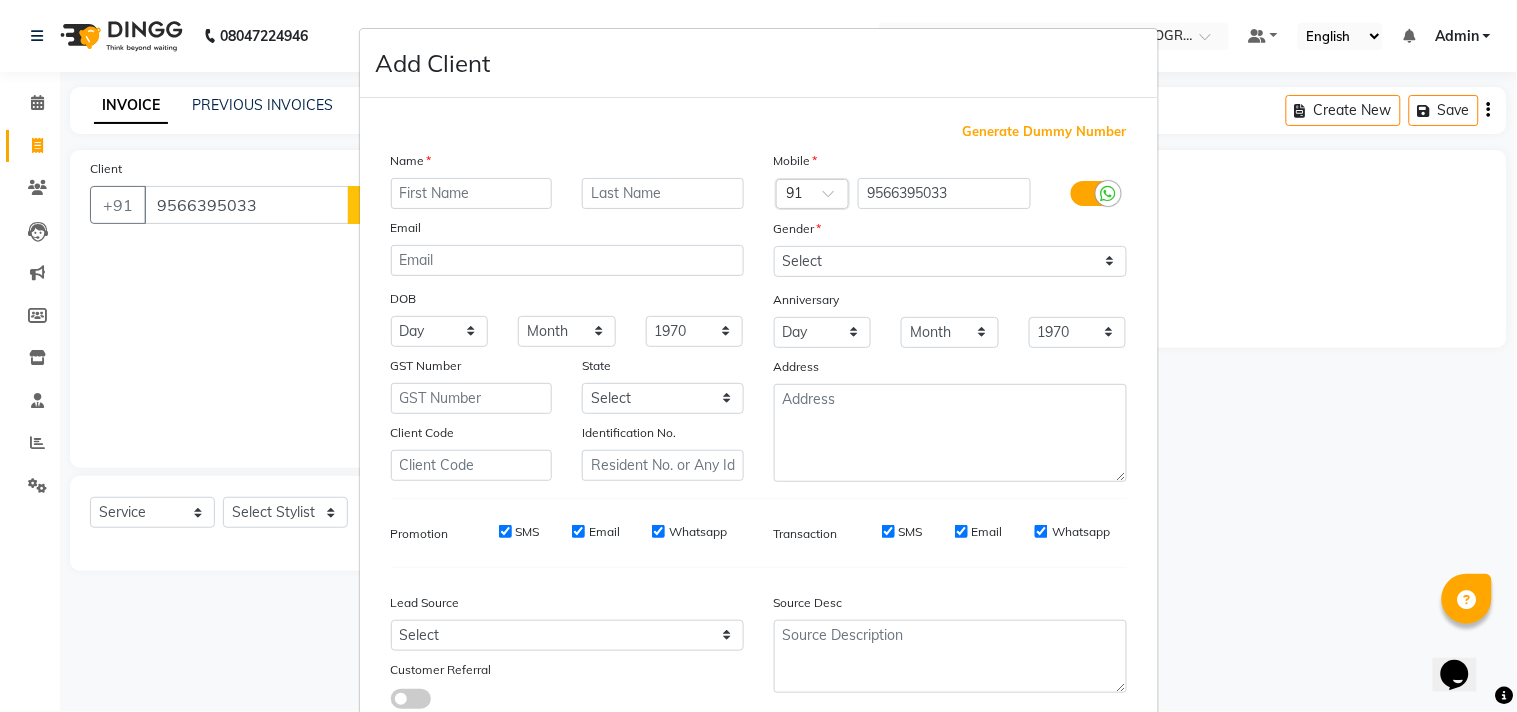 click at bounding box center (472, 193) 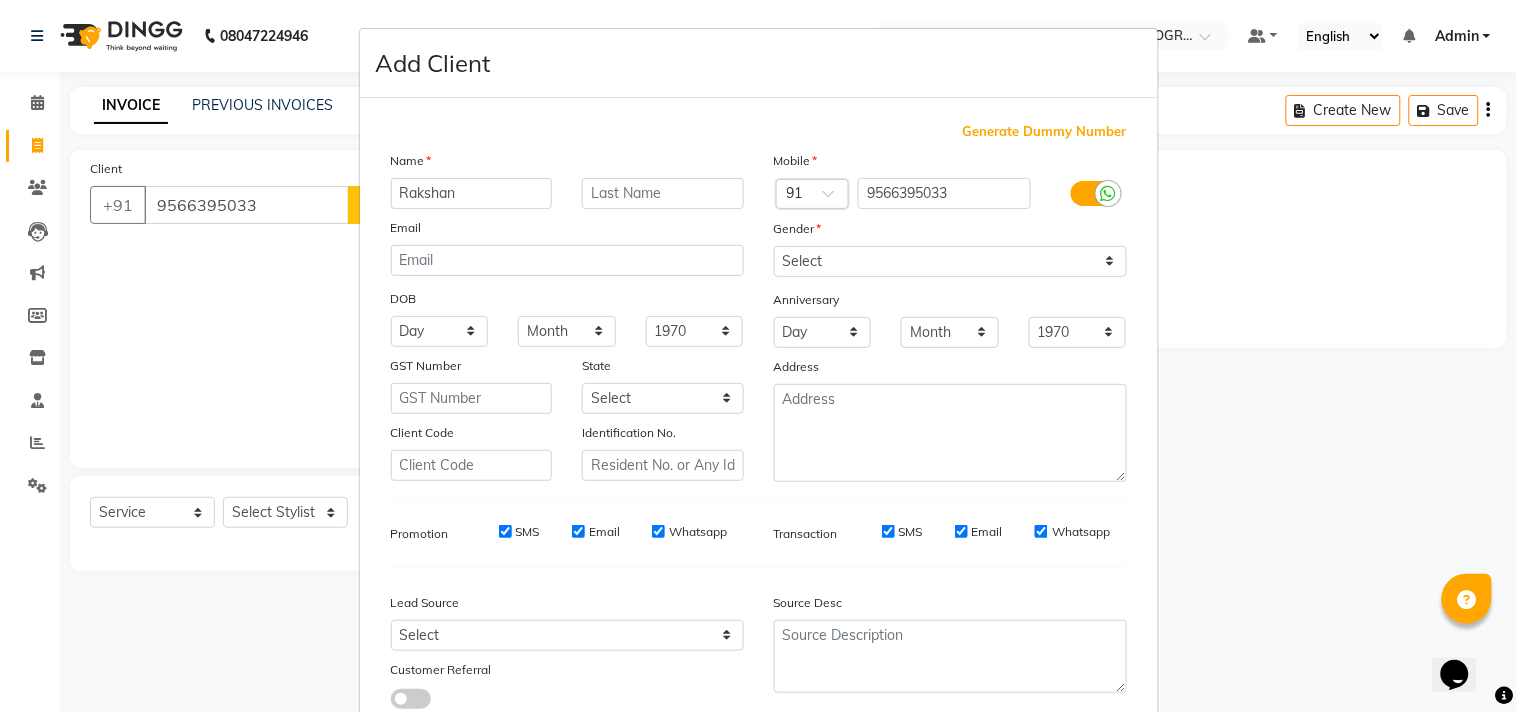 type on "Rakshan" 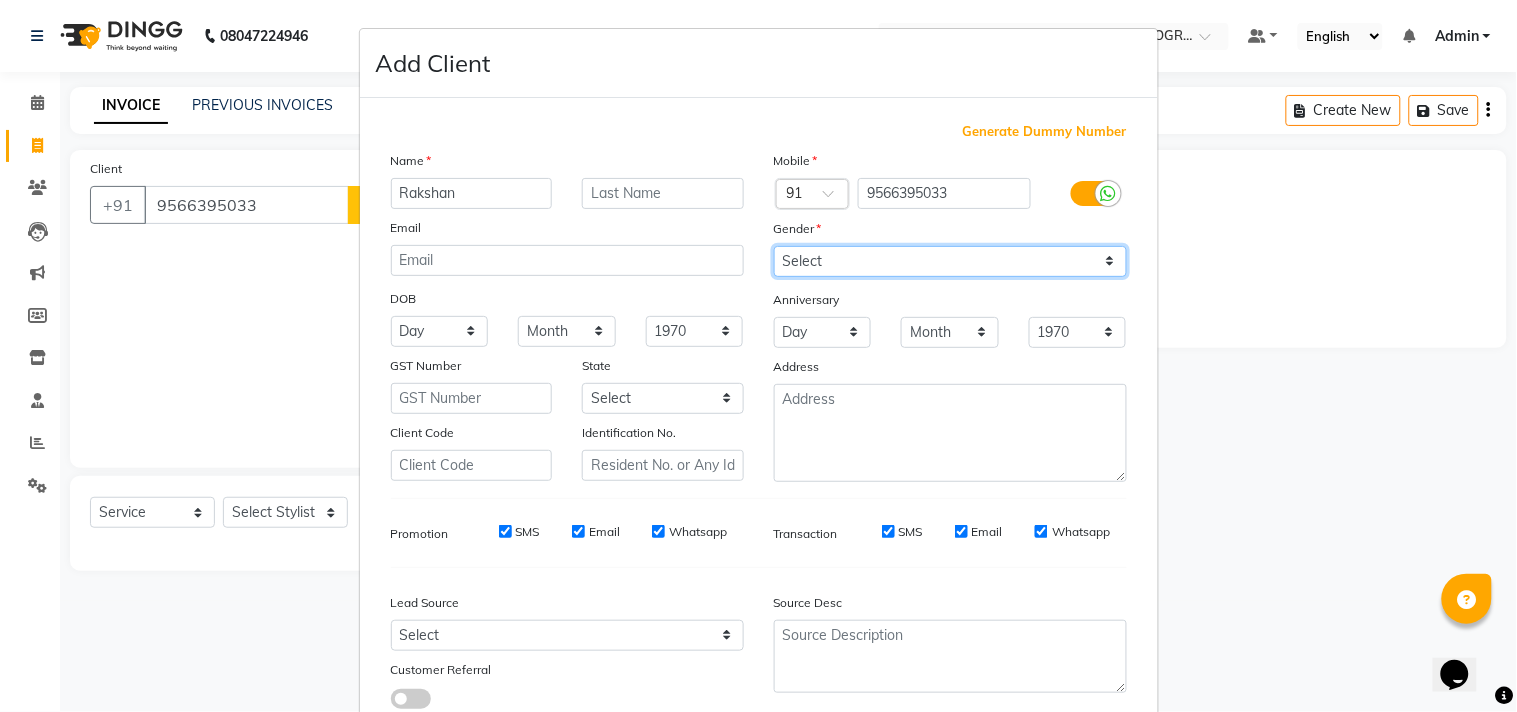 drag, startPoint x: 400, startPoint y: 187, endPoint x: 876, endPoint y: 266, distance: 482.51114 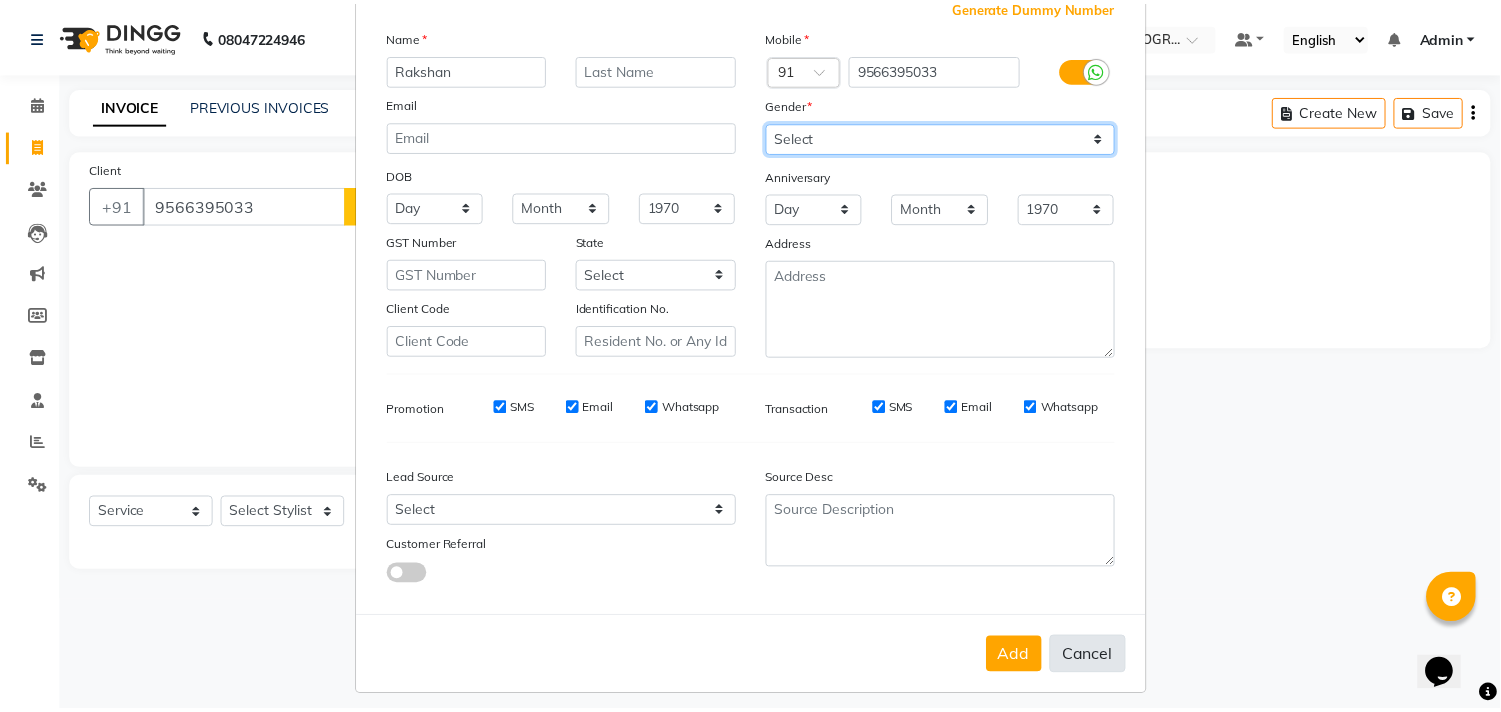 scroll, scrollTop: 138, scrollLeft: 0, axis: vertical 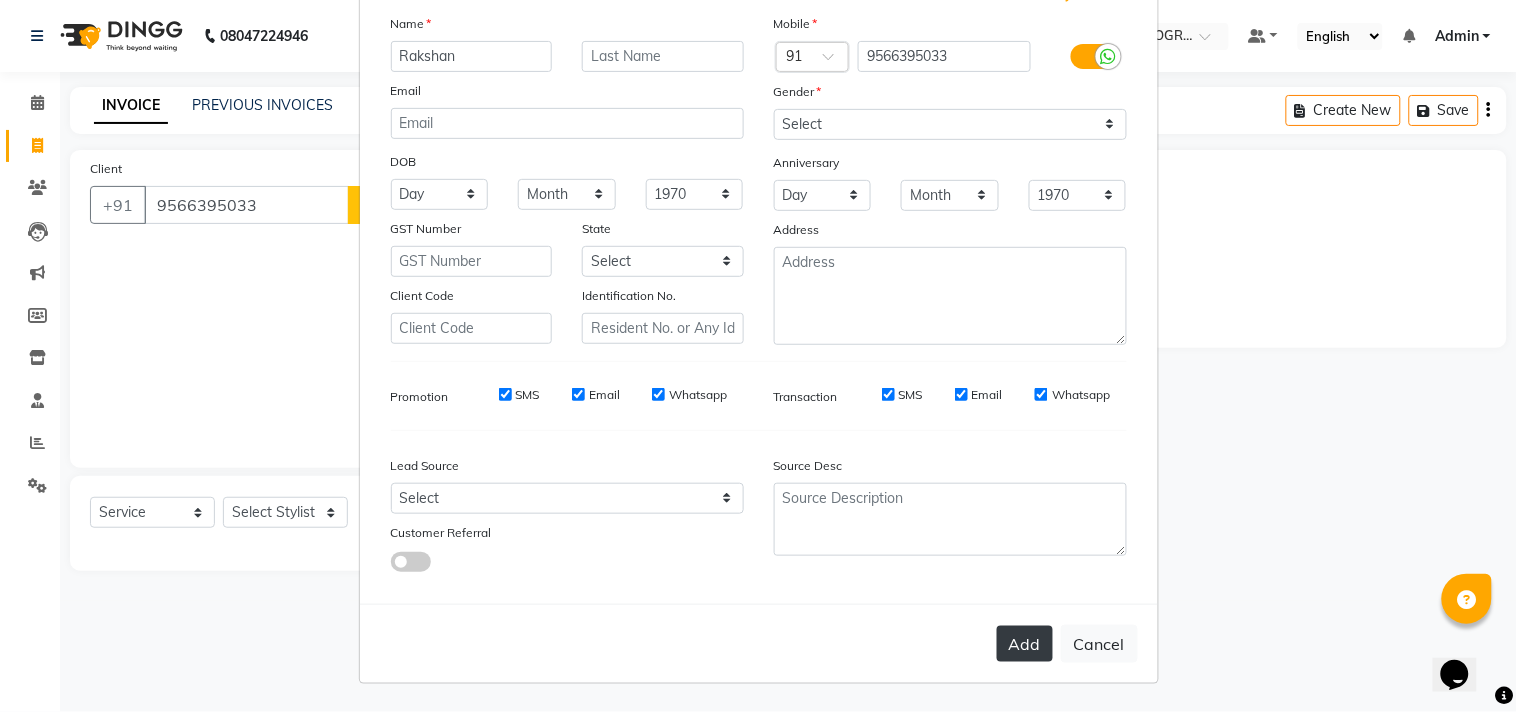 click on "Add" at bounding box center [1025, 644] 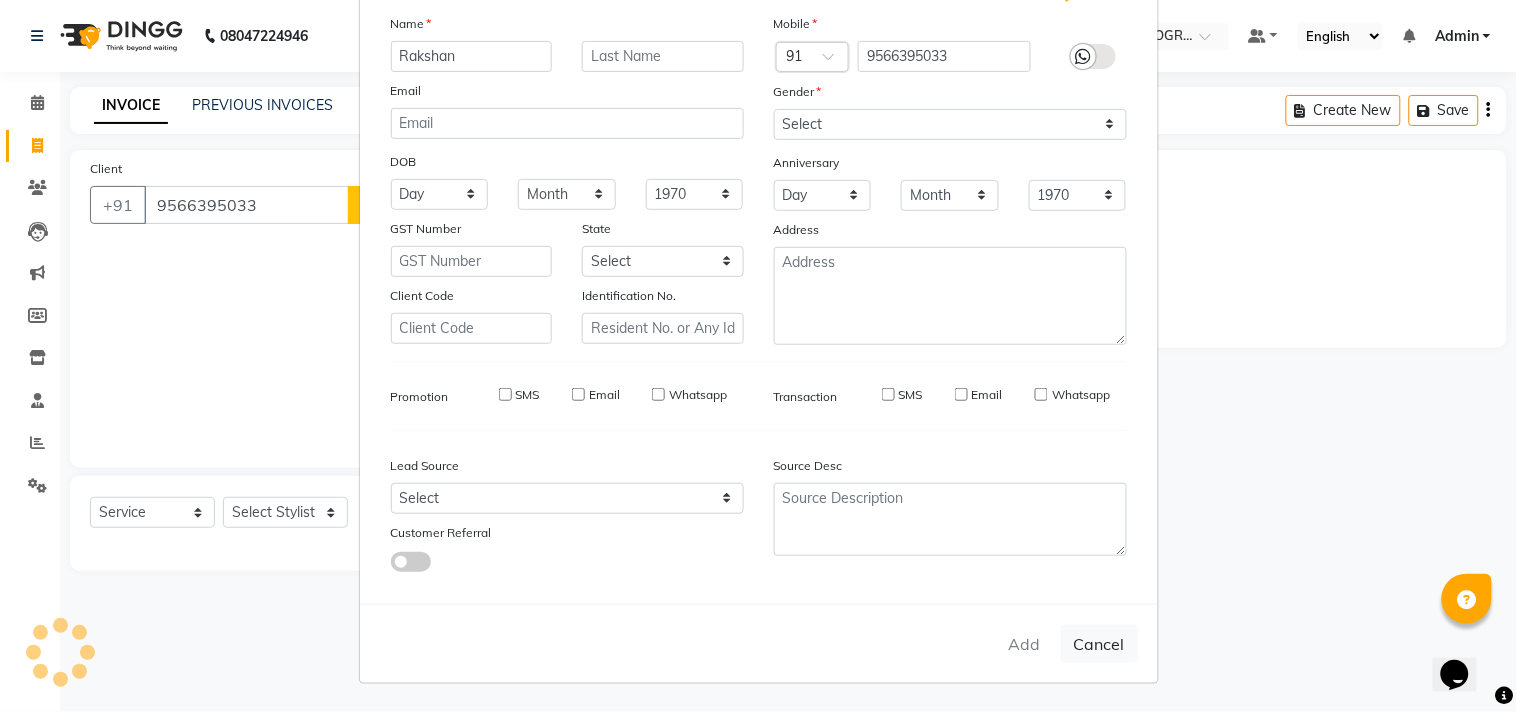 type 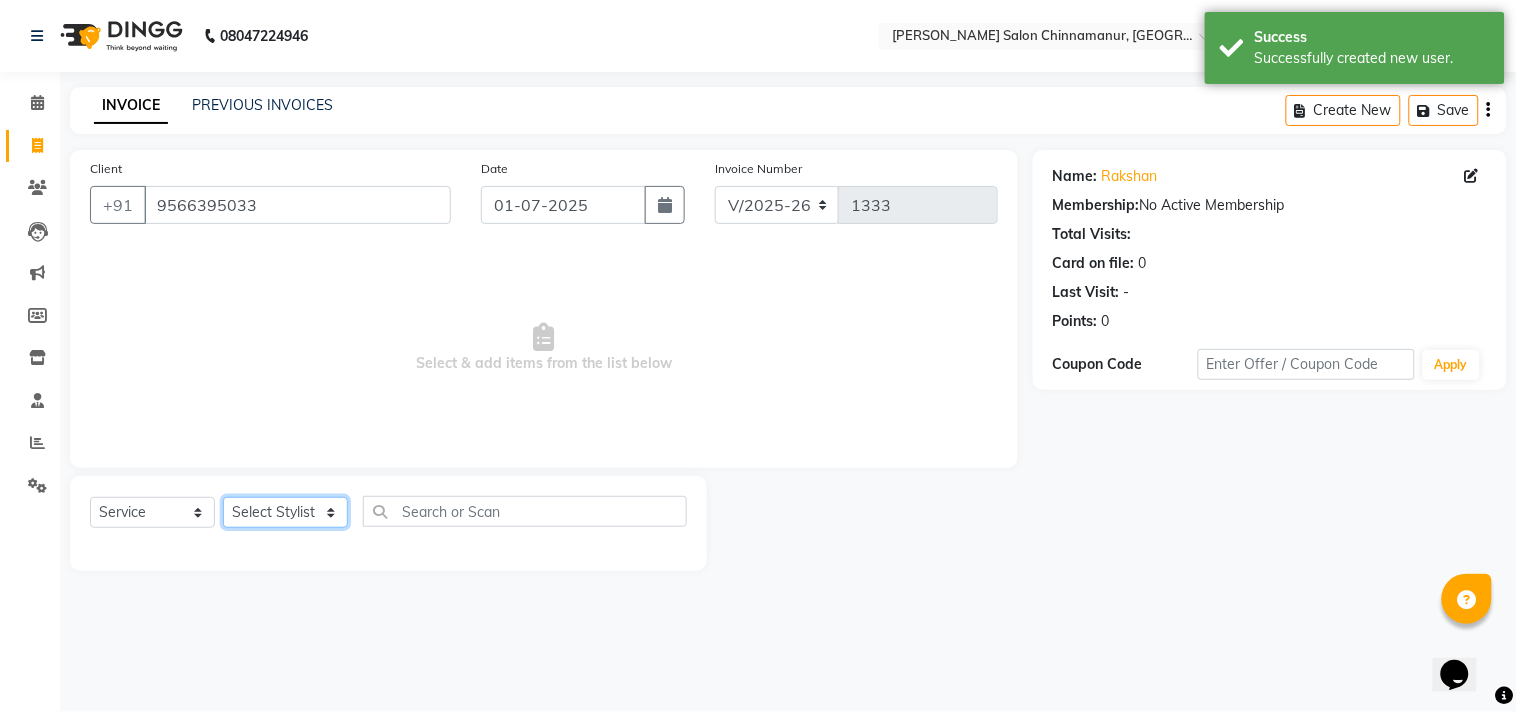 click on "Select Stylist Admin [PERSON_NAME] [PERSON_NAME] [PERSON_NAME]" 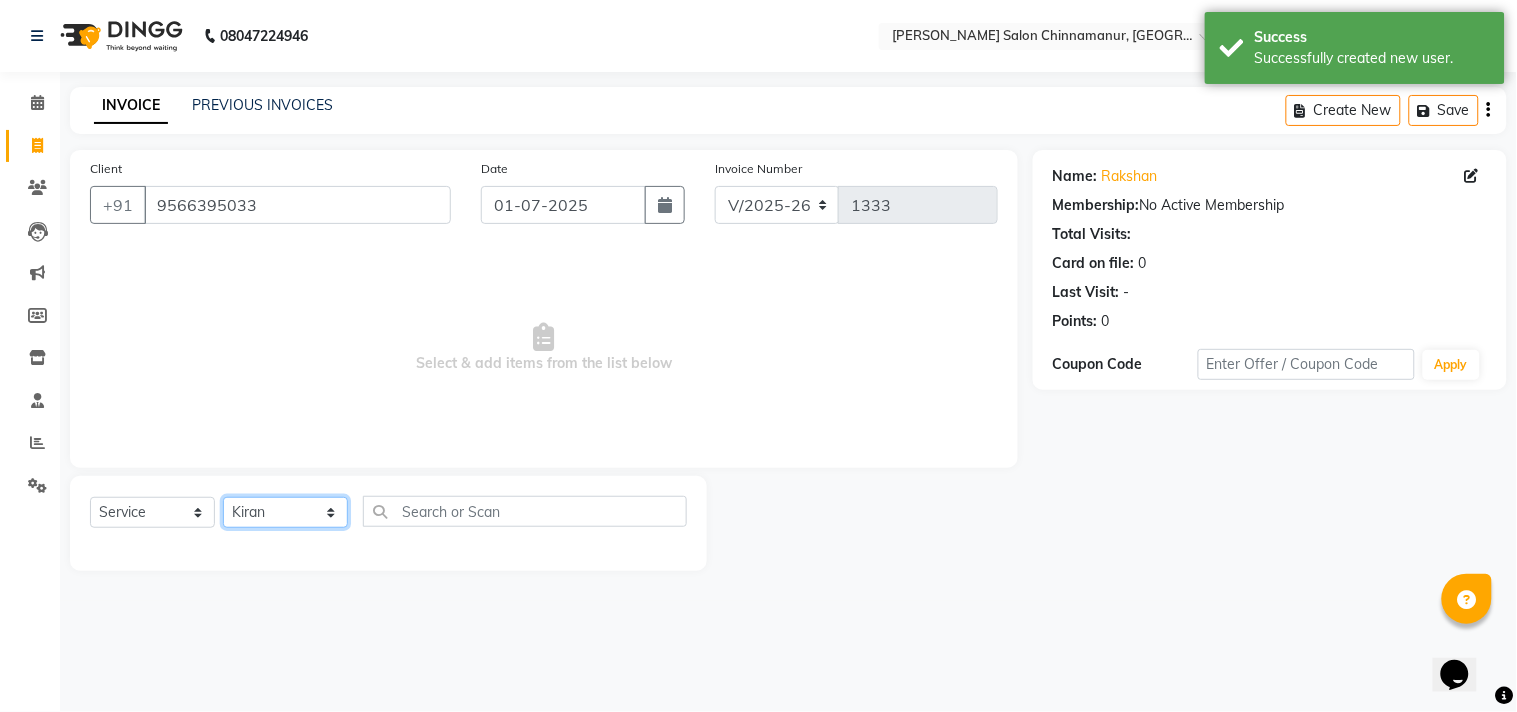 click on "Select Stylist Admin [PERSON_NAME] [PERSON_NAME] [PERSON_NAME]" 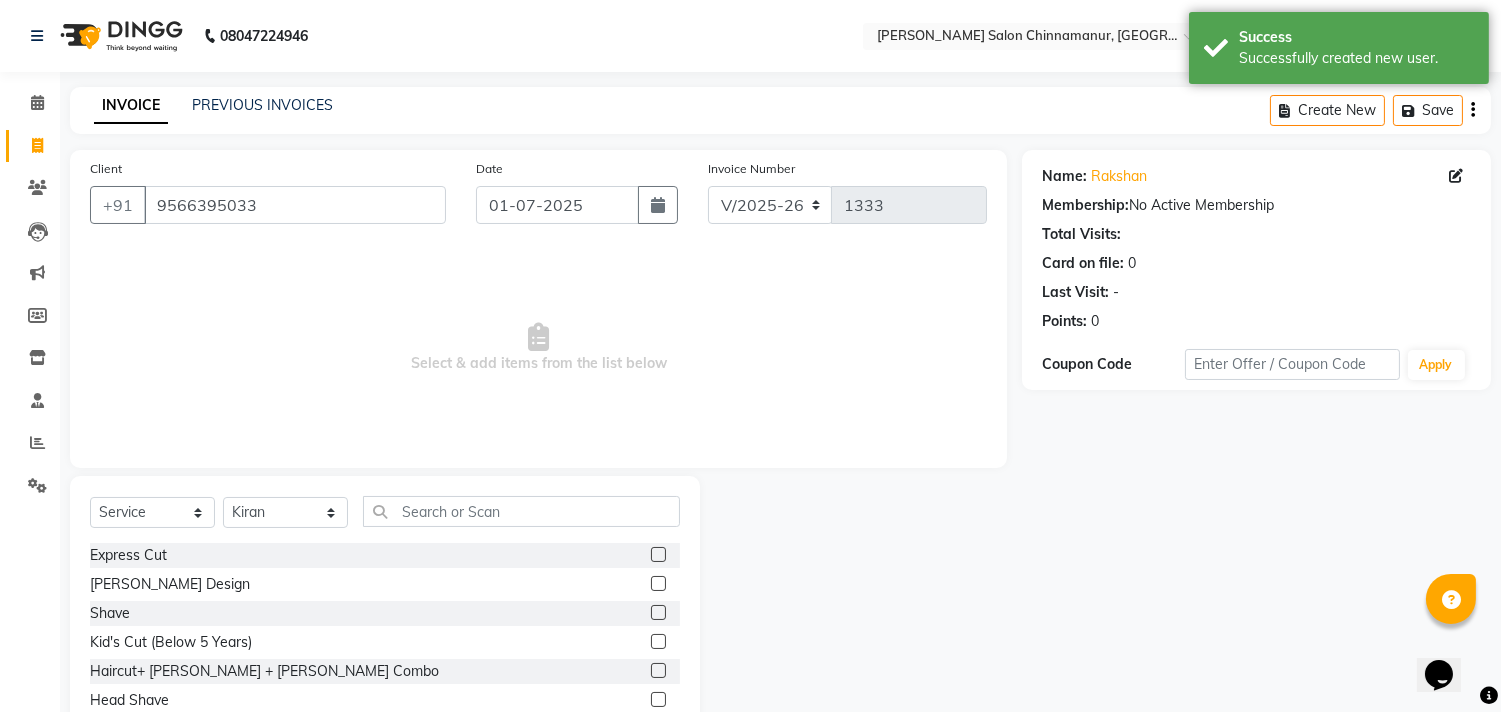 click 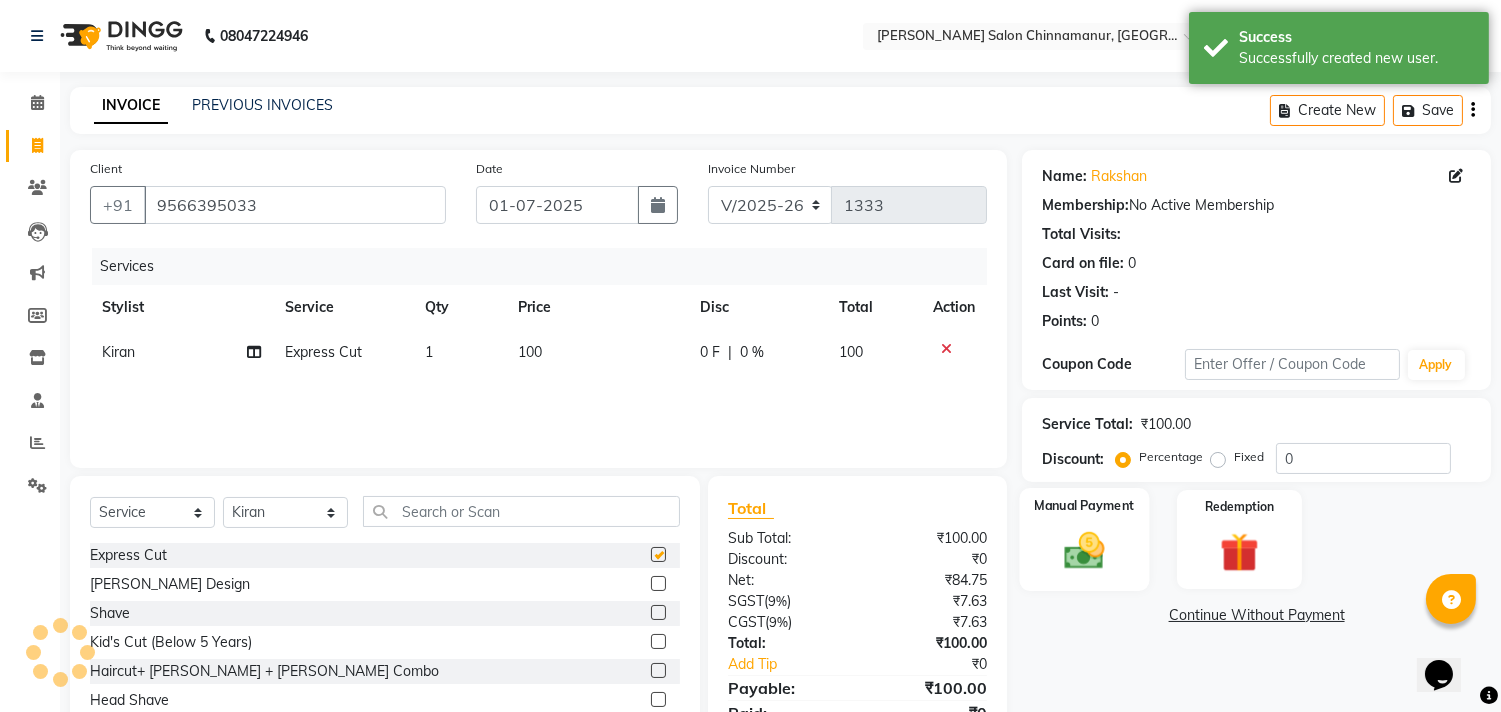 checkbox on "false" 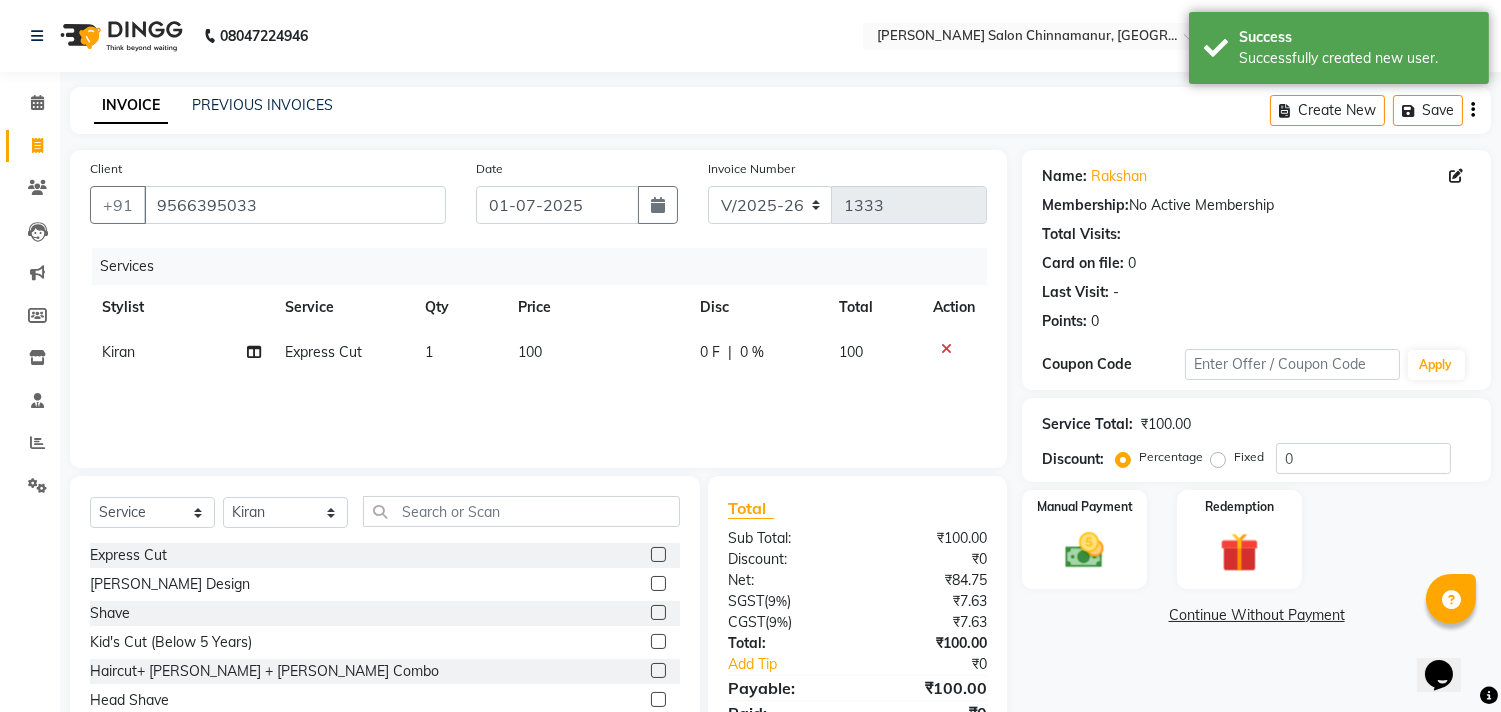 click on "Manual Payment Redemption" 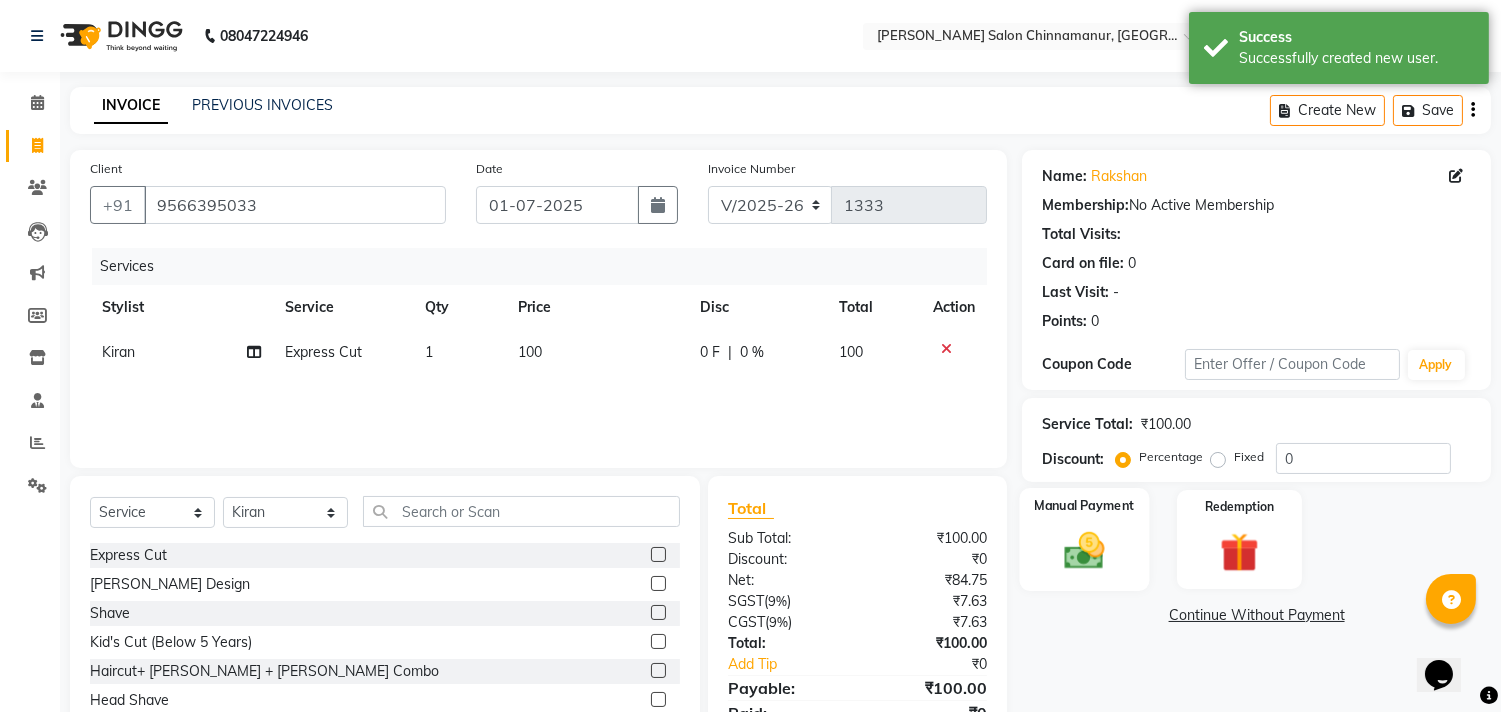 click 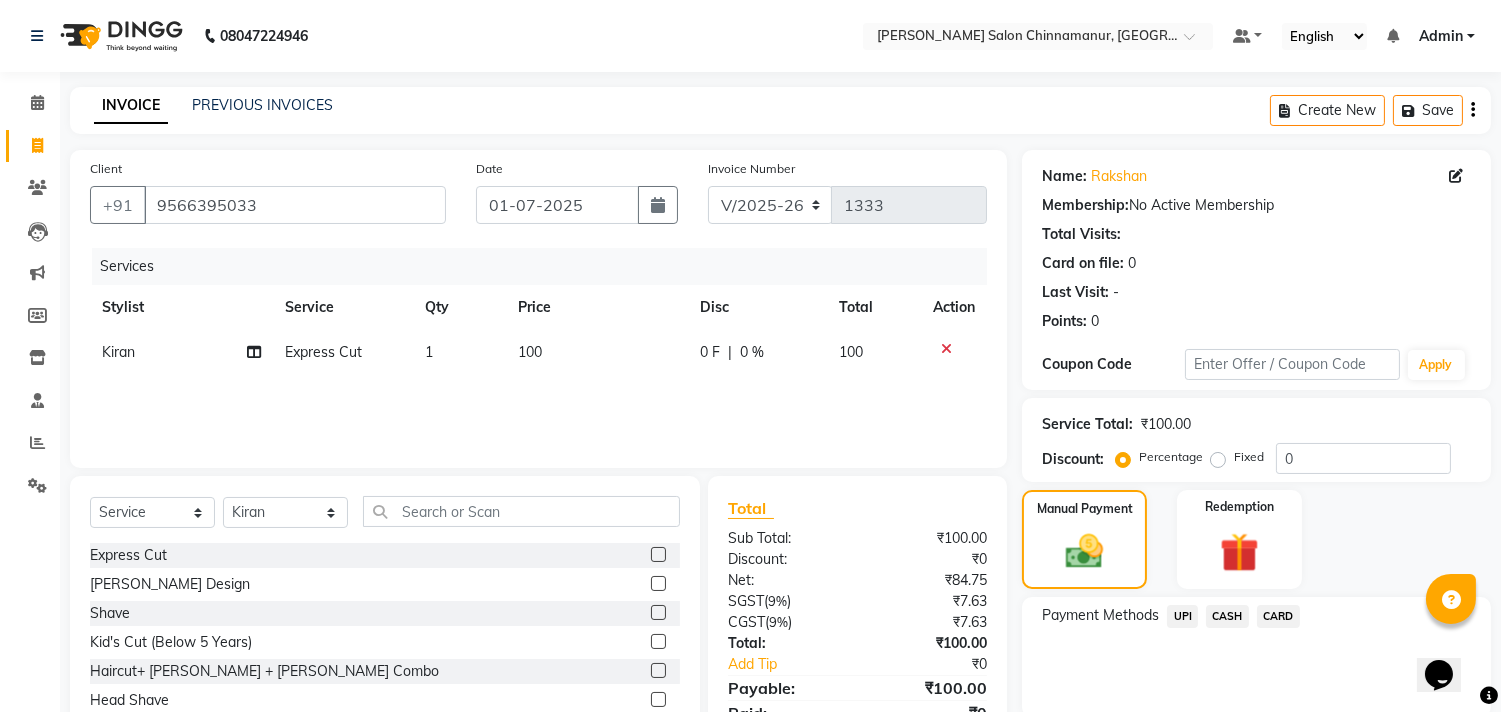click on "CASH" 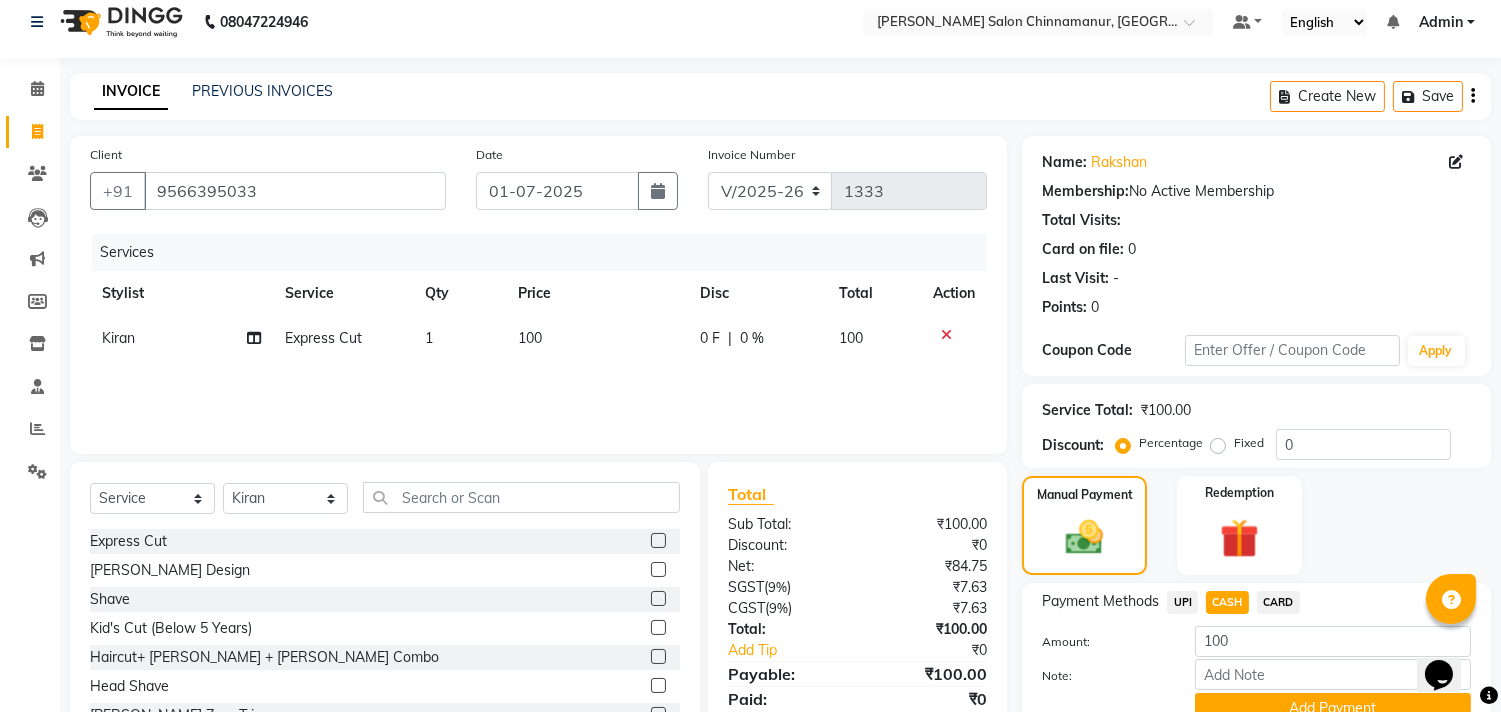 scroll, scrollTop: 104, scrollLeft: 0, axis: vertical 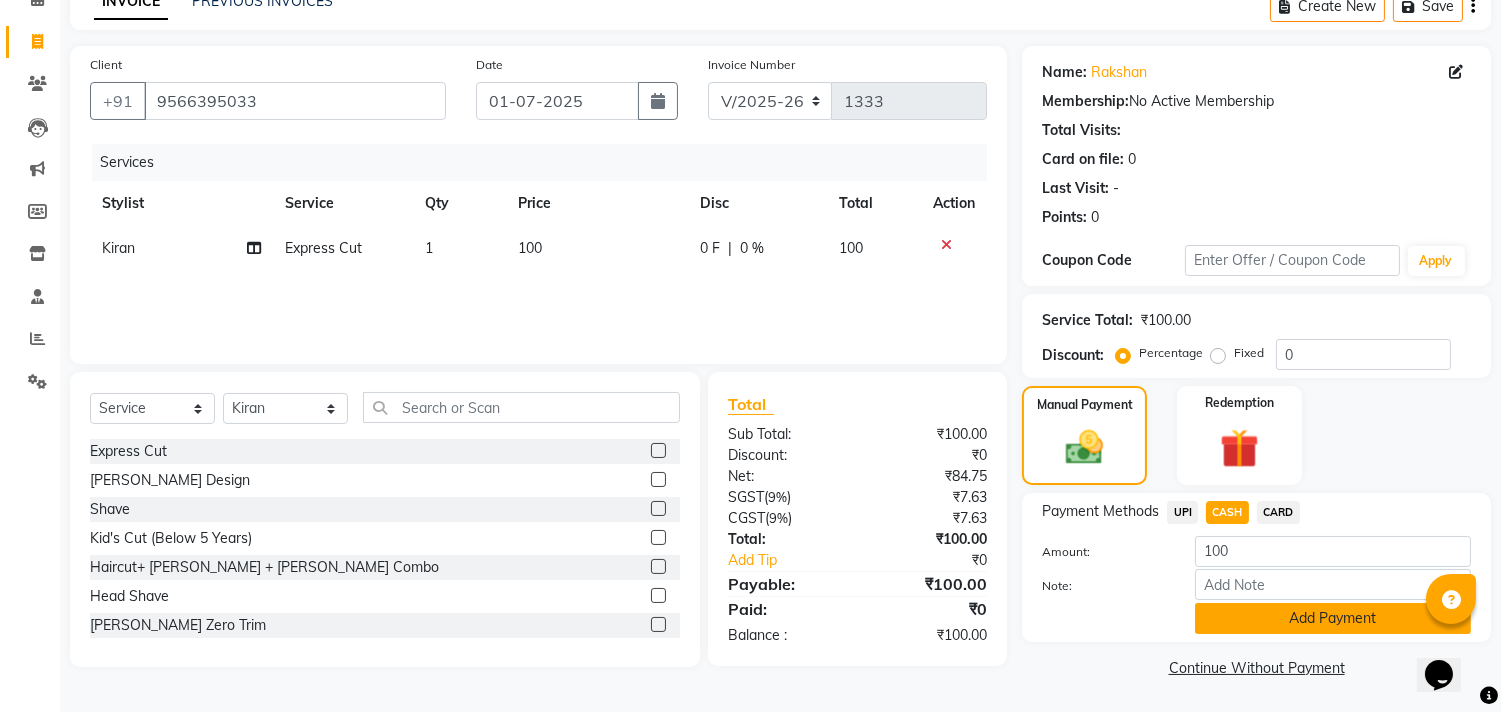 click on "Add Payment" 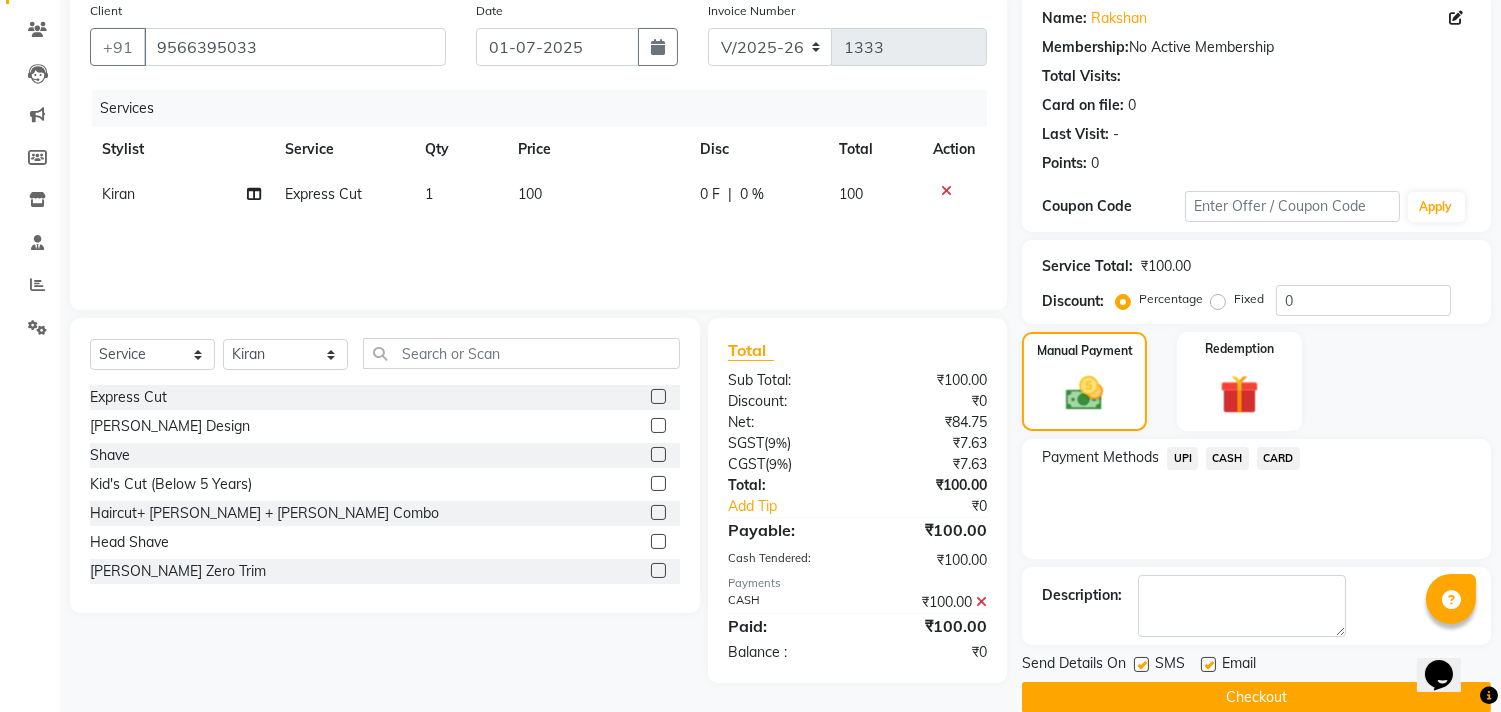 scroll, scrollTop: 187, scrollLeft: 0, axis: vertical 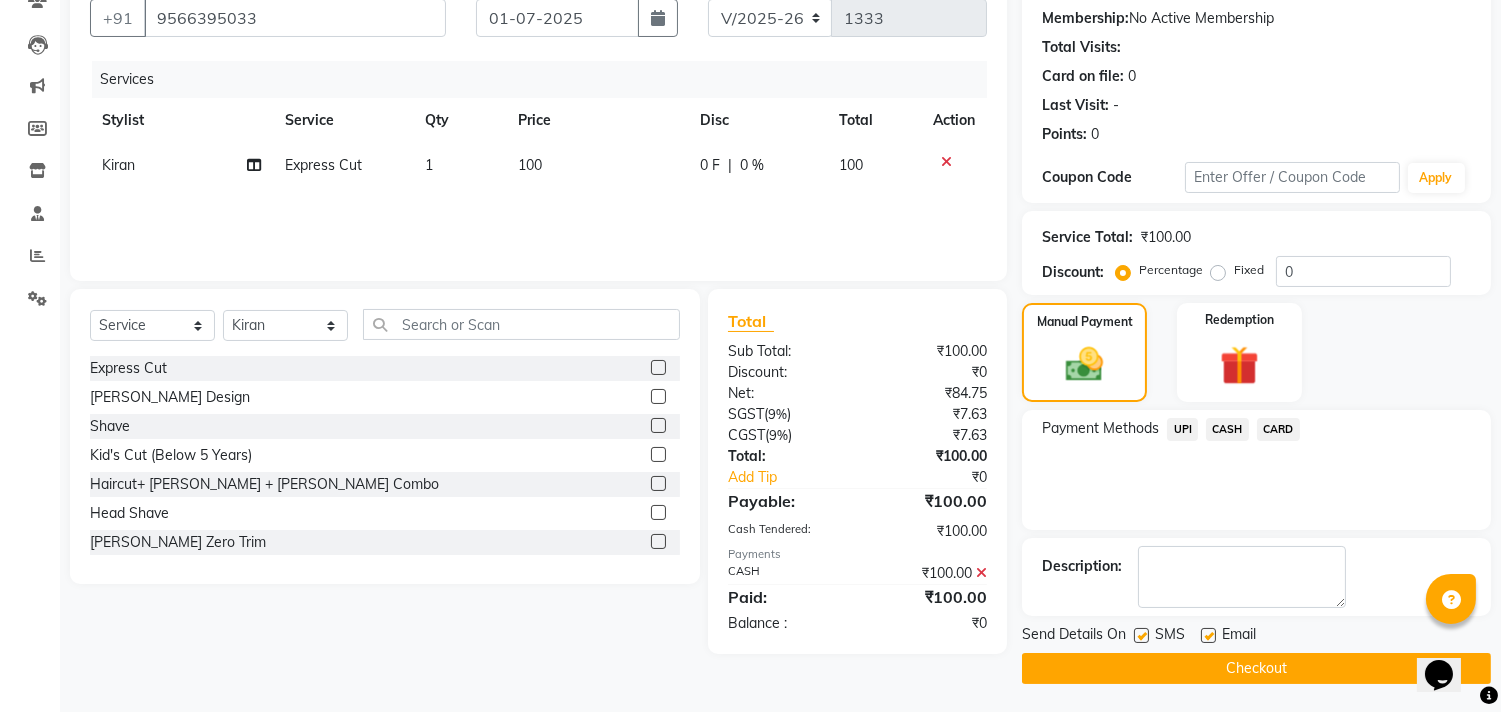 click on "Checkout" 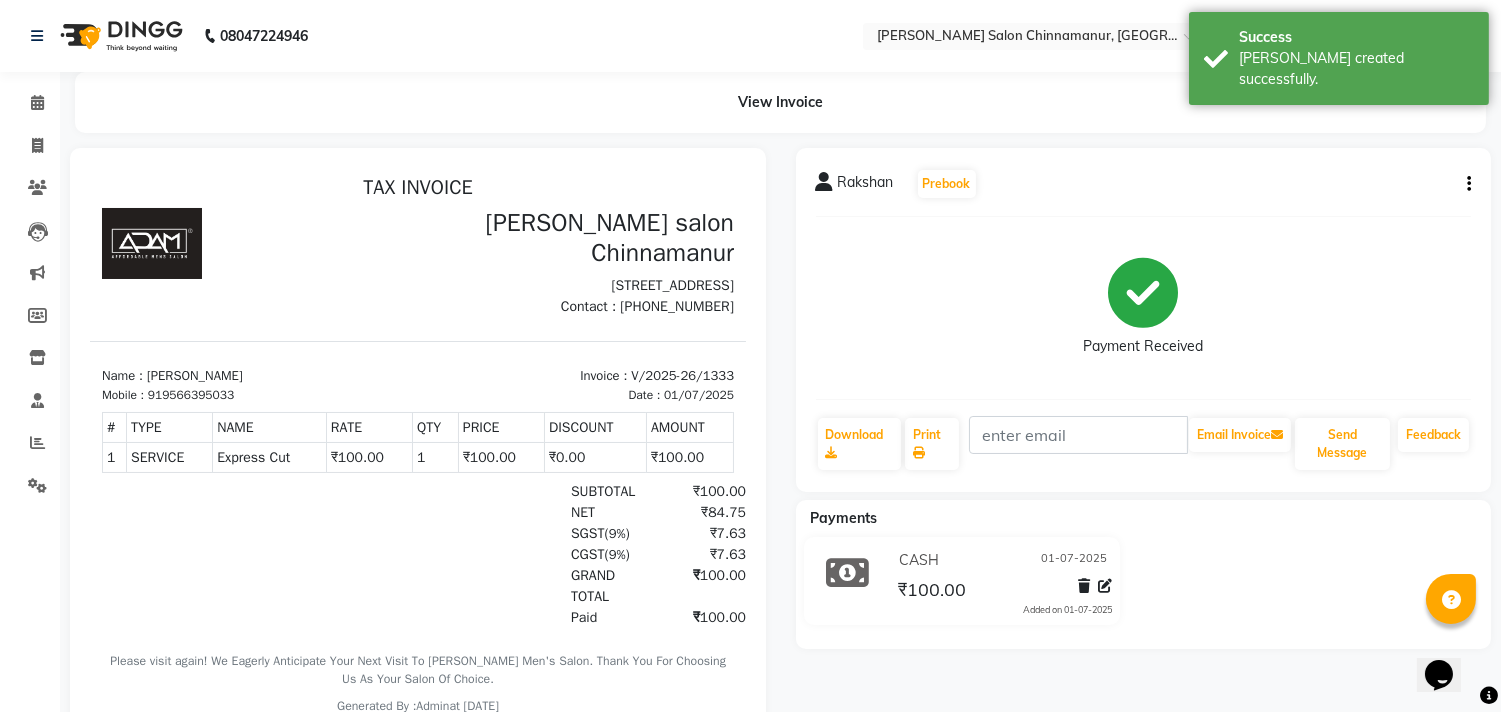 scroll, scrollTop: 0, scrollLeft: 0, axis: both 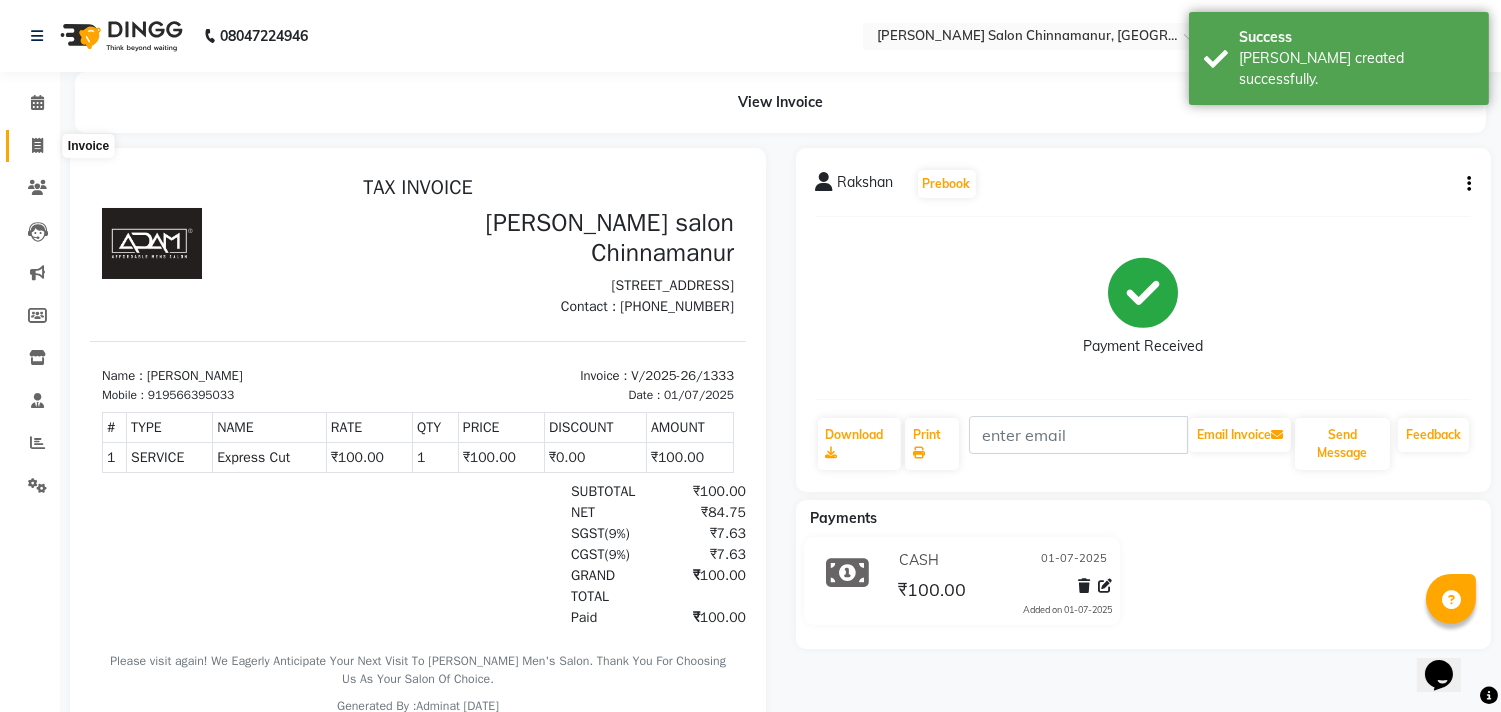 click 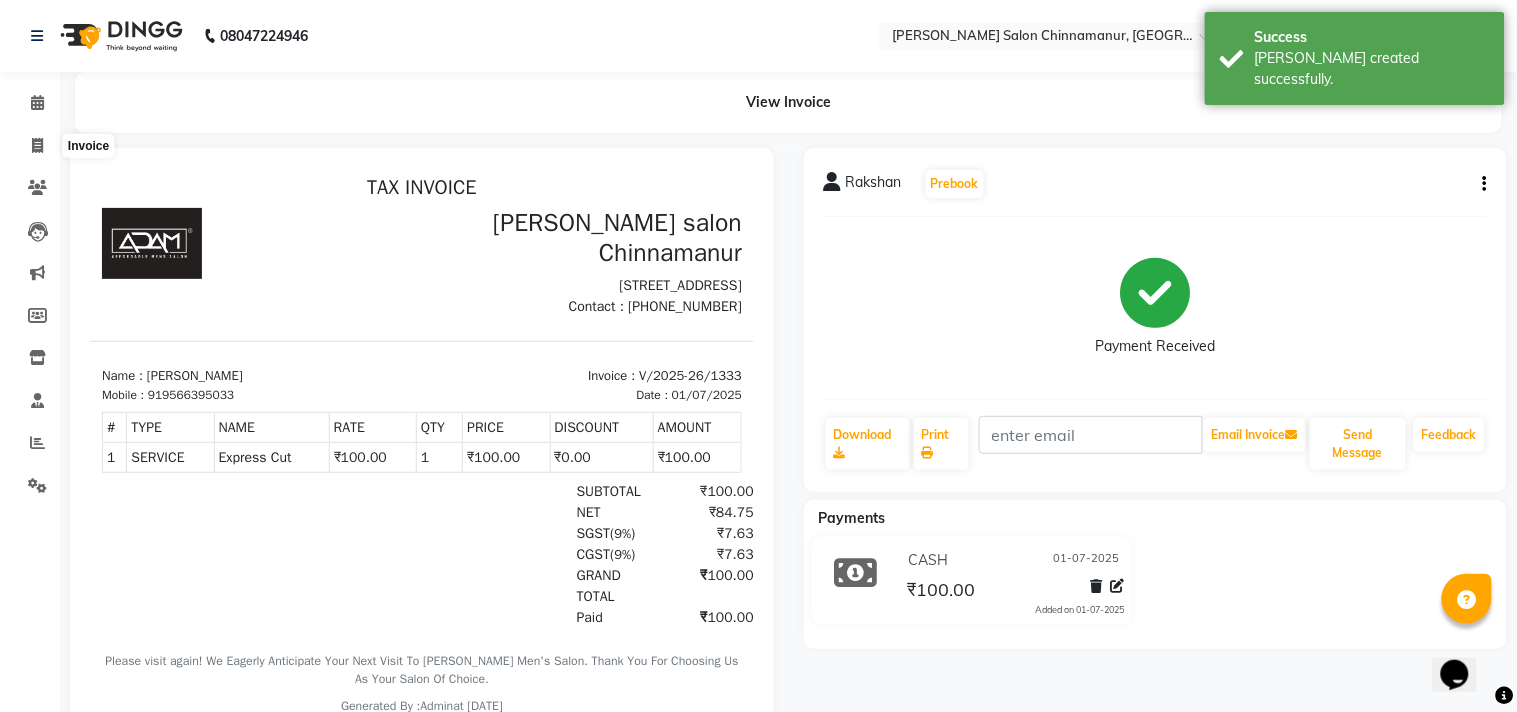 select on "service" 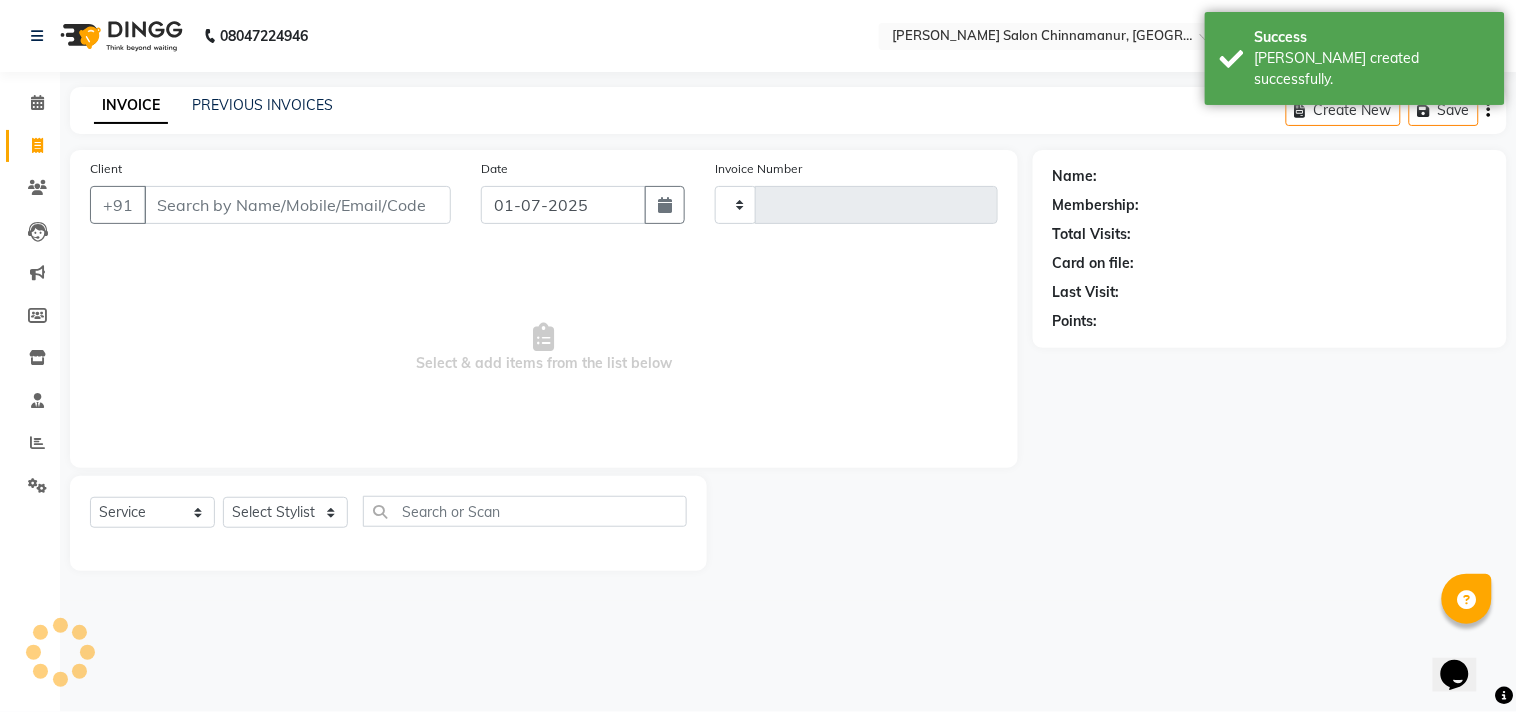 type on "1334" 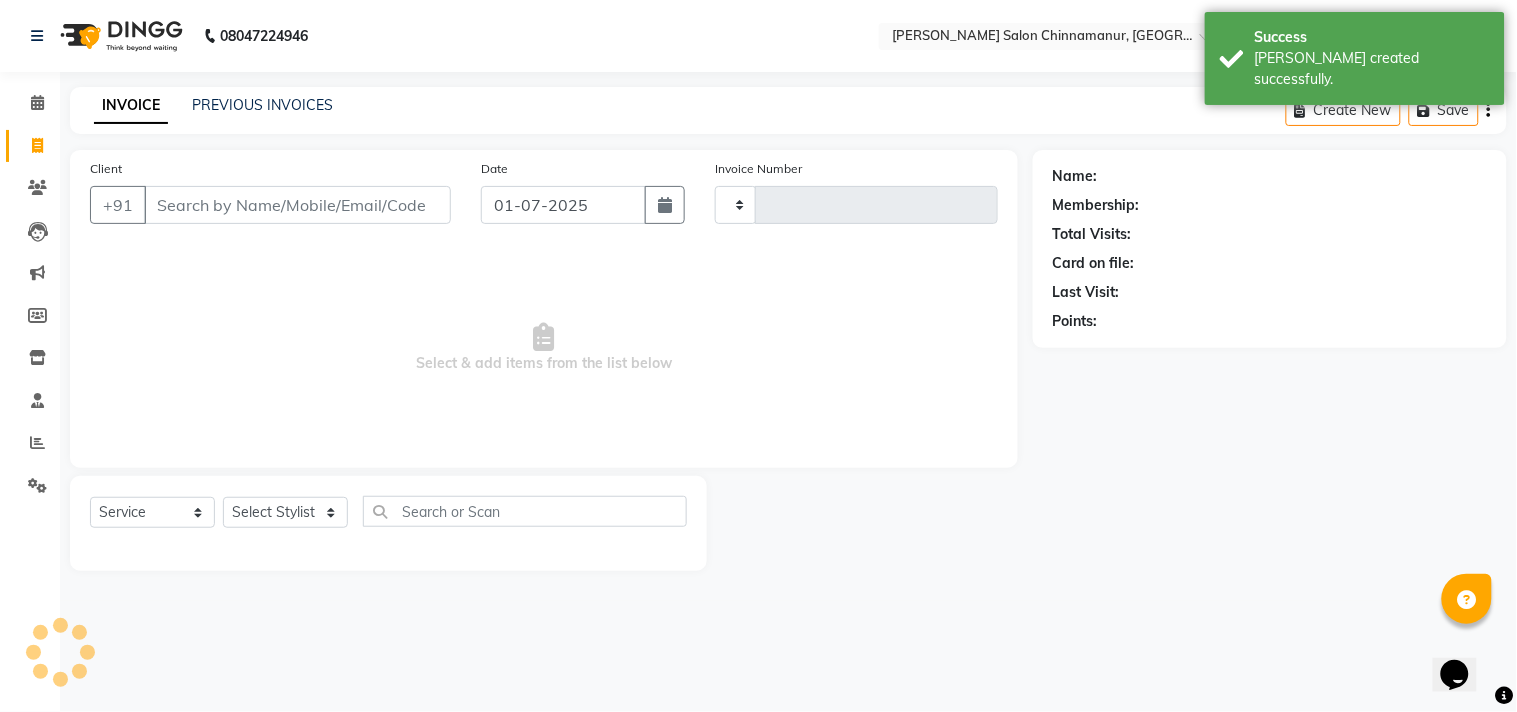 select on "8329" 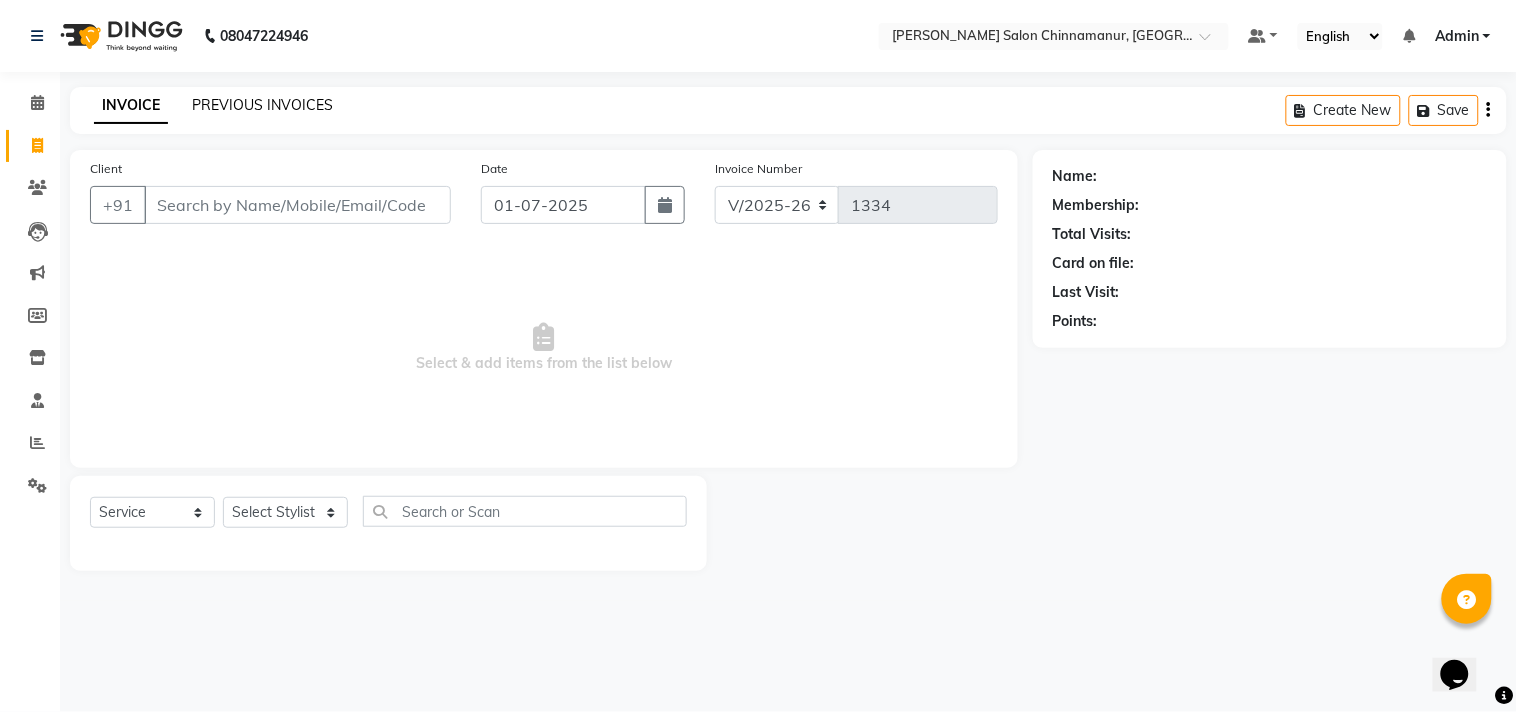 click on "PREVIOUS INVOICES" 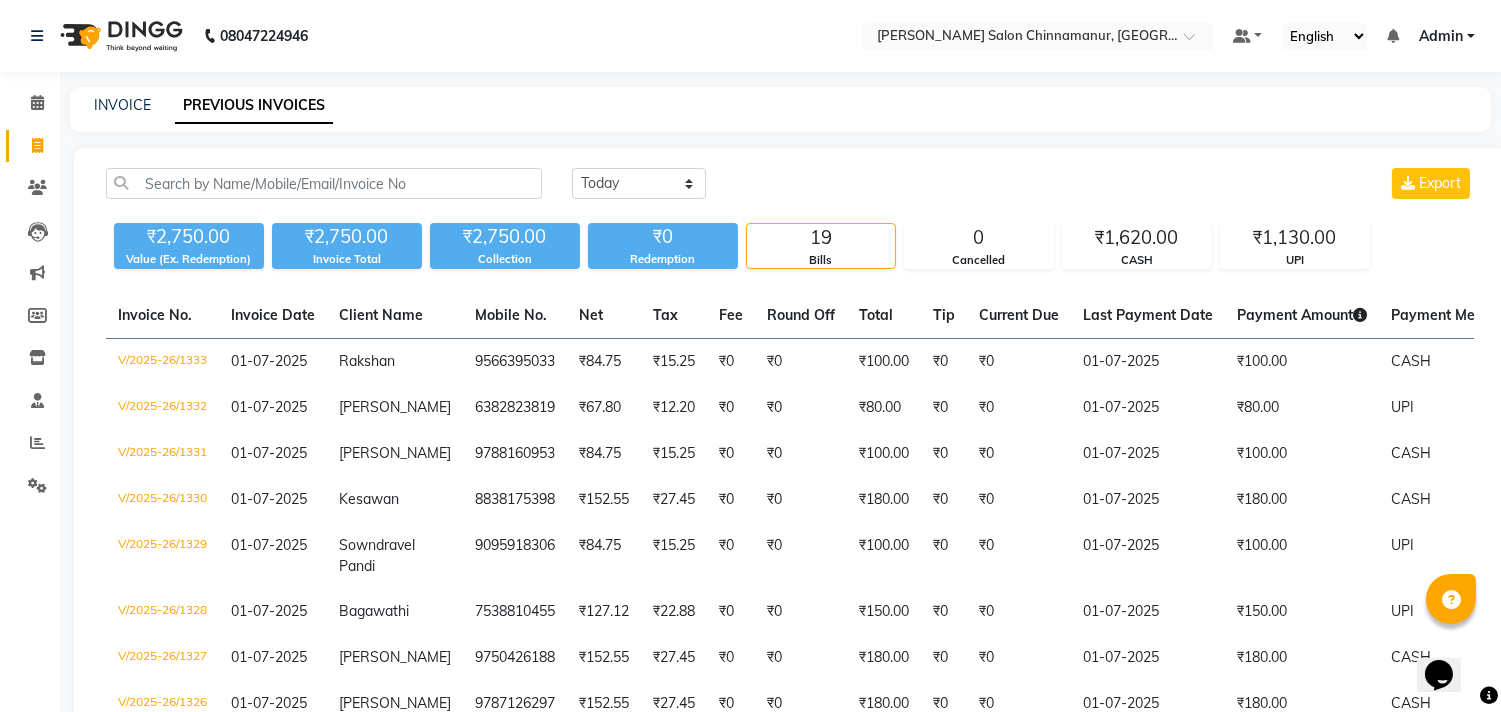 click on "INVOICE PREVIOUS INVOICES" 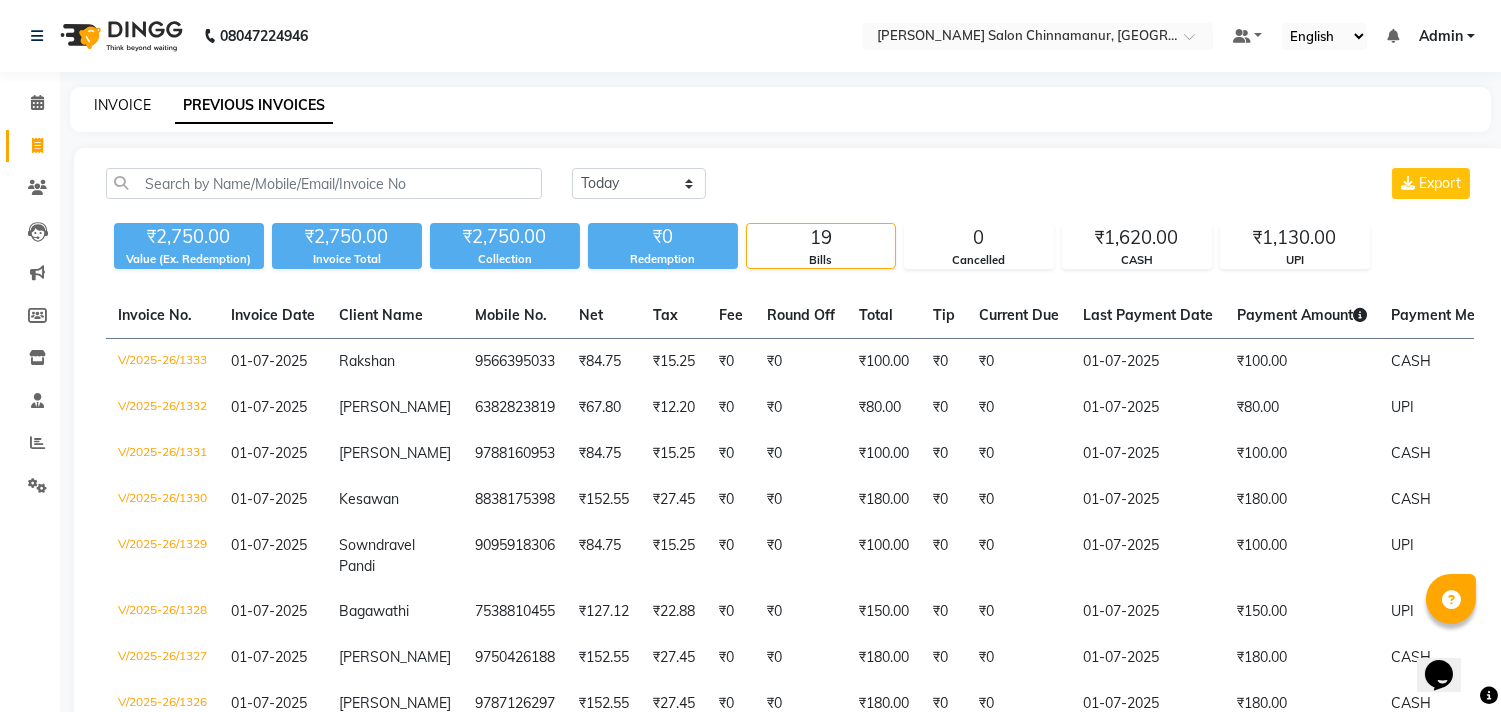 click on "INVOICE" 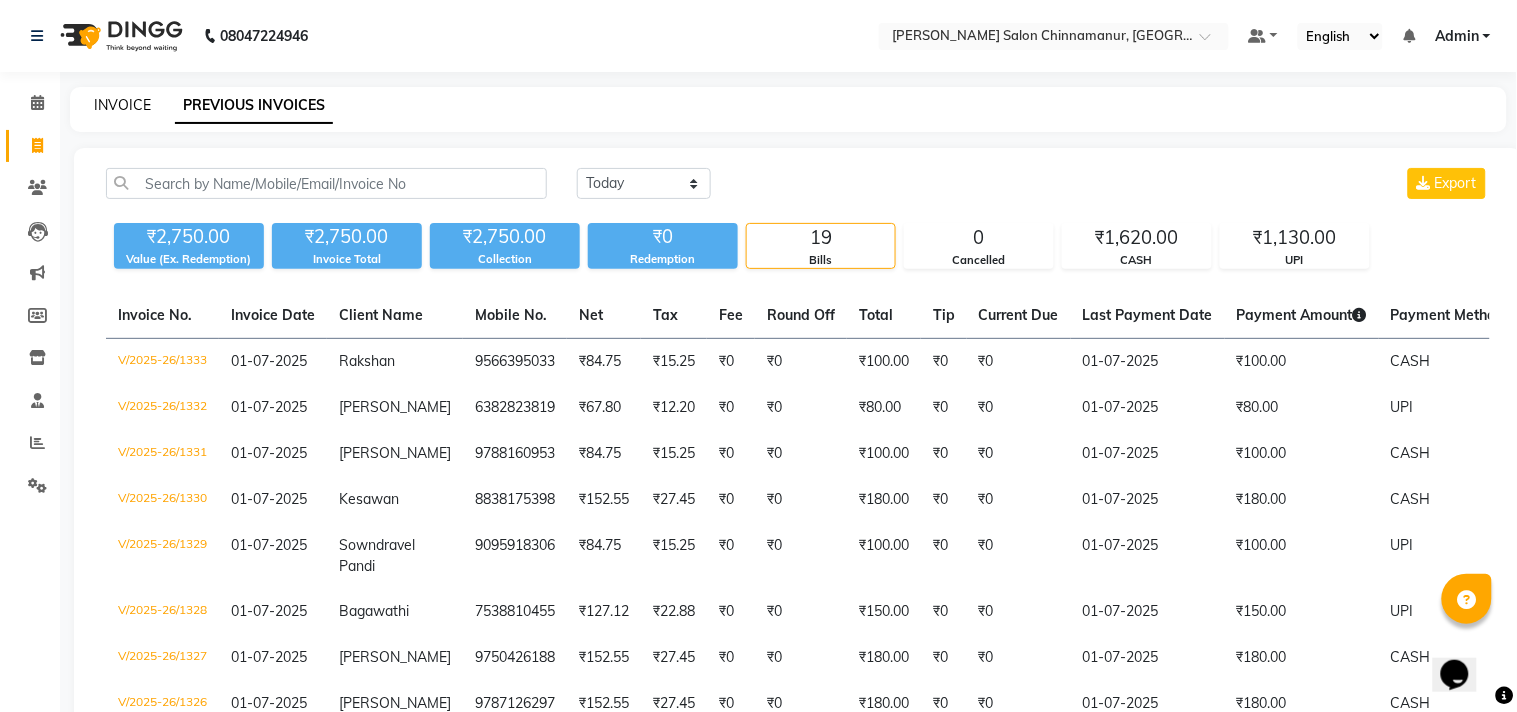 select on "service" 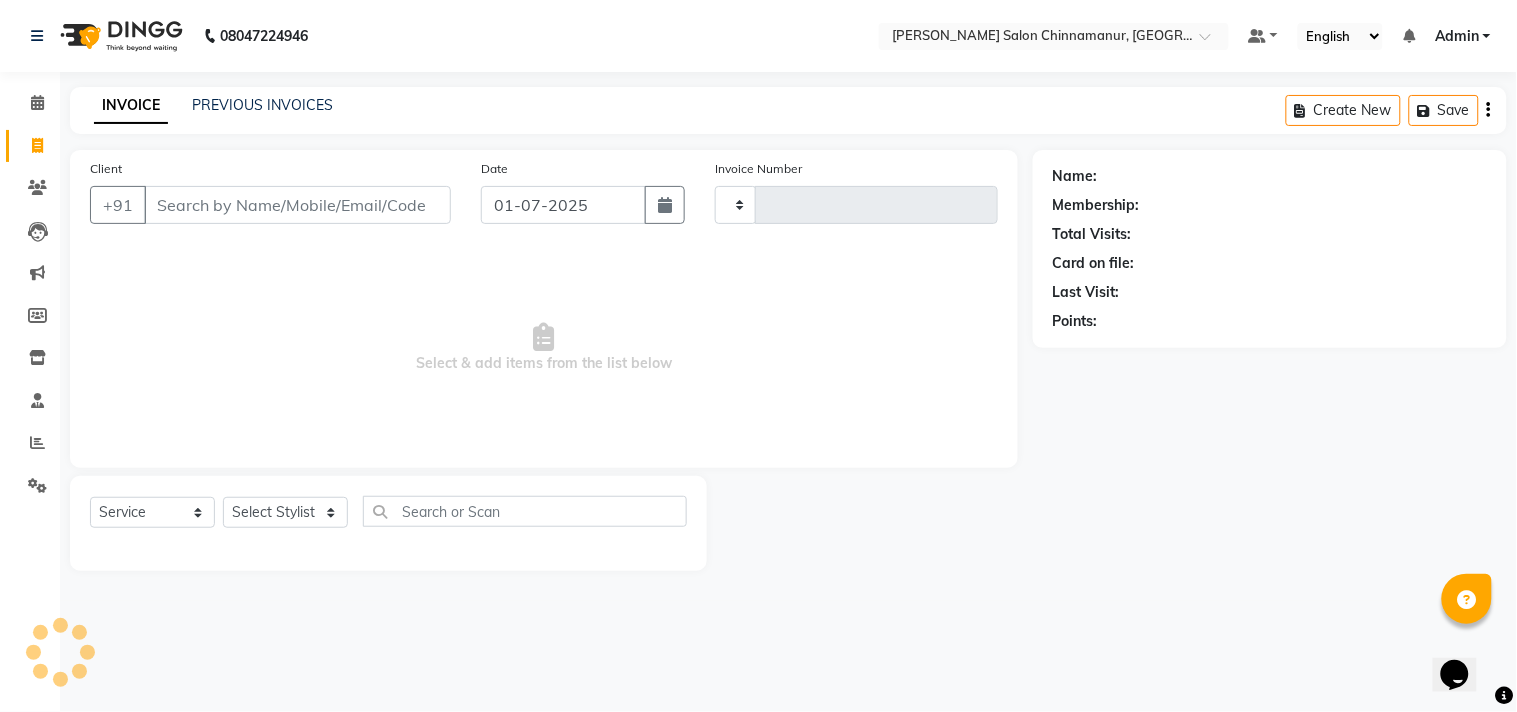 type on "1334" 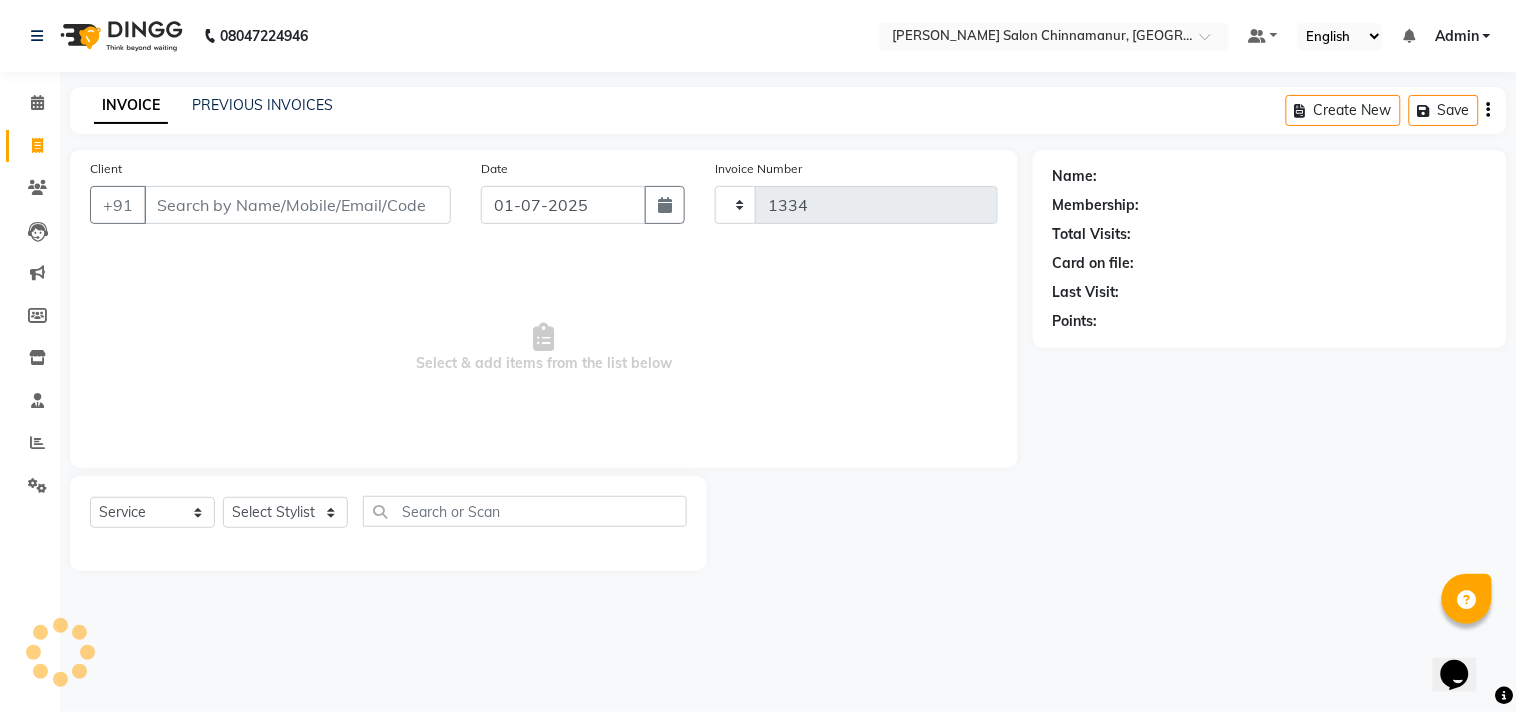 select on "8329" 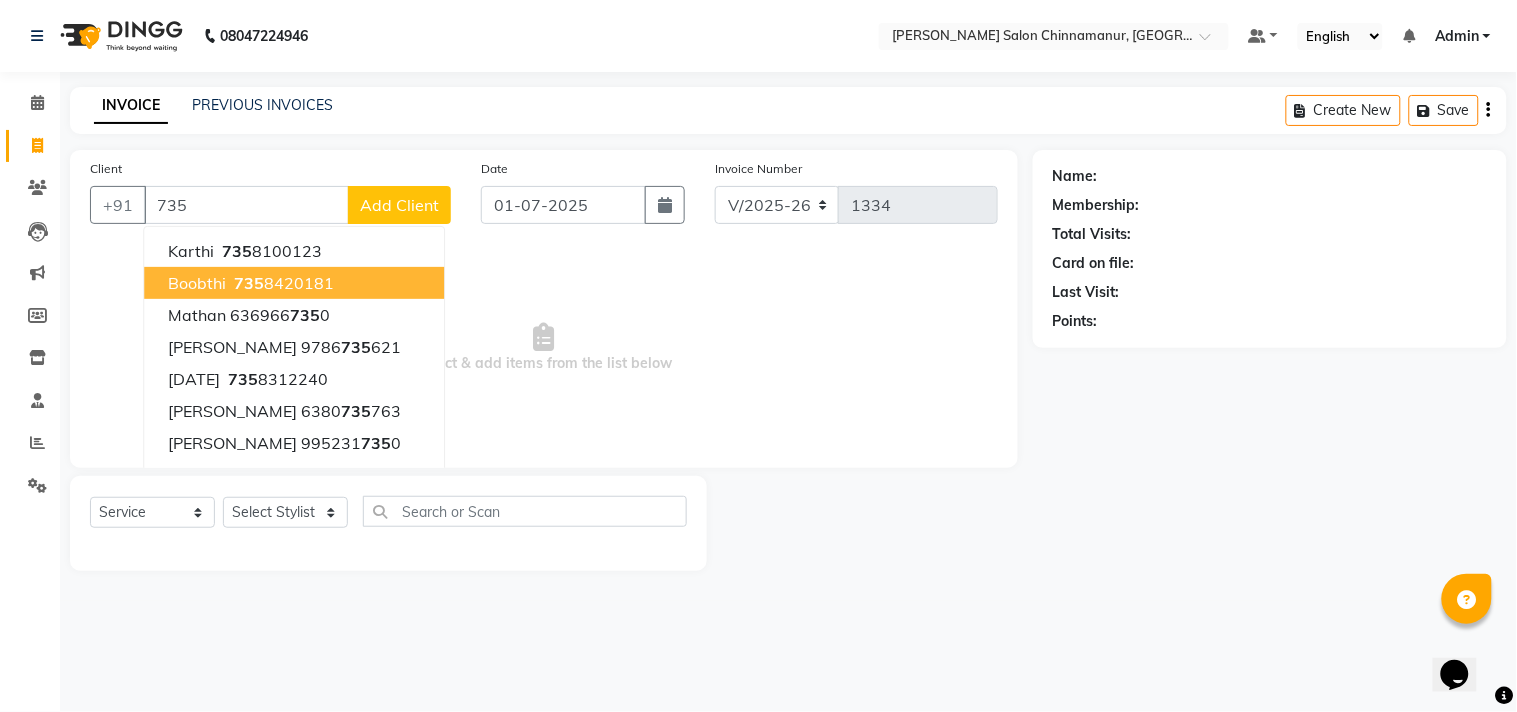 click on "Boobthi" at bounding box center [197, 283] 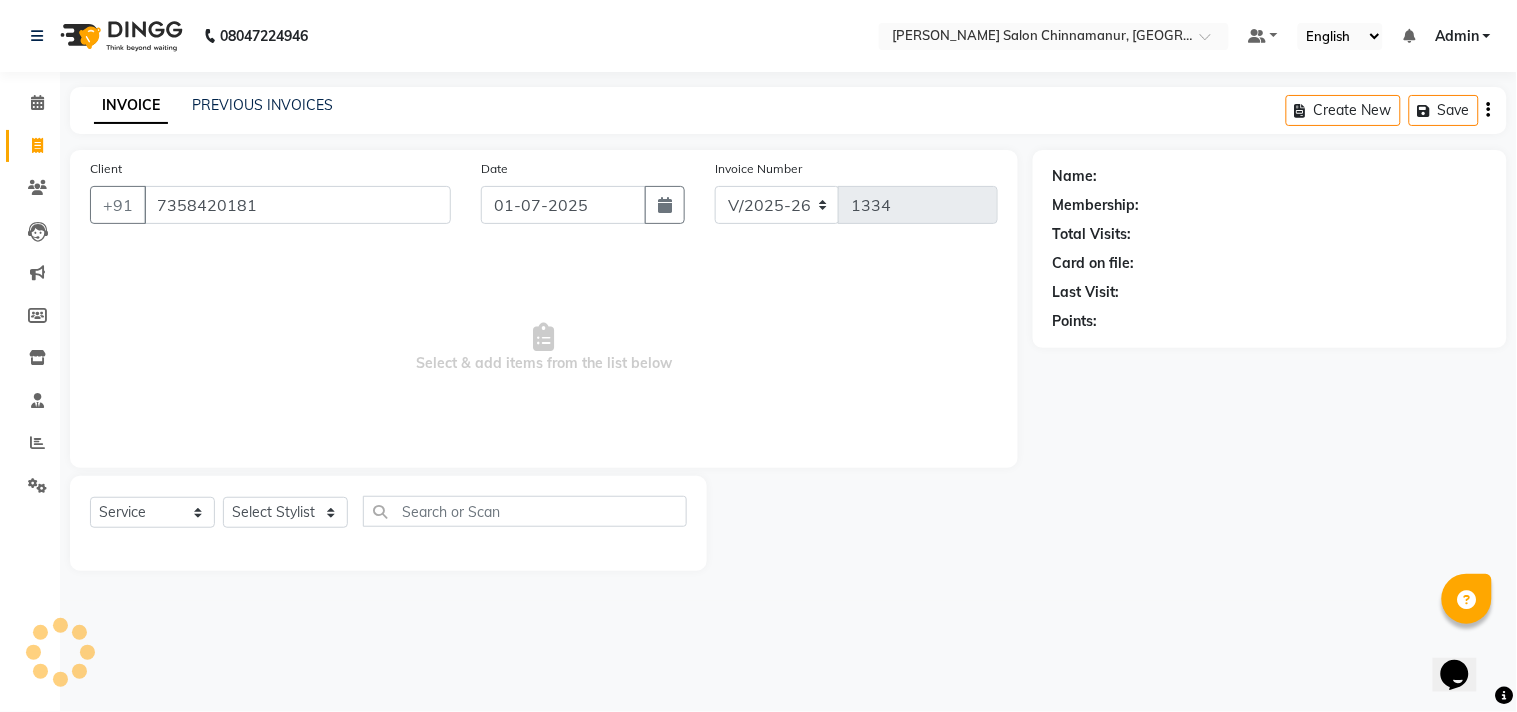 type on "7358420181" 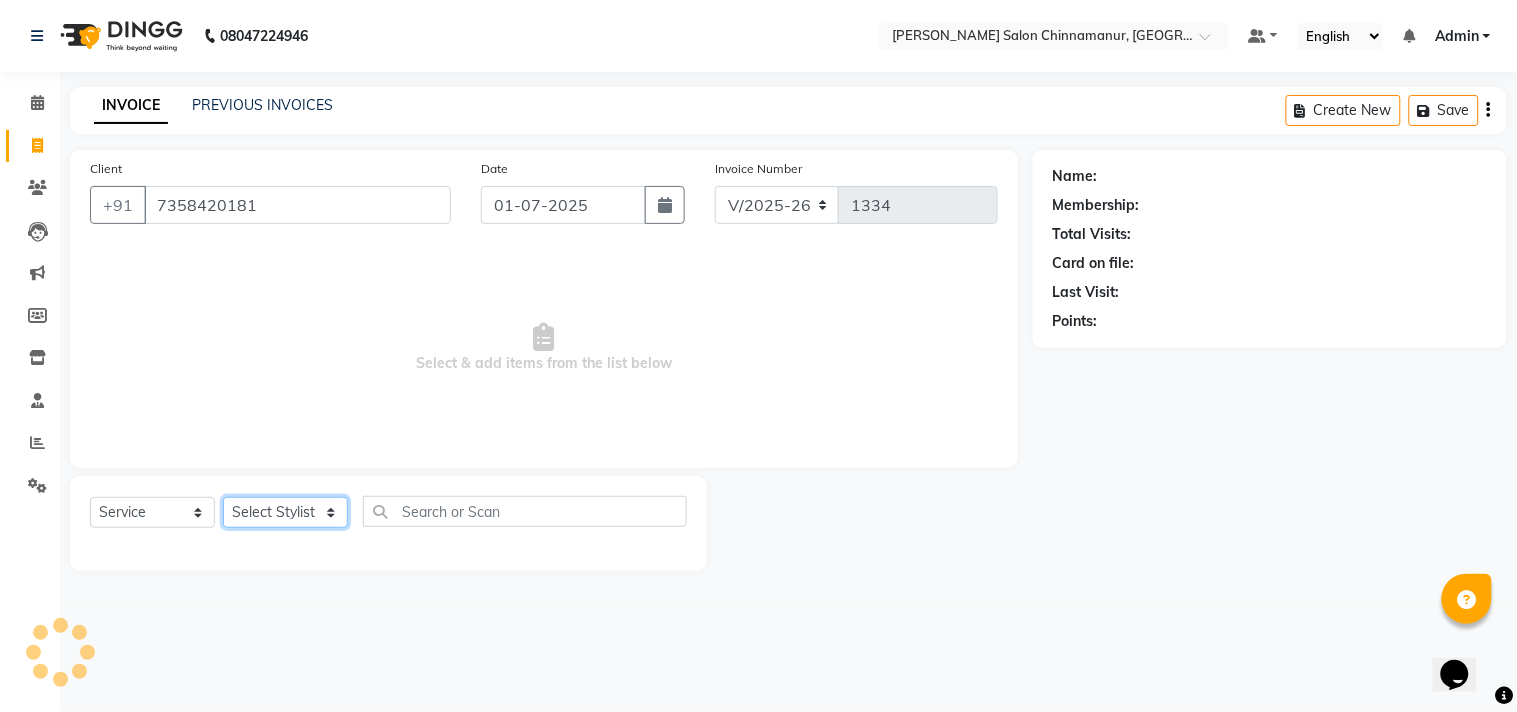 click on "Select Stylist Admin [PERSON_NAME] [PERSON_NAME] [PERSON_NAME]" 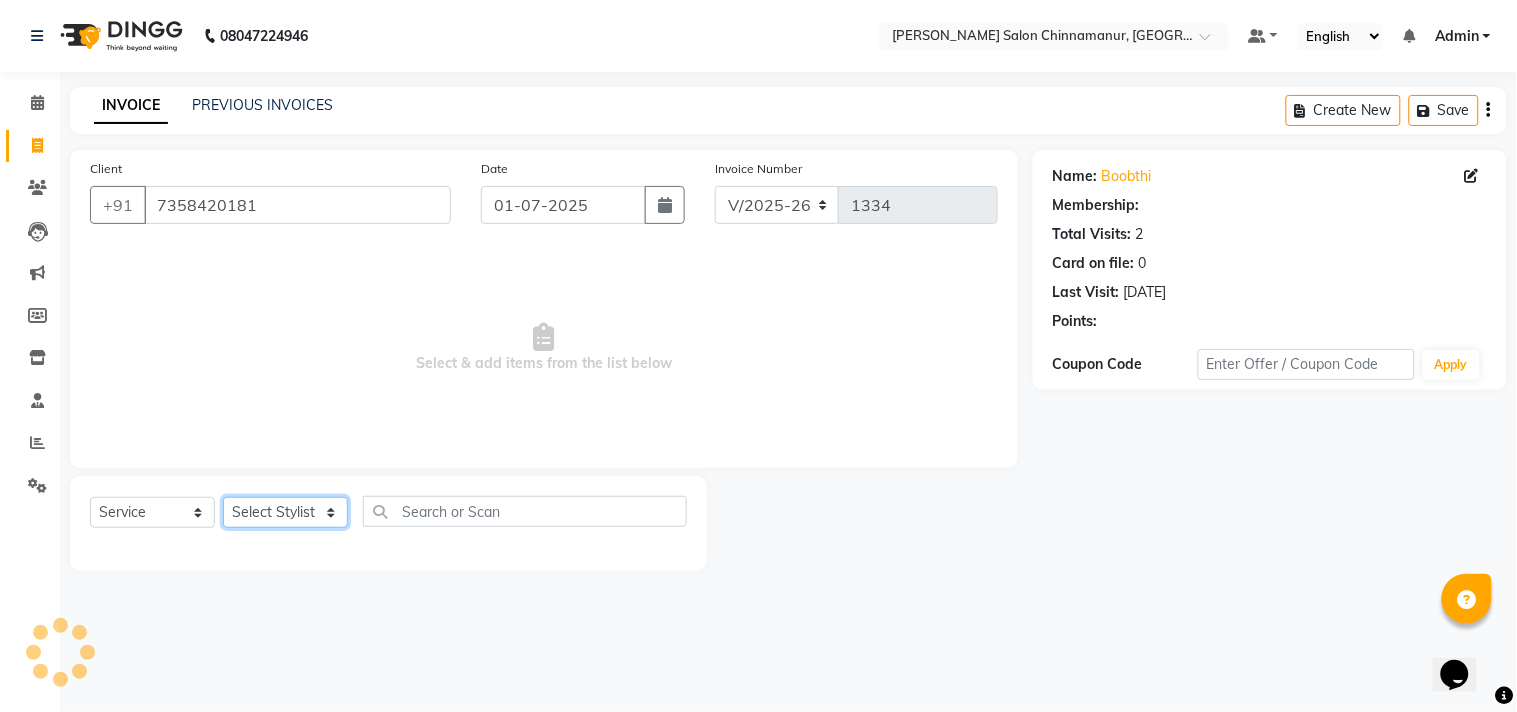 select on "83997" 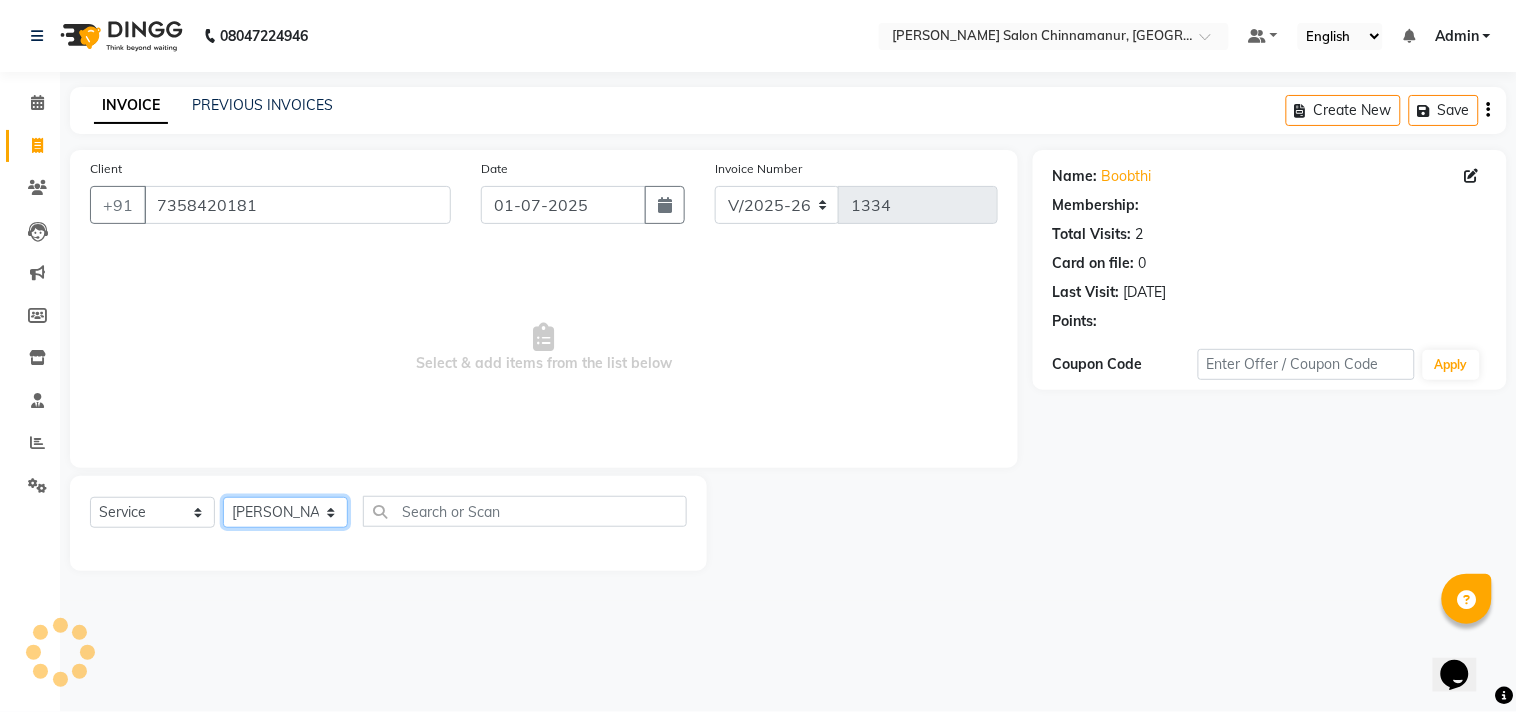 click on "Select Stylist Admin [PERSON_NAME] [PERSON_NAME] [PERSON_NAME]" 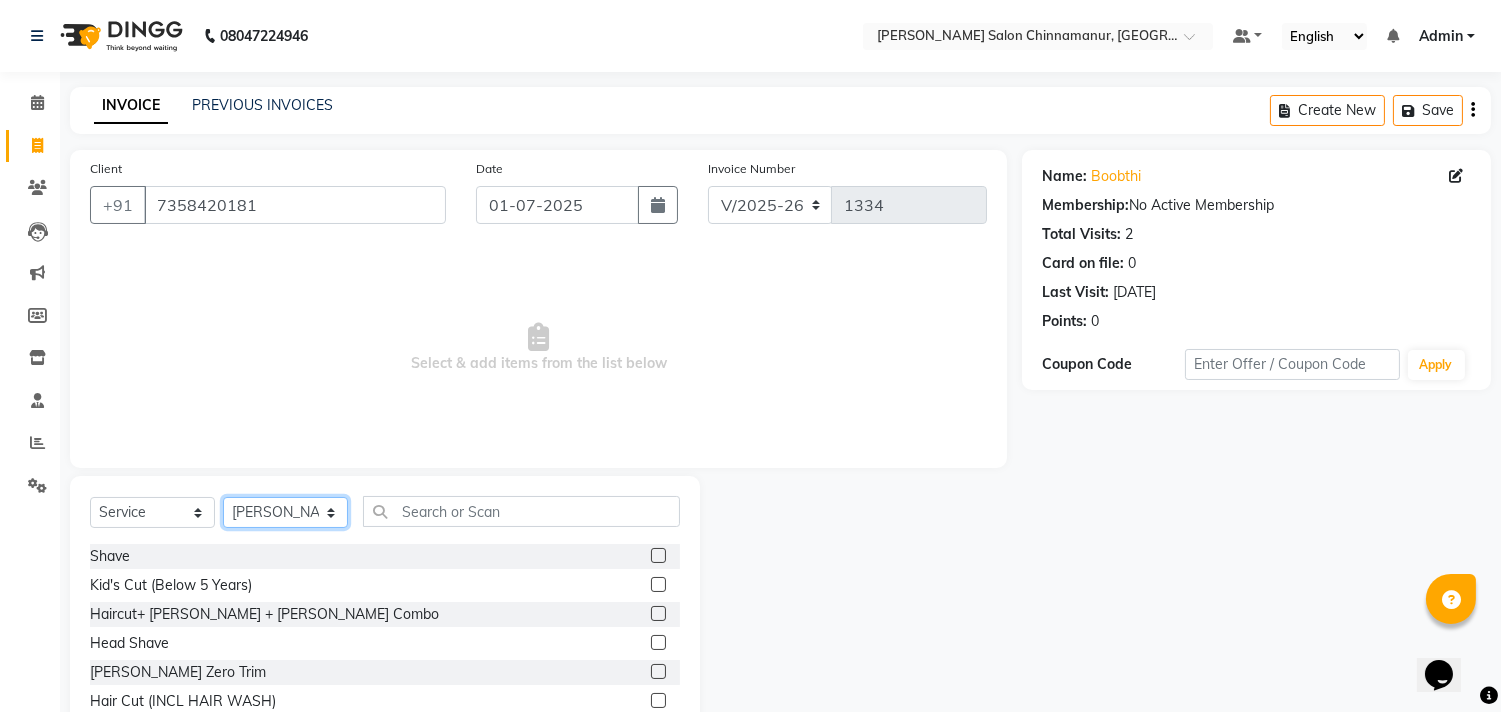 scroll, scrollTop: 111, scrollLeft: 0, axis: vertical 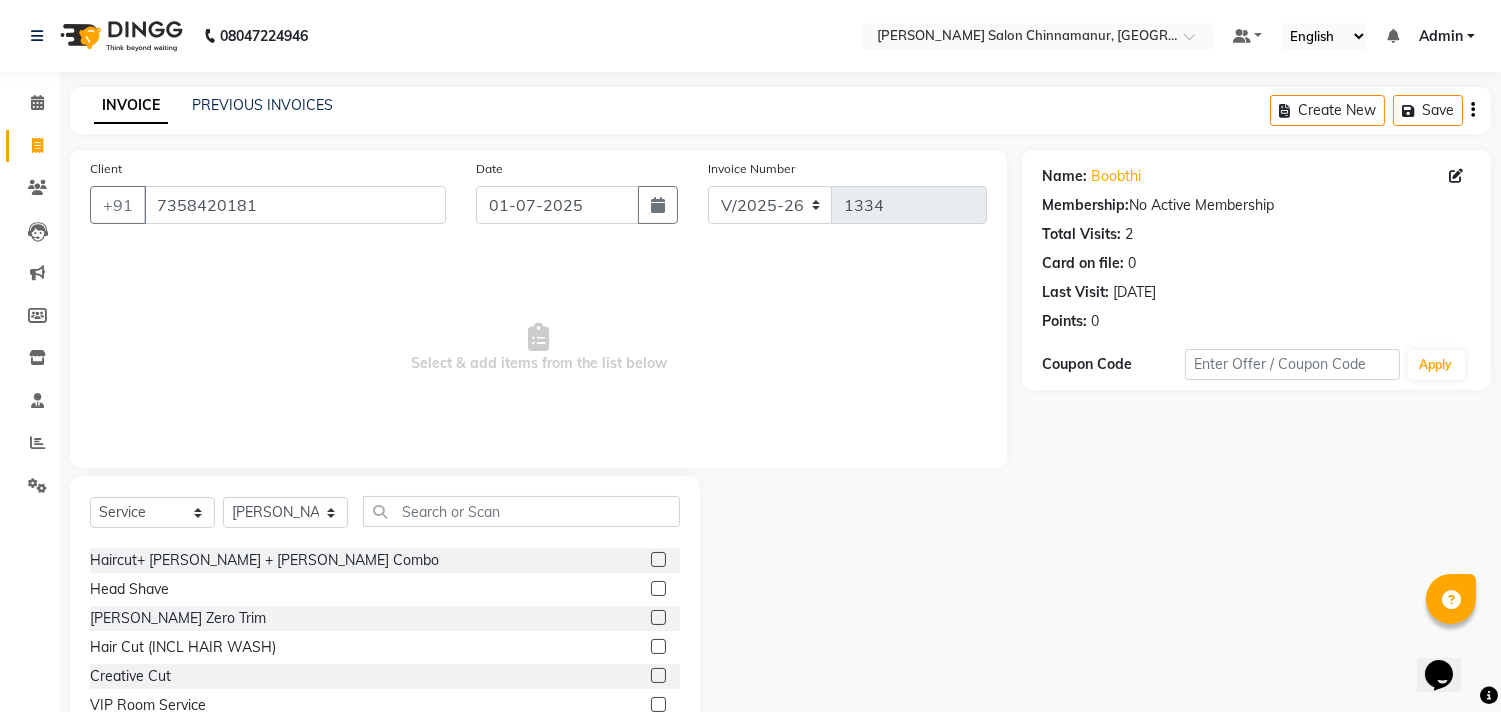 click 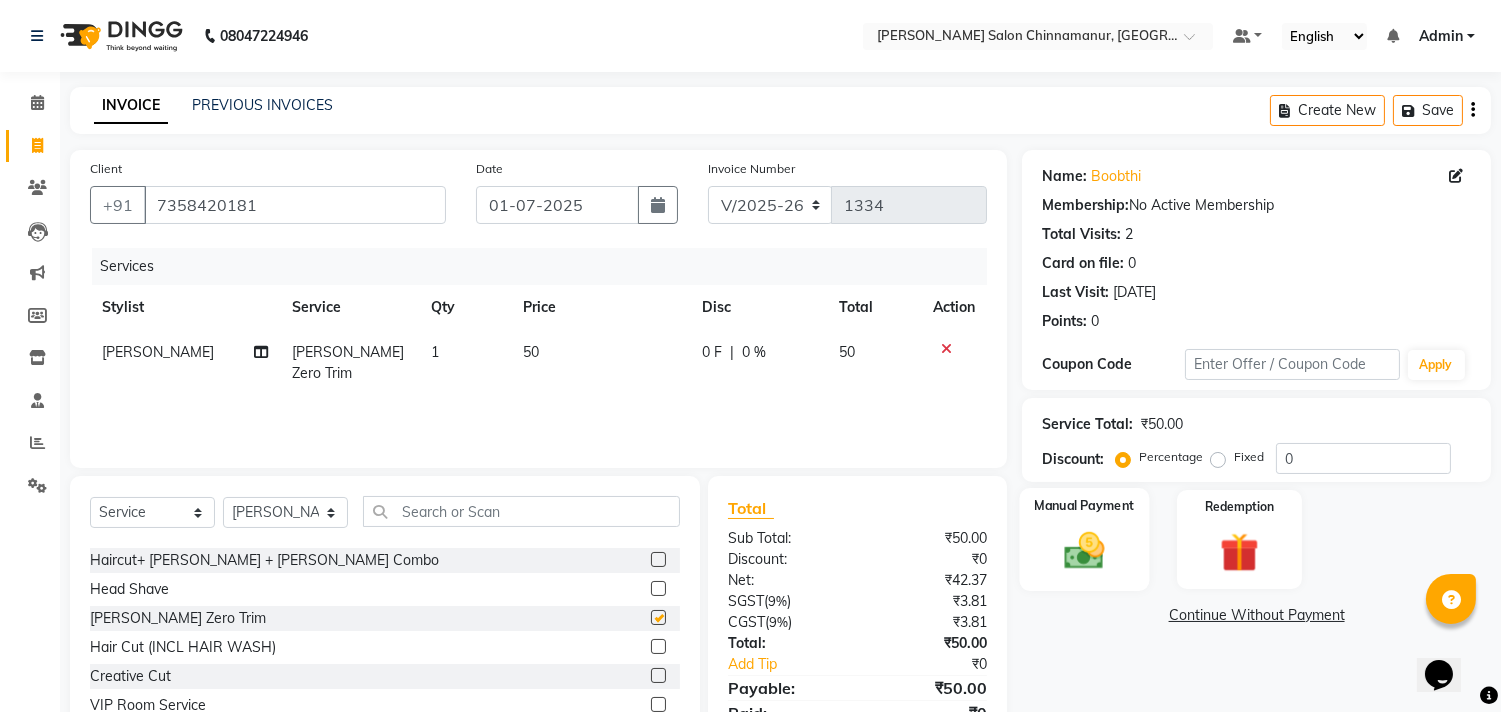 checkbox on "false" 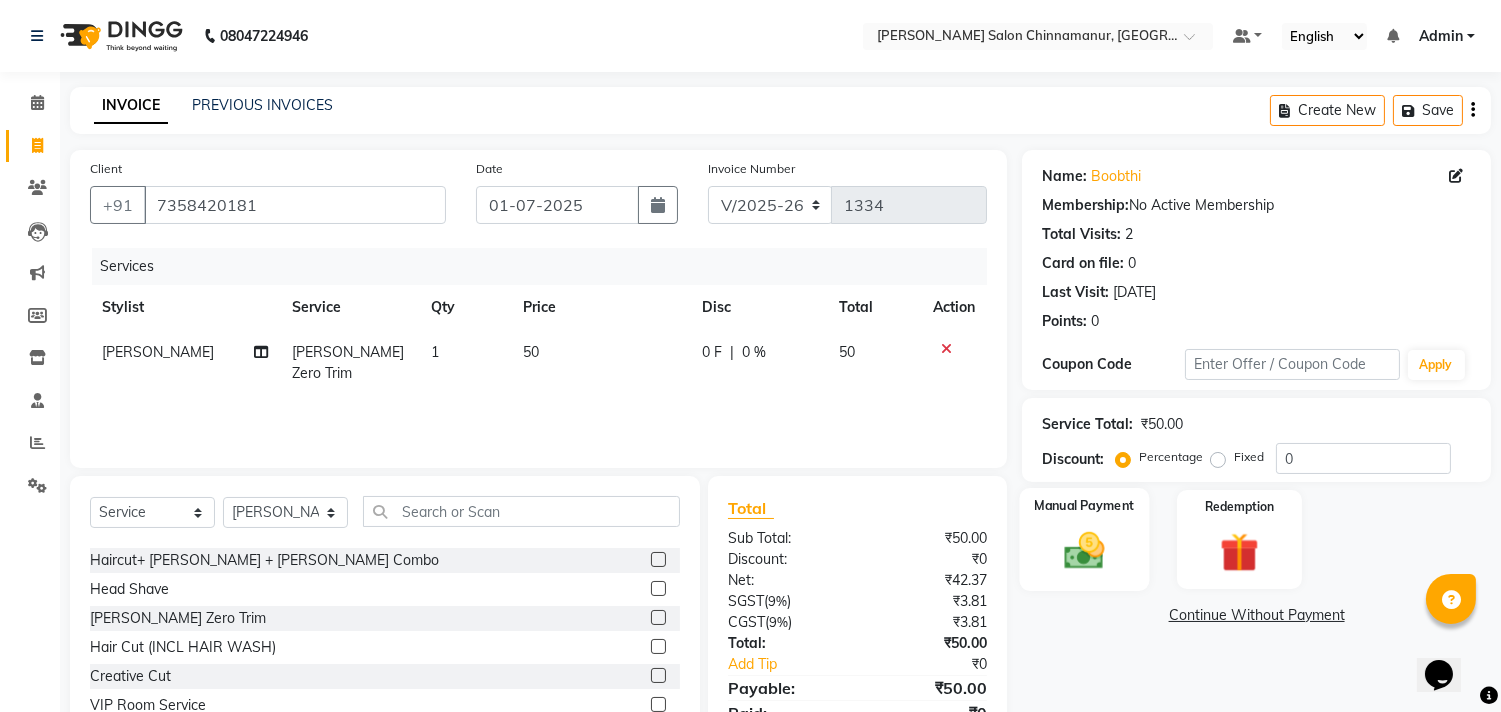 click 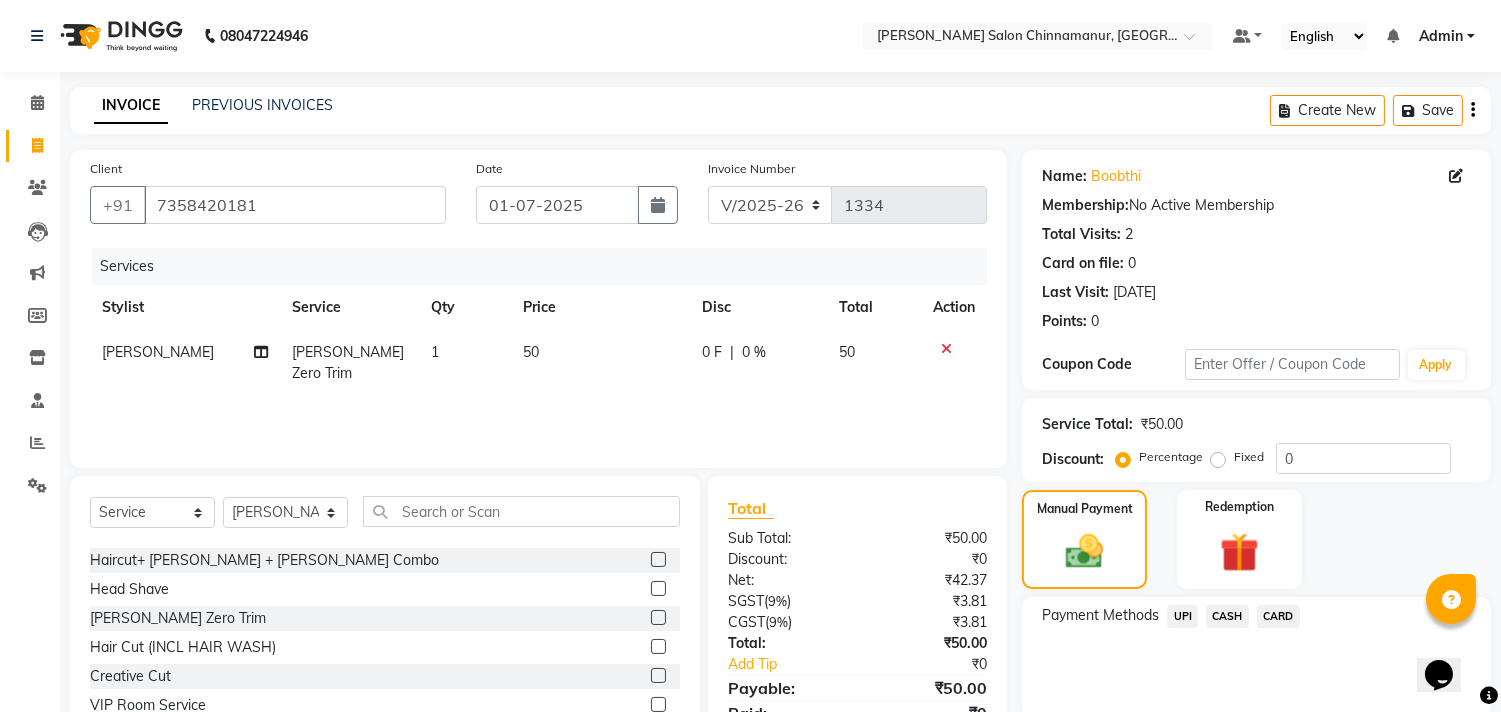 click on "UPI" 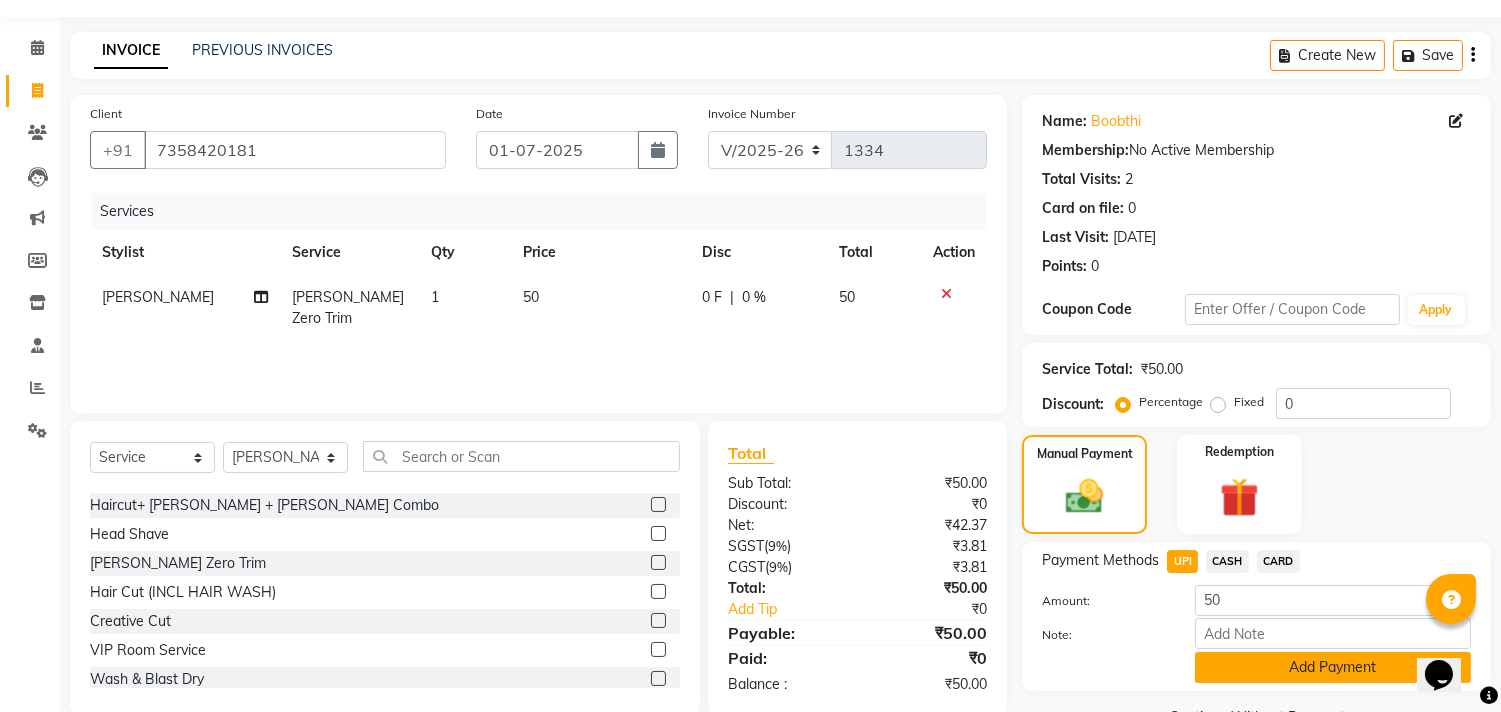 scroll, scrollTop: 104, scrollLeft: 0, axis: vertical 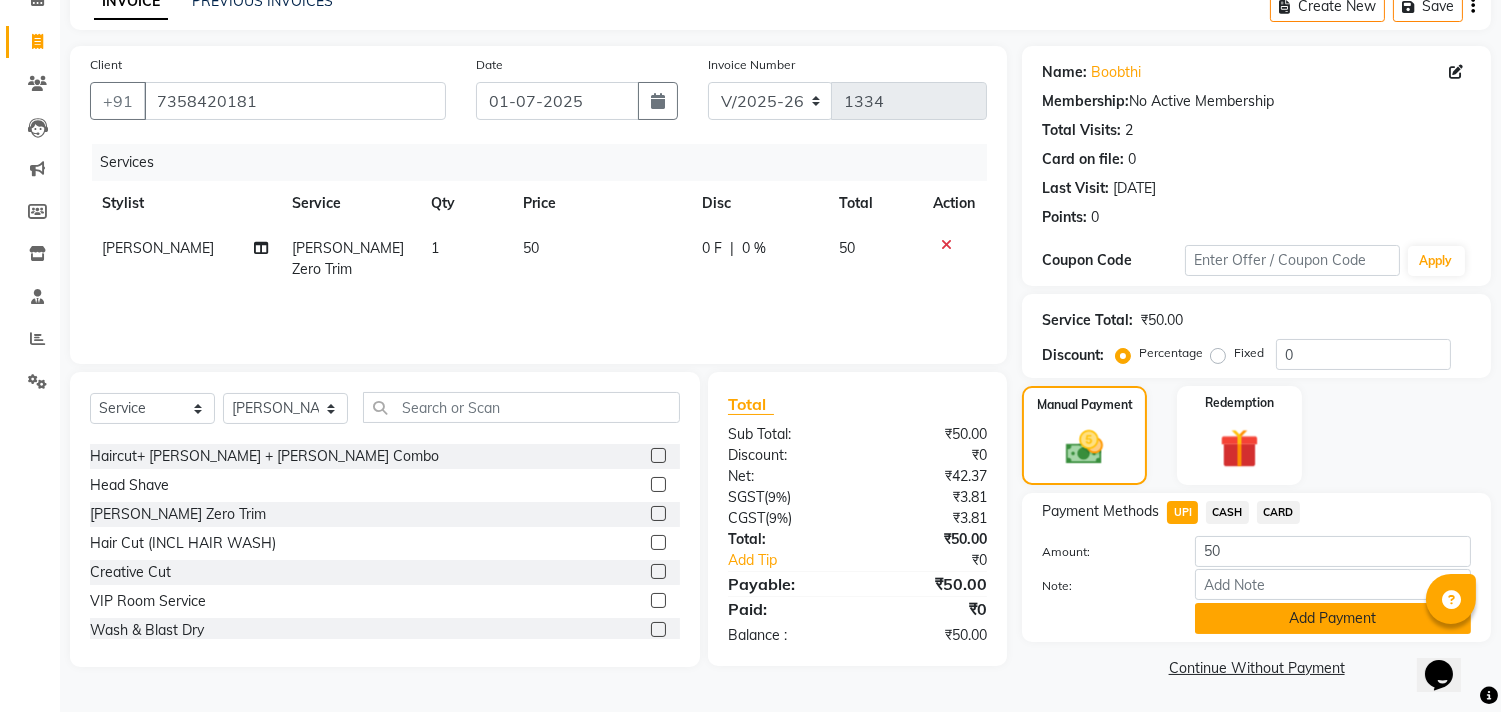 click on "Add Payment" 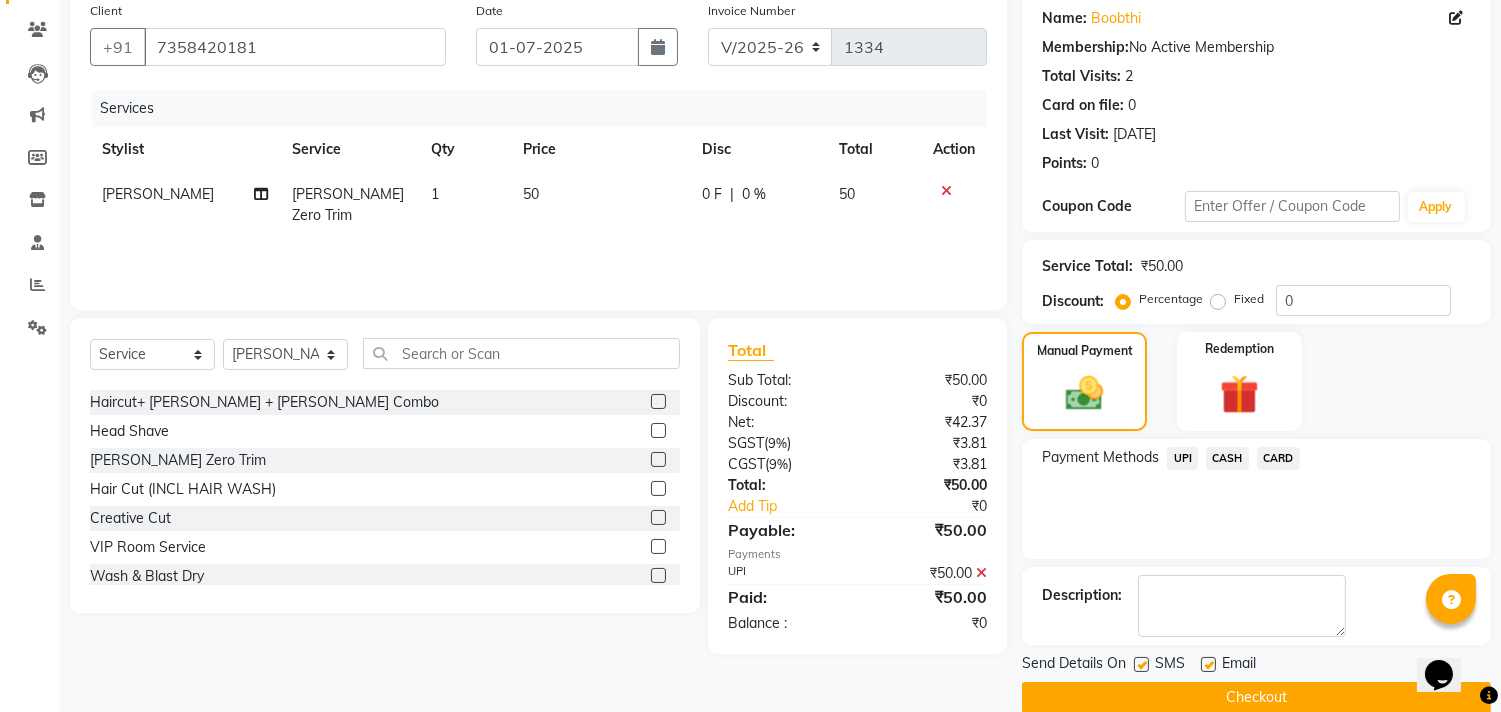 scroll, scrollTop: 187, scrollLeft: 0, axis: vertical 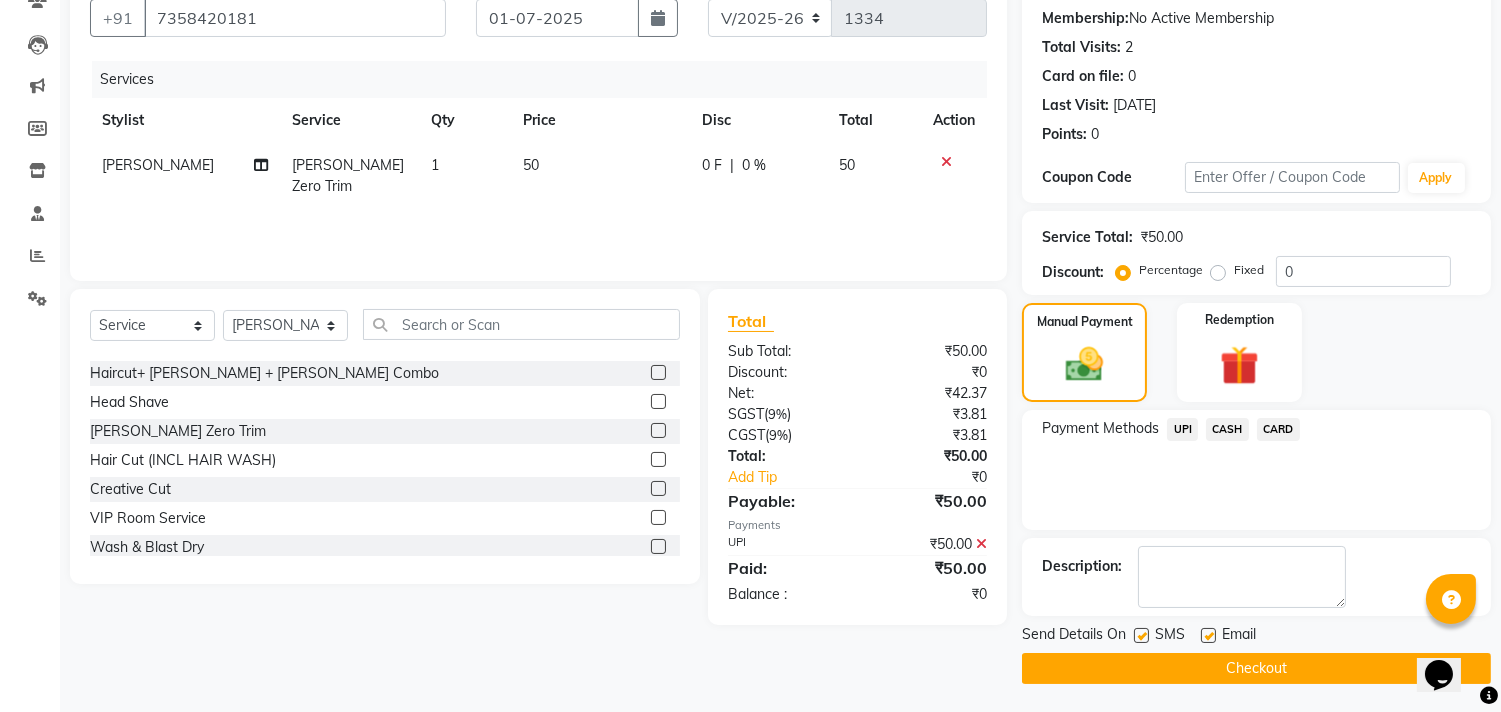 click on "Checkout" 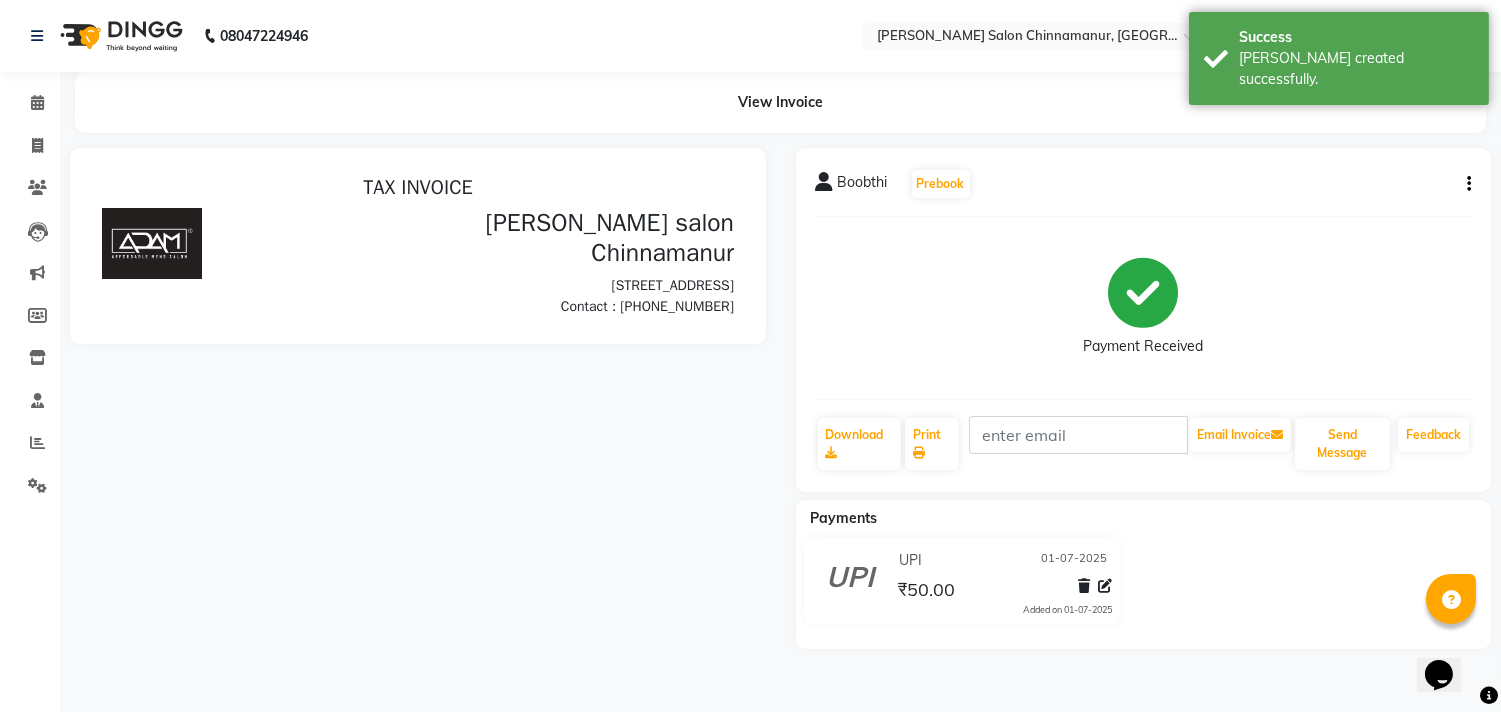 scroll, scrollTop: 0, scrollLeft: 0, axis: both 